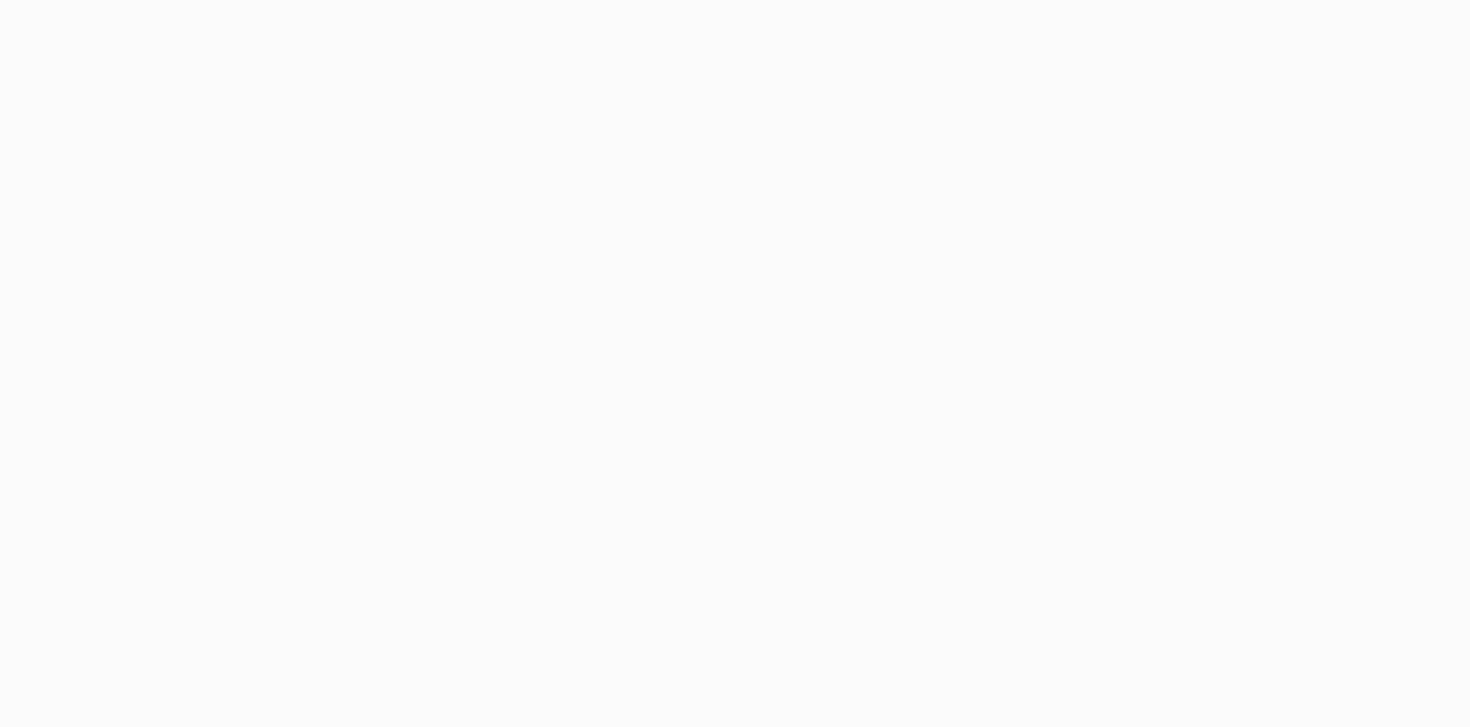 scroll, scrollTop: 0, scrollLeft: 0, axis: both 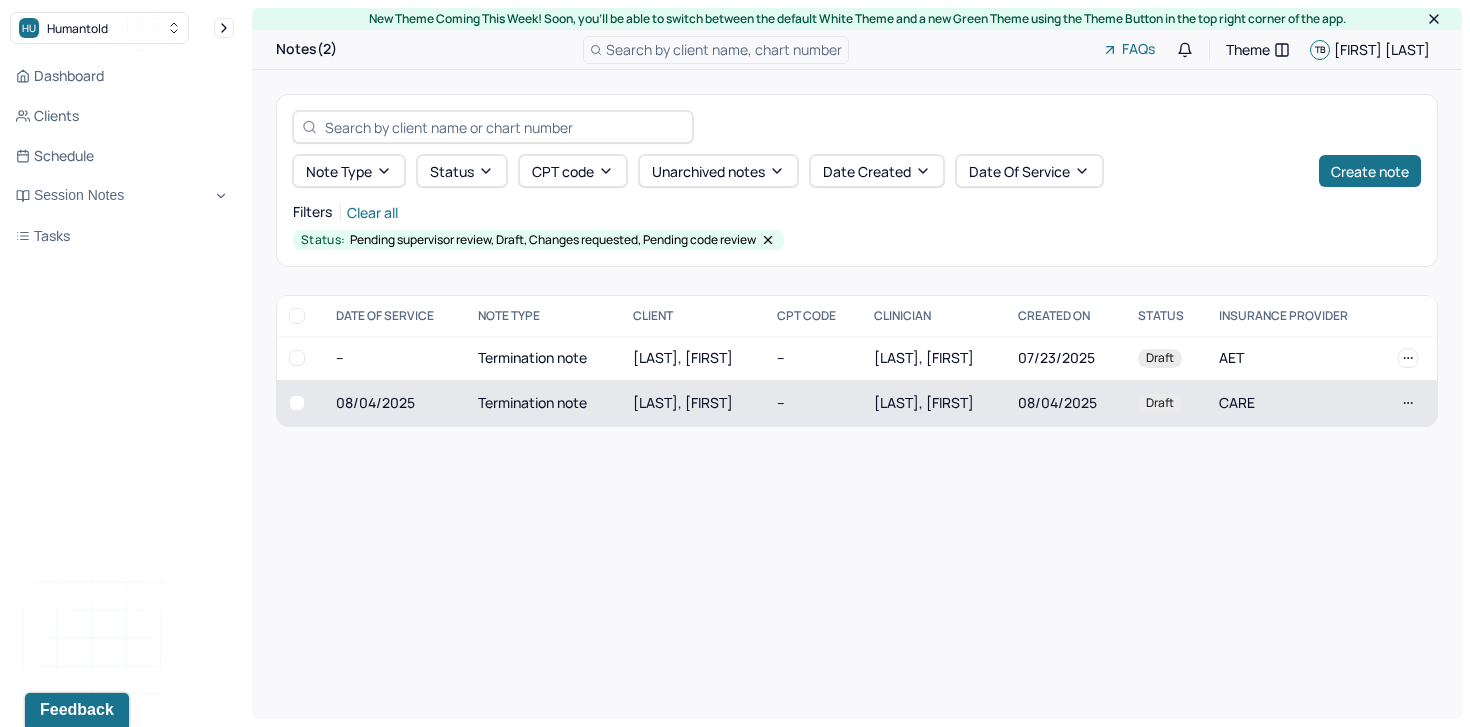 click on "[LAST], [FIRST]" at bounding box center (693, 403) 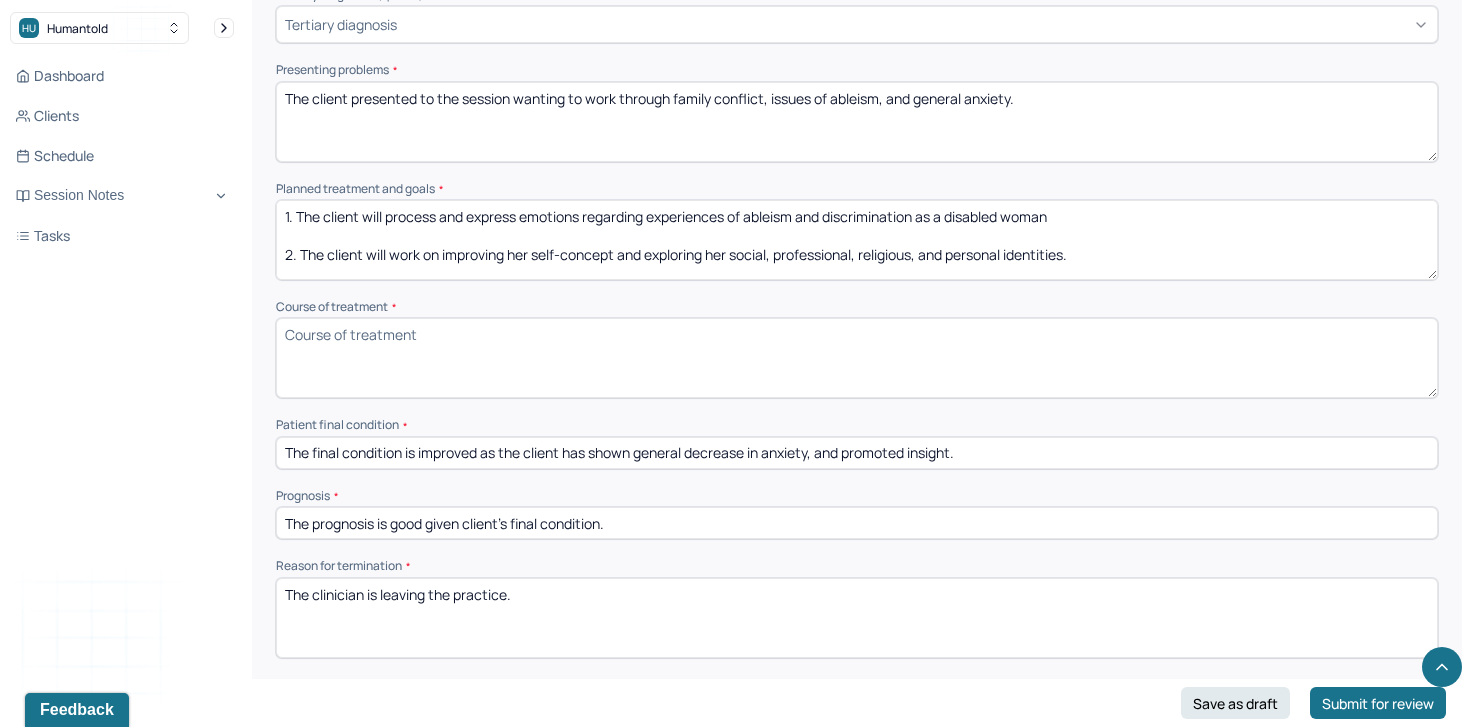 scroll, scrollTop: 924, scrollLeft: 0, axis: vertical 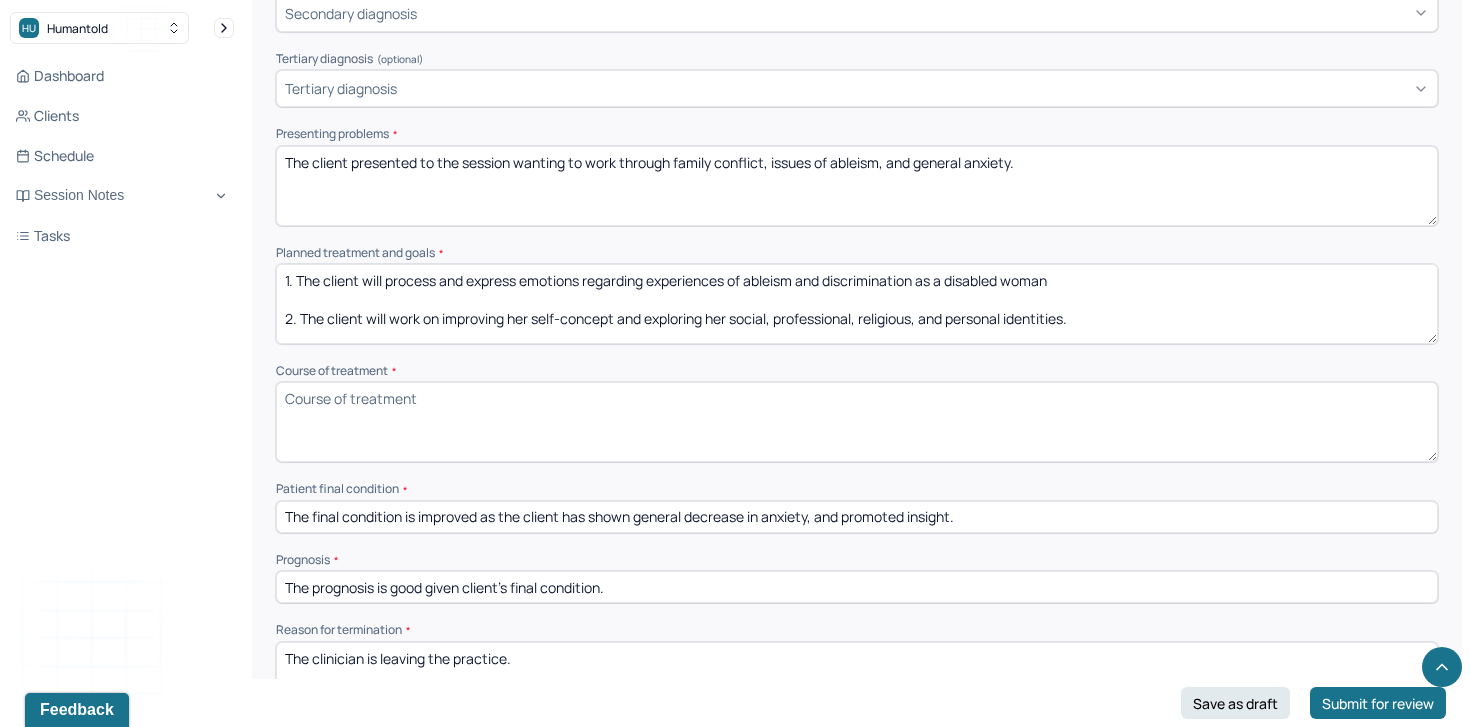 click on "Course of treatment *" at bounding box center [857, 422] 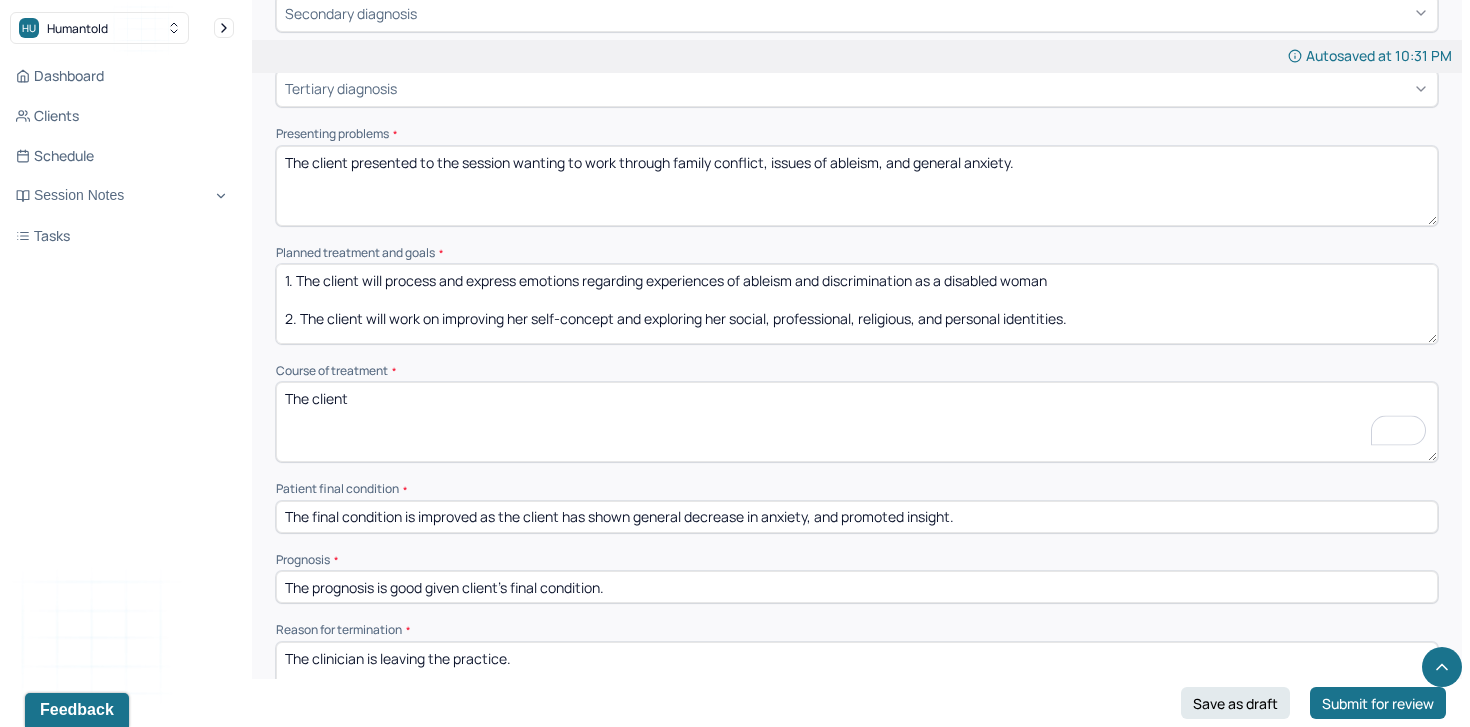 click on "The client" at bounding box center (857, 422) 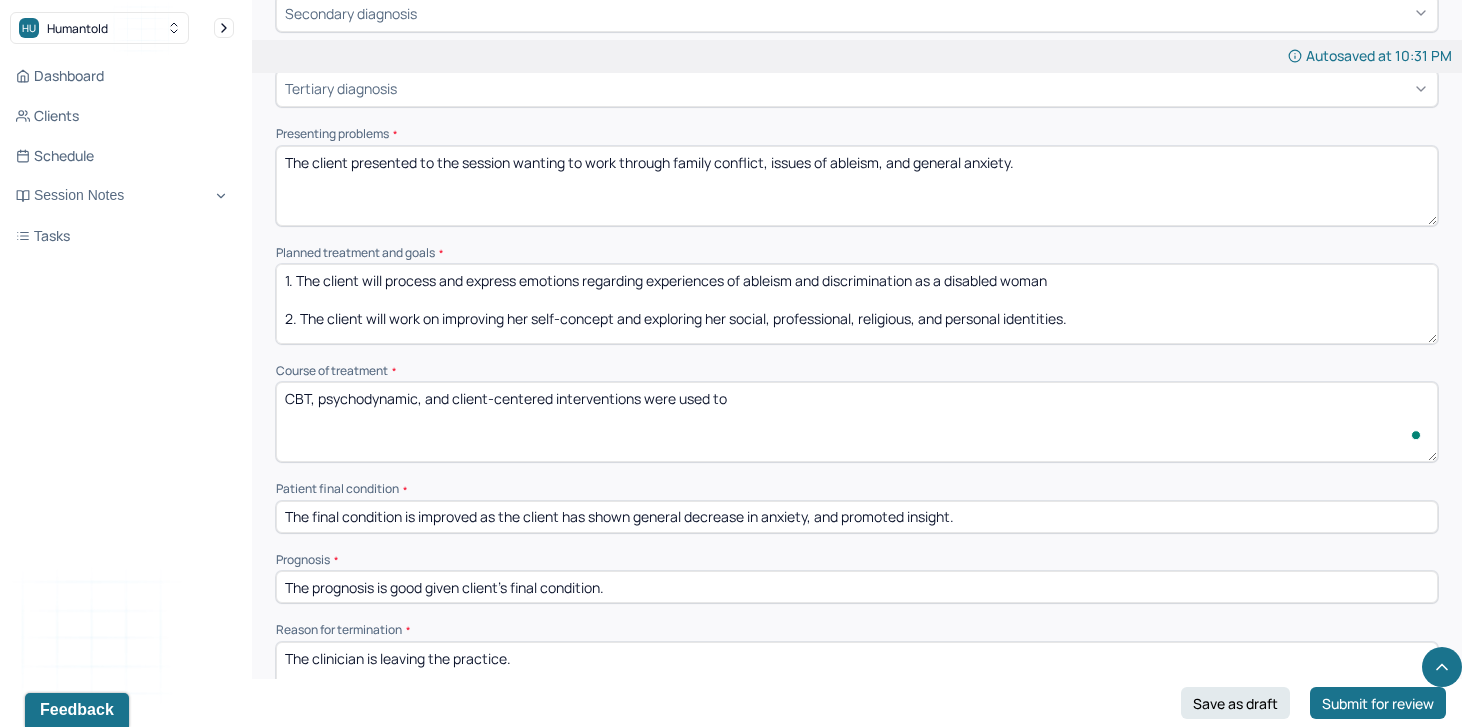 scroll, scrollTop: 768, scrollLeft: 0, axis: vertical 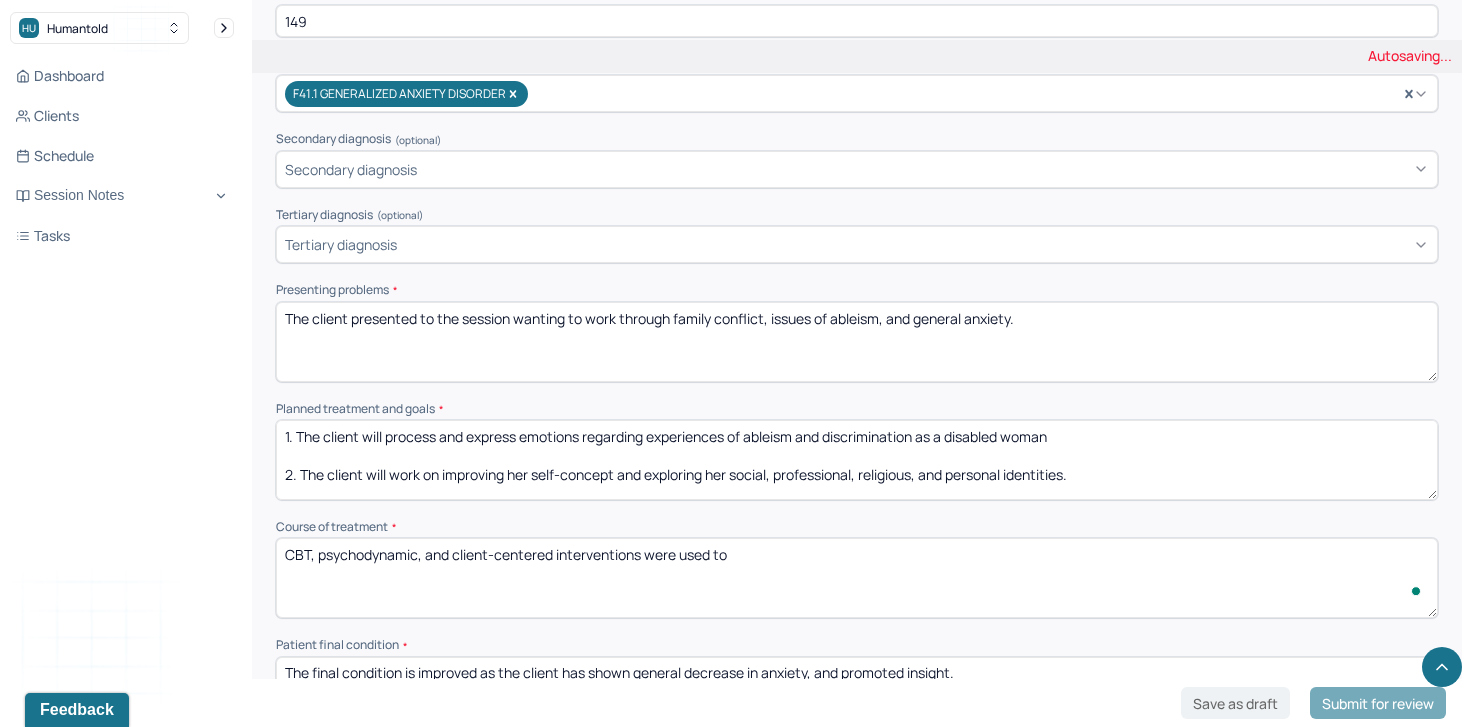 click on "The client presented to the session wanting to work through family conflict, issues of ableism, and general anxiety." at bounding box center (857, 342) 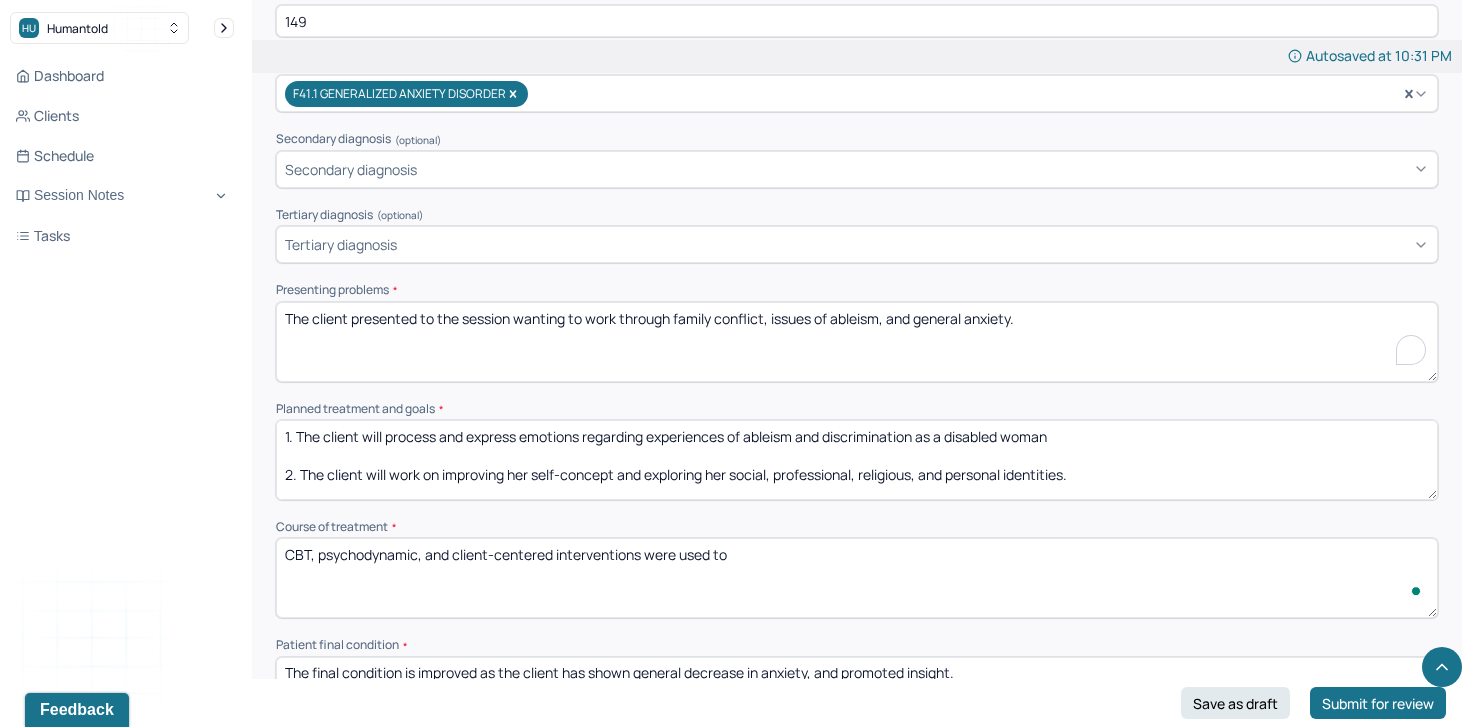 click on "The client presented to the session wanting to work through family conflict, issues of ableism, and general anxiety." at bounding box center (857, 342) 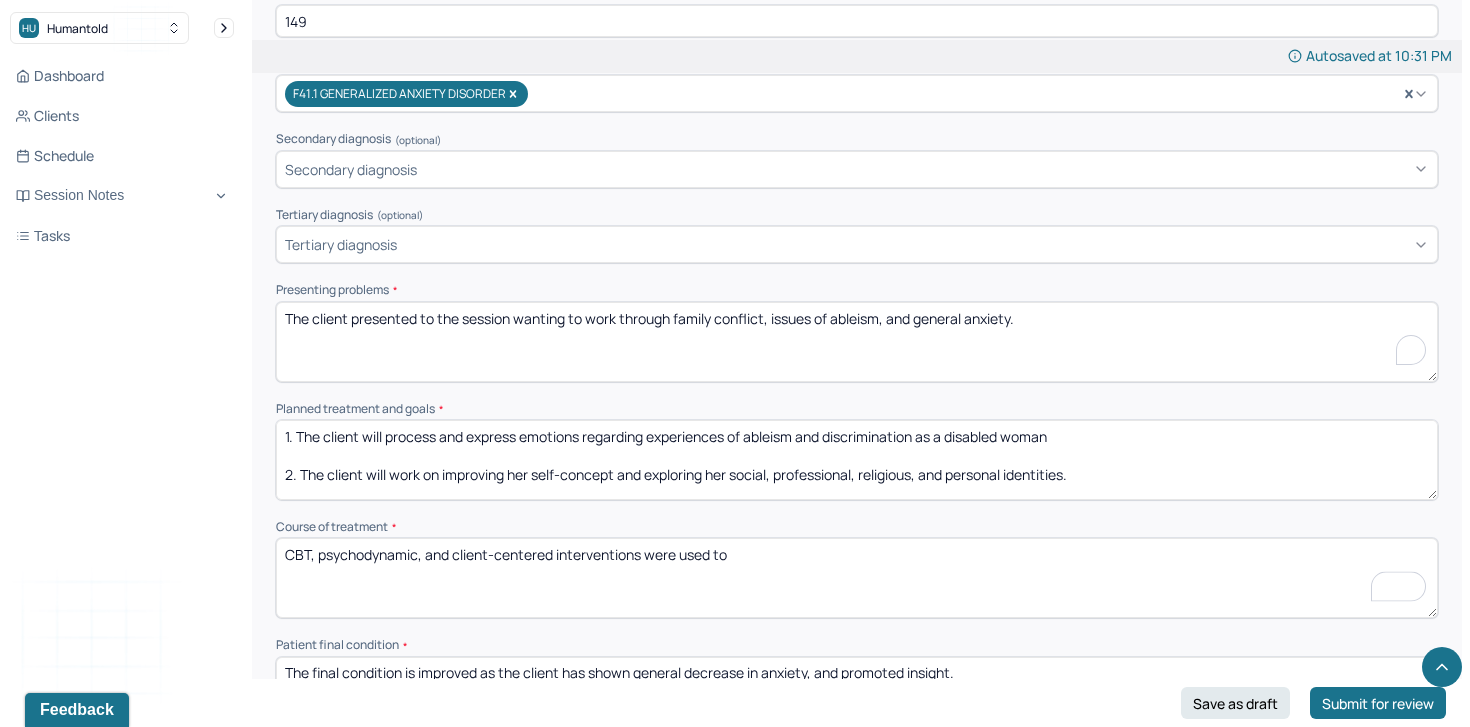 click on "The client presented to the session wanting to work through family conflict, issues of ableism, and general anxiety." at bounding box center (857, 342) 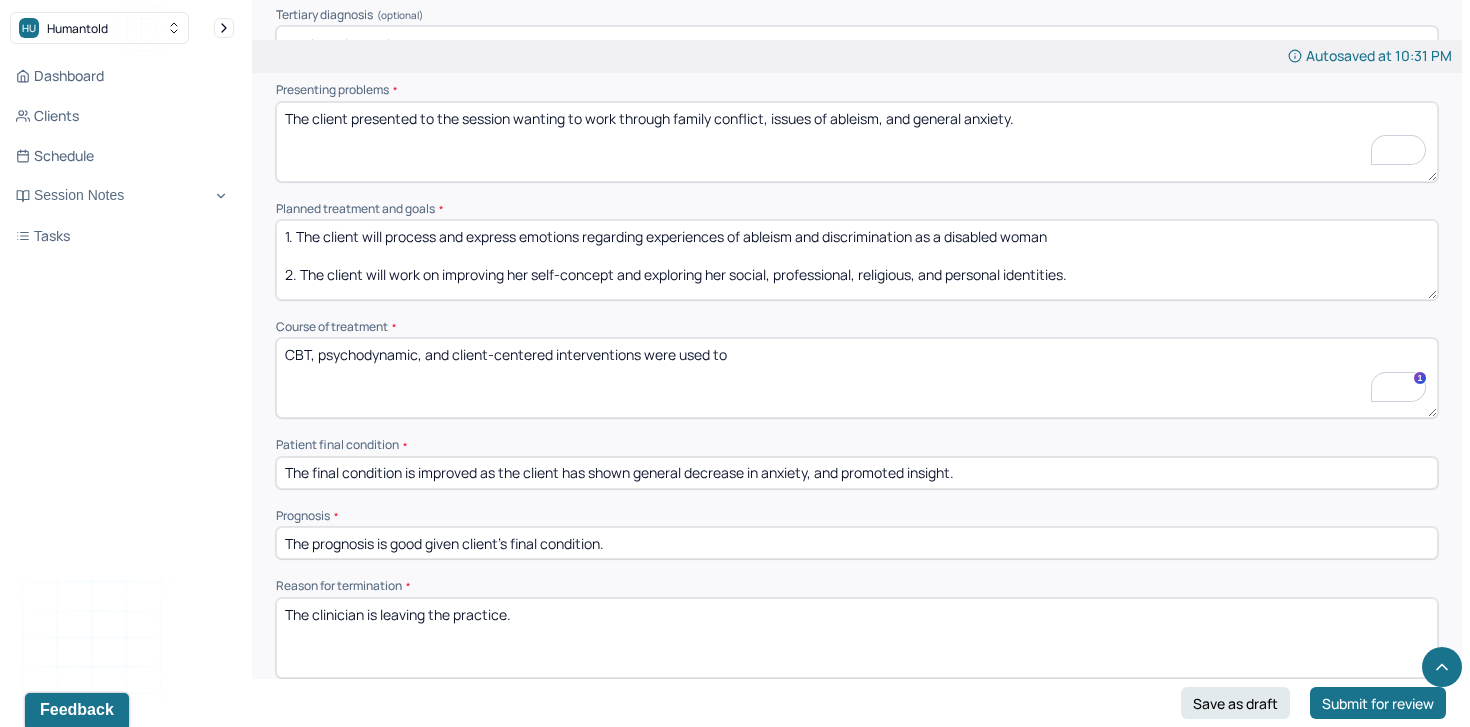 scroll, scrollTop: 992, scrollLeft: 0, axis: vertical 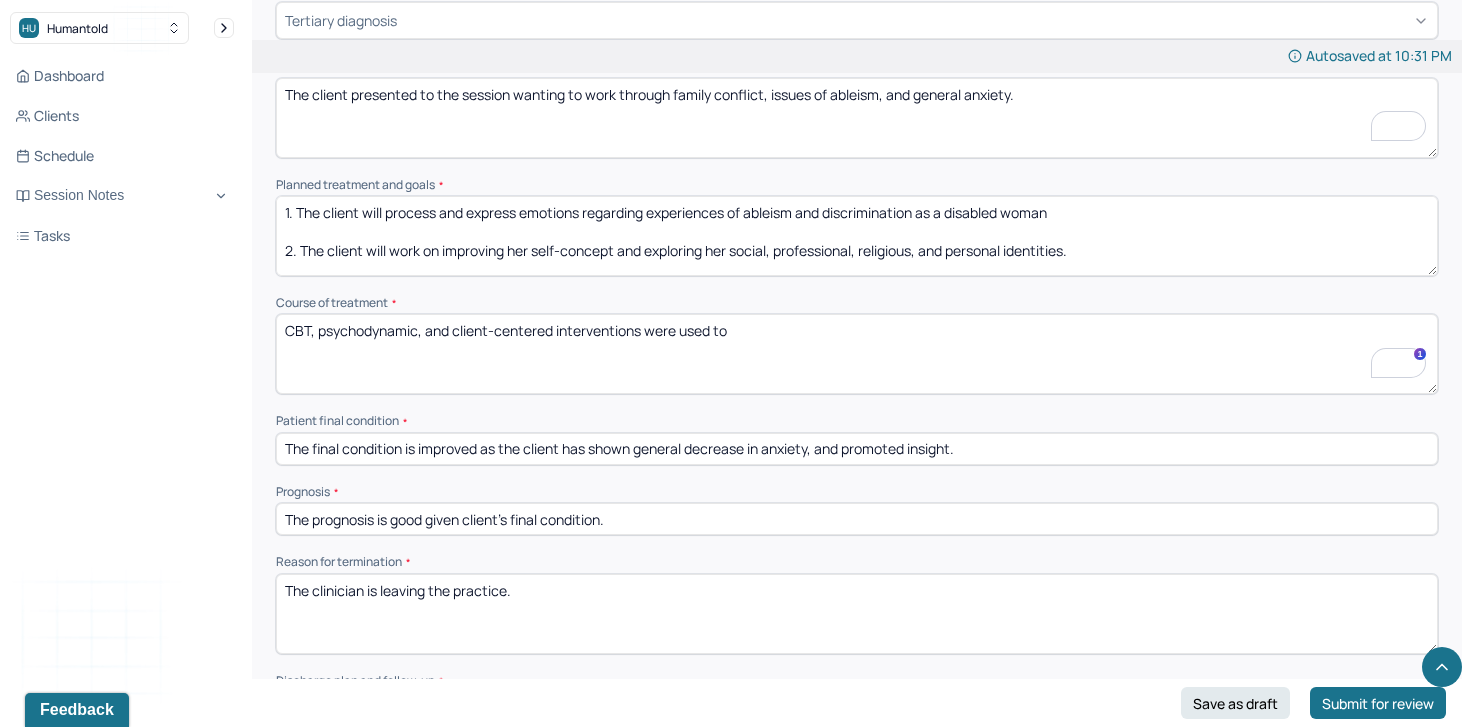 click on "CBT, psychodynamic, and client-centered interventions were used to" at bounding box center (857, 354) 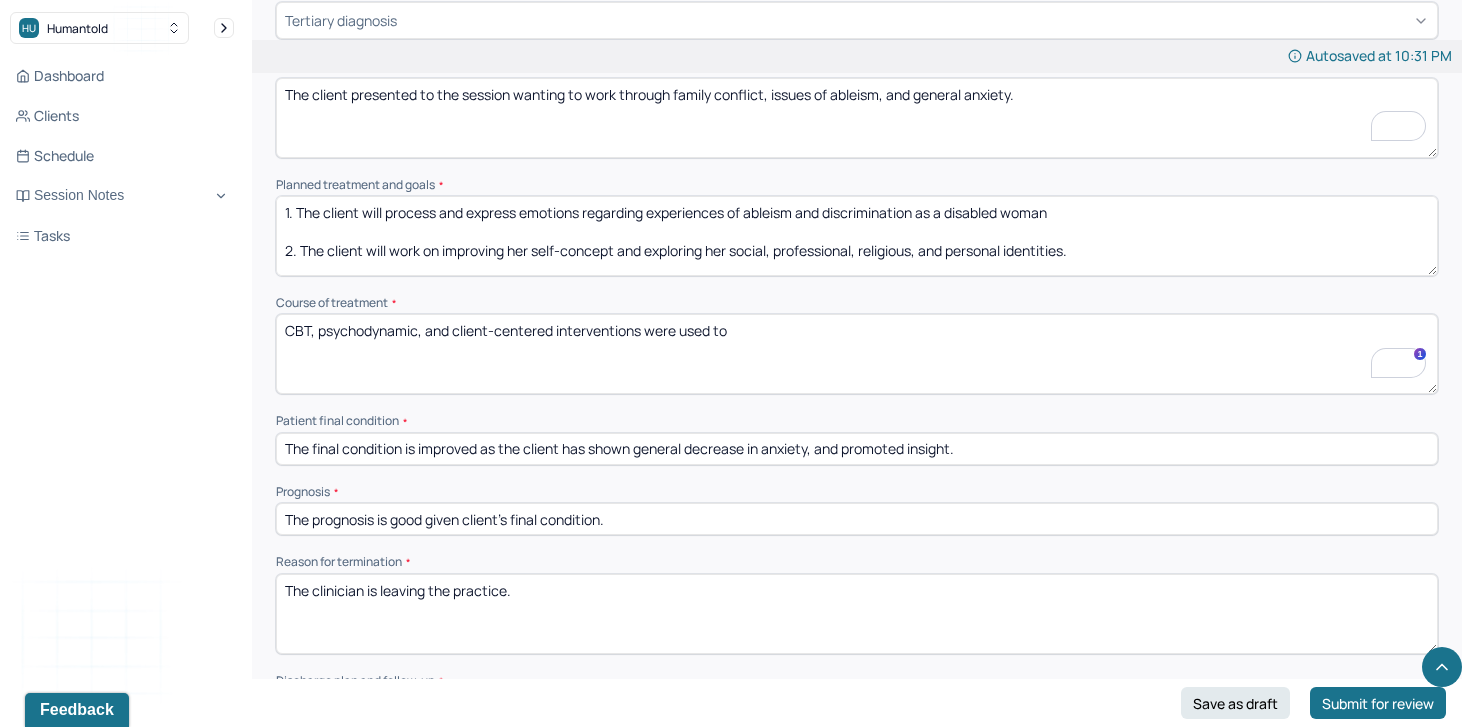 click on "CBT, psychodynamic, and client-centered interventions were used to" at bounding box center [857, 354] 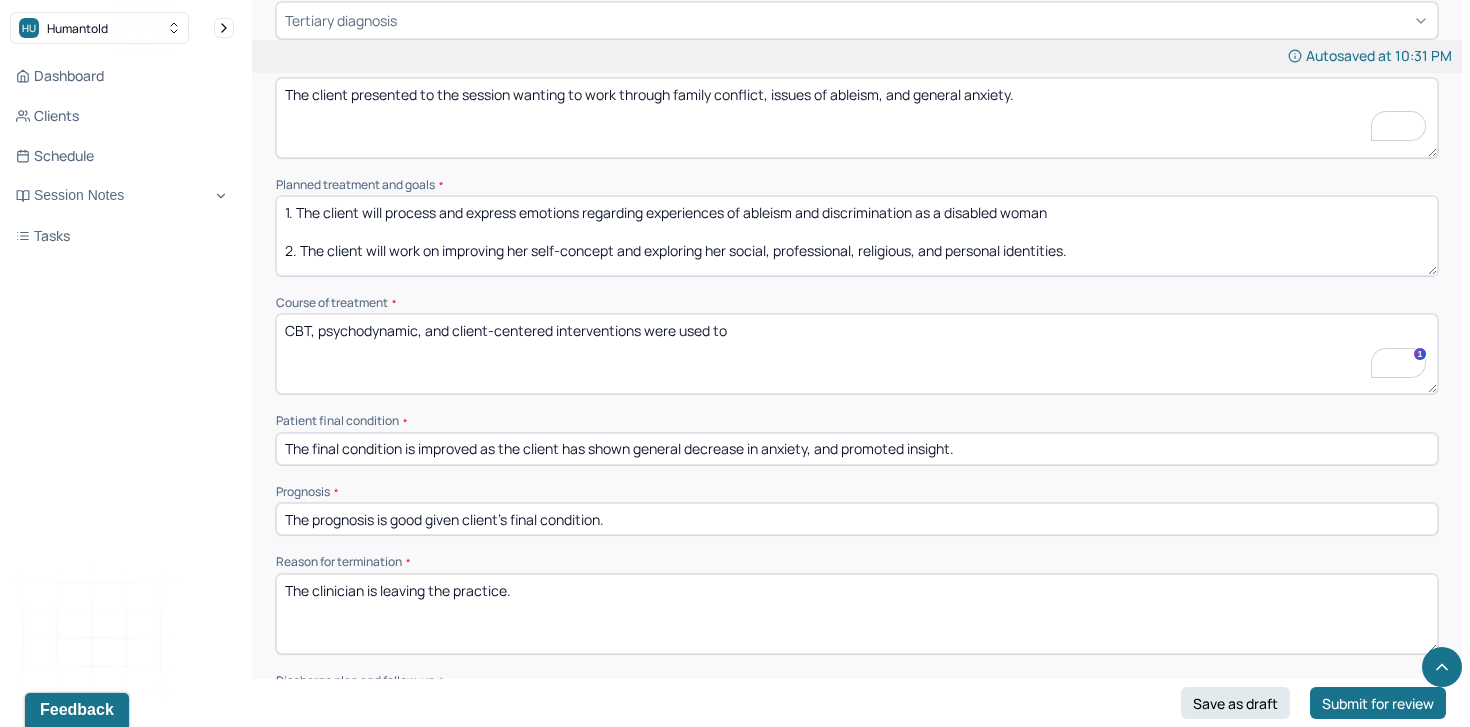 paste on "Treatment focused on supporting the client in processing and navigating family conflict, addressing experiences of ableism, and managing symptoms of general anxiety. Over the course of therapy, the client explored the emotional impact of these experiences and developed increased insight into personal patterns and responses. Interventions included psychodynamic exploration, cognitive-behavioral strategies, and client-centered support to promote emotional regulation, self-advocacy, and interpersonal effectiveness." 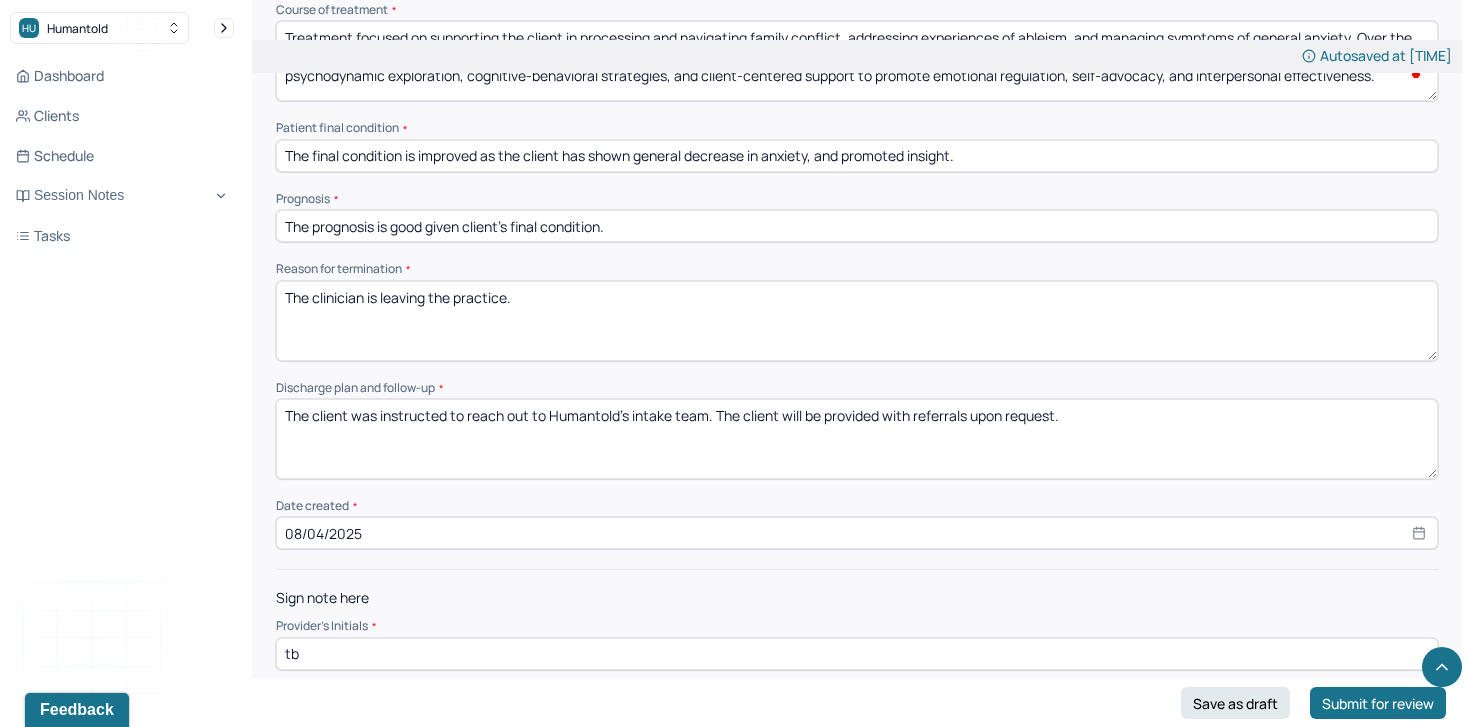 scroll, scrollTop: 1296, scrollLeft: 0, axis: vertical 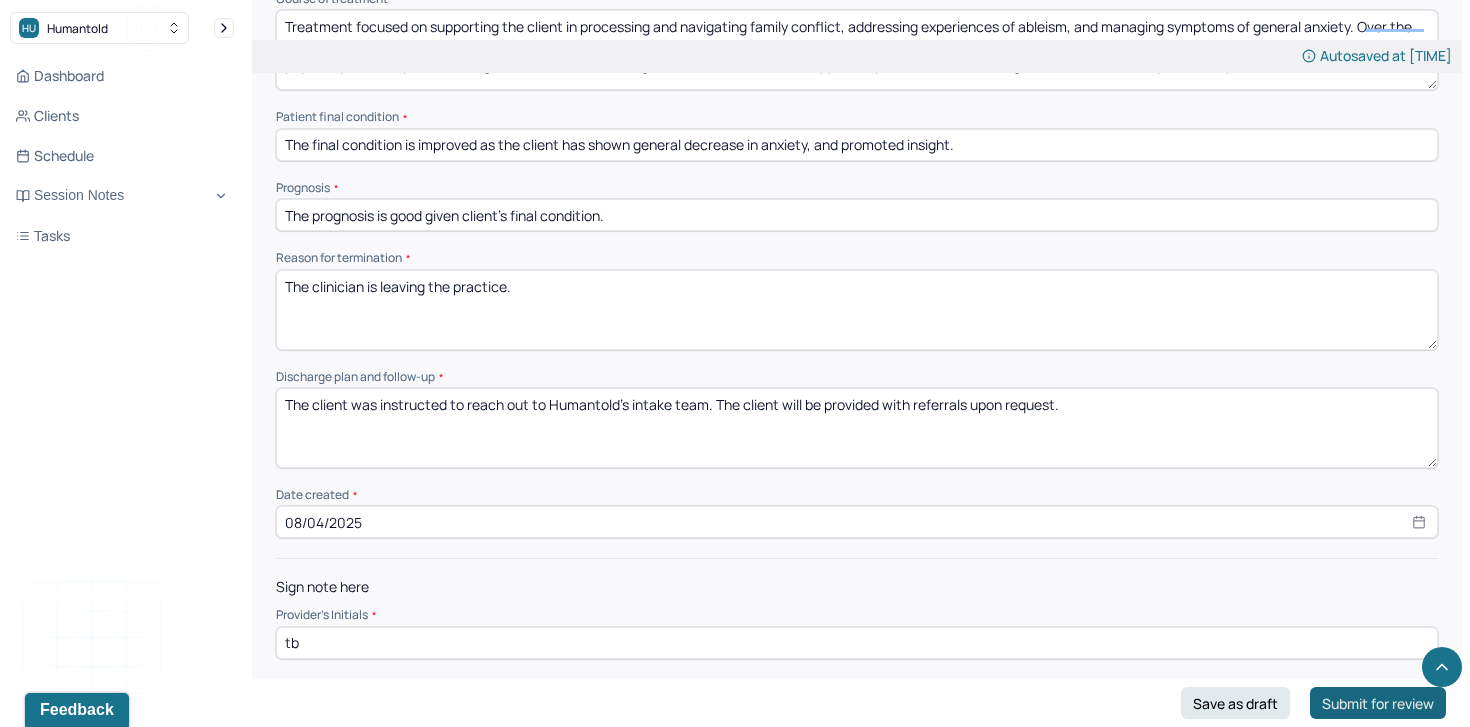 type on "Treatment focused on supporting the client in processing and navigating family conflict, addressing experiences of ableism, and managing symptoms of general anxiety. Over the course of therapy, the client explored the emotional impact of these experiences and developed increased insight into personal patterns and responses. Interventions included psychodynamic exploration, cognitive-behavioral strategies, and client-centered support to promote emotional regulation, self-advocacy, and interpersonal effectiveness." 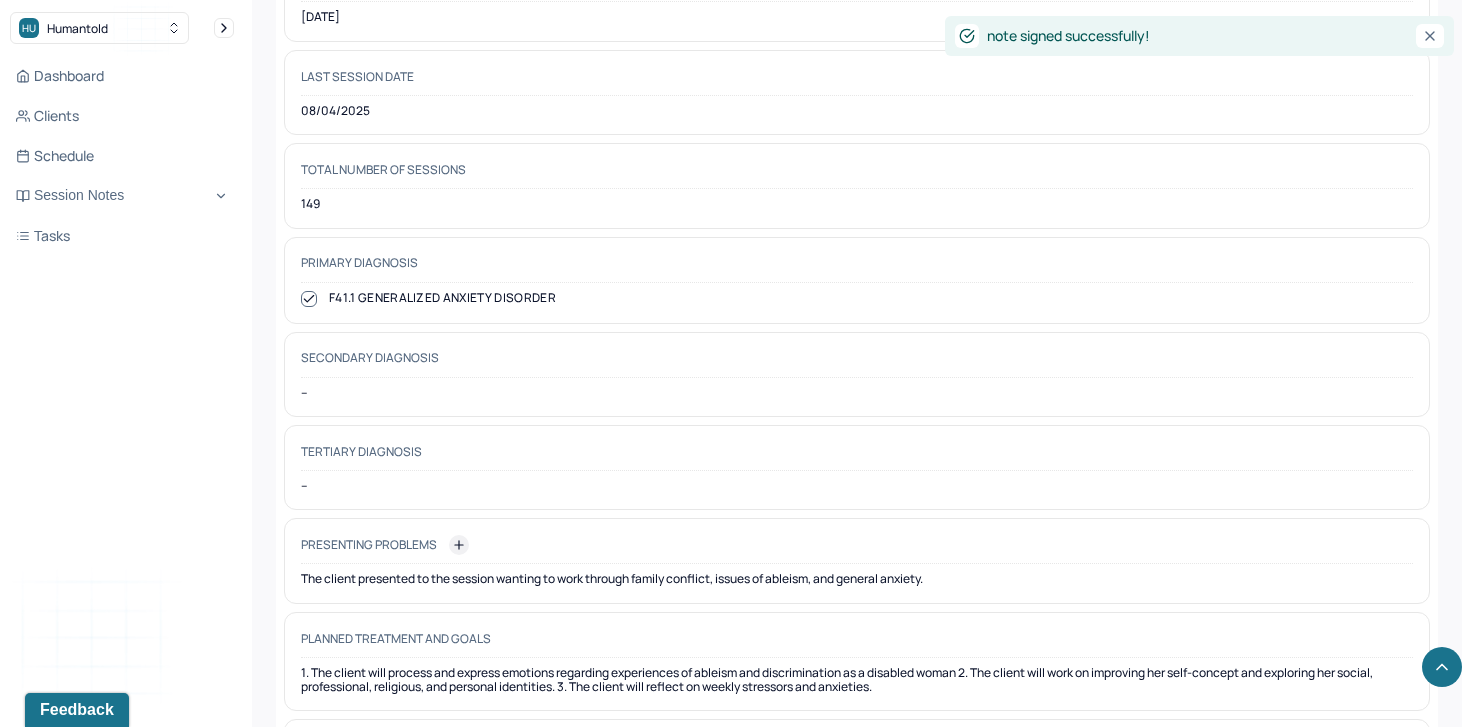 scroll, scrollTop: 1026, scrollLeft: 0, axis: vertical 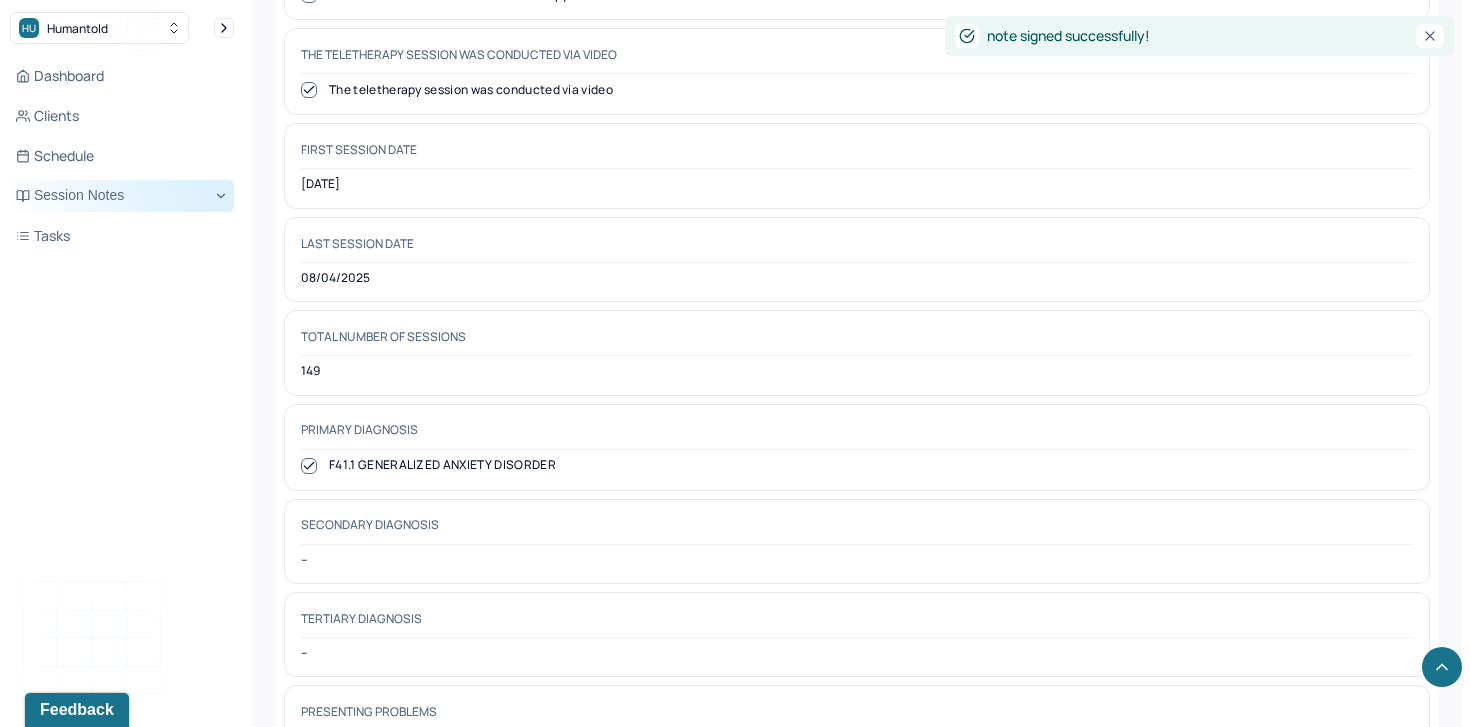click on "Session Notes" at bounding box center (122, 196) 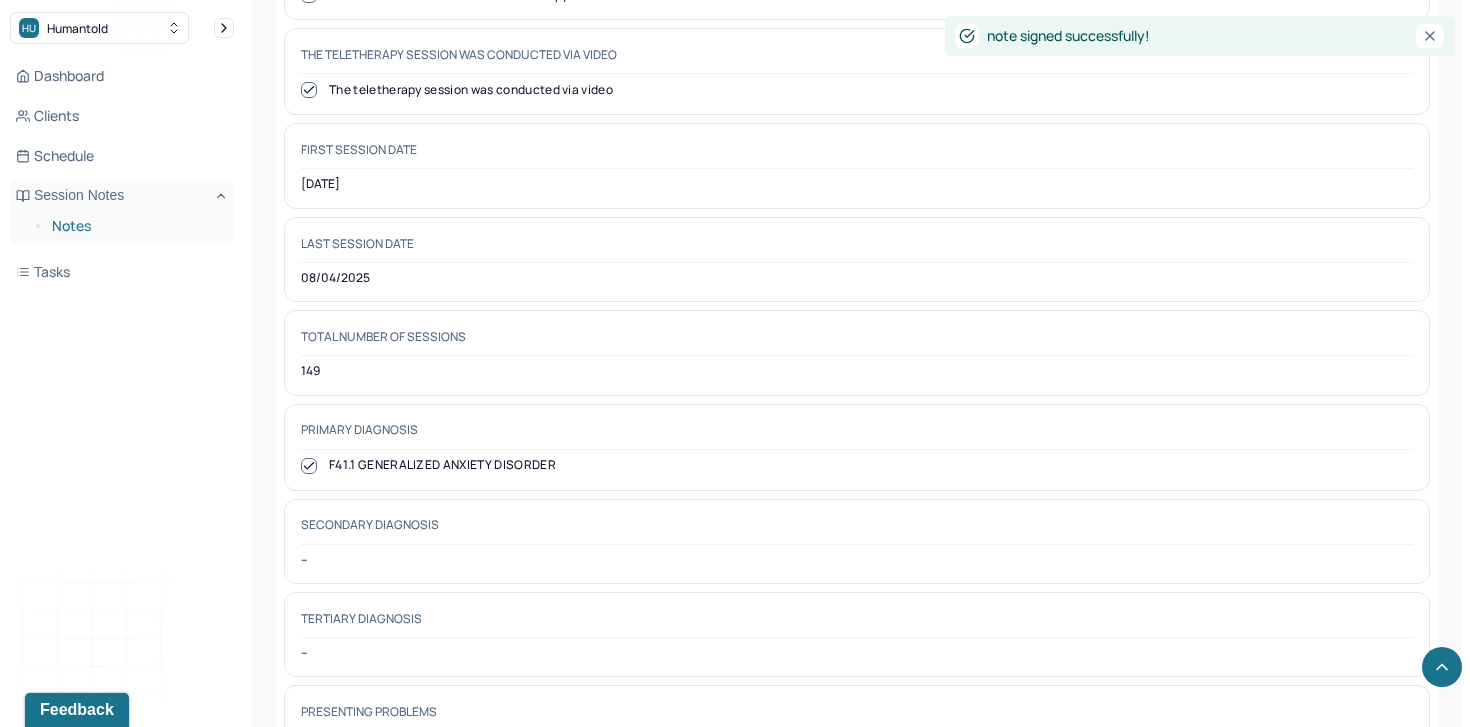 click on "Notes" at bounding box center (135, 226) 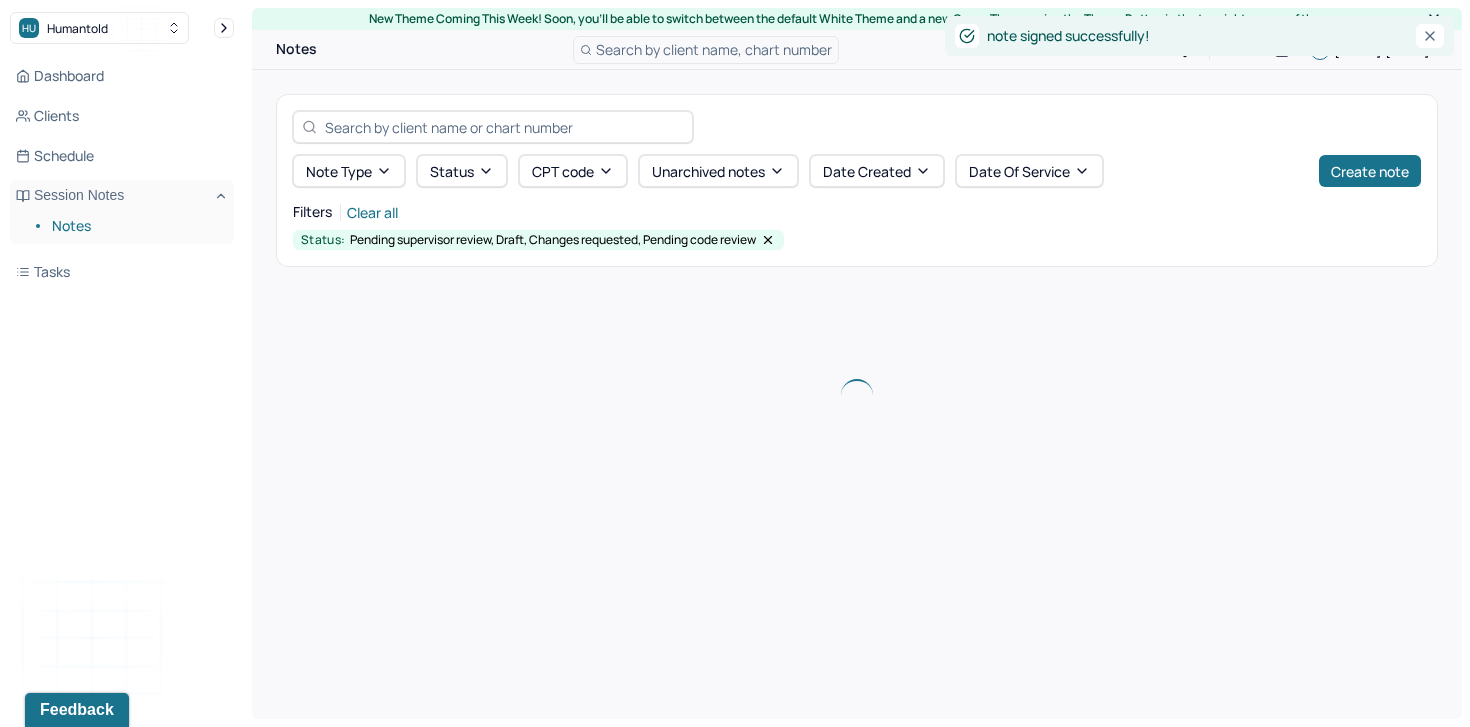 scroll, scrollTop: 0, scrollLeft: 0, axis: both 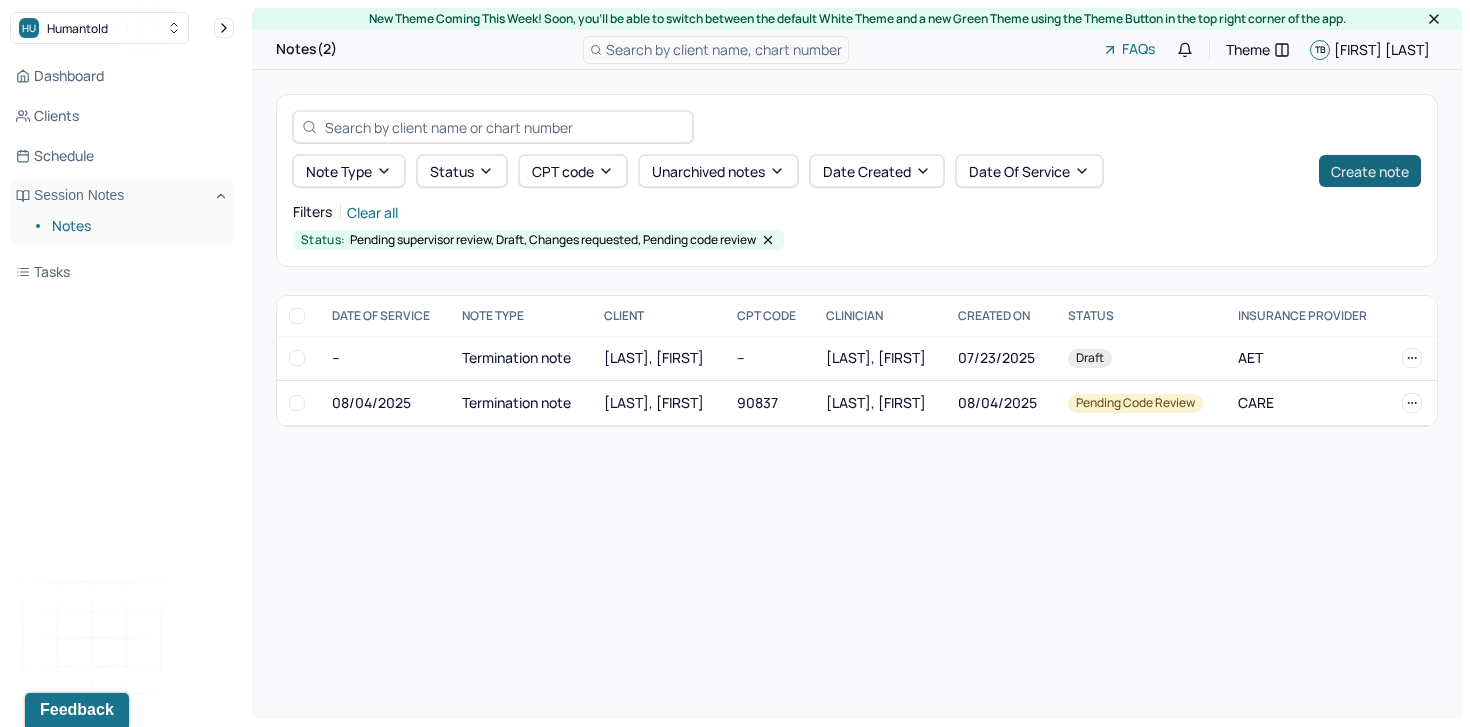 click on "Create note" at bounding box center (1370, 171) 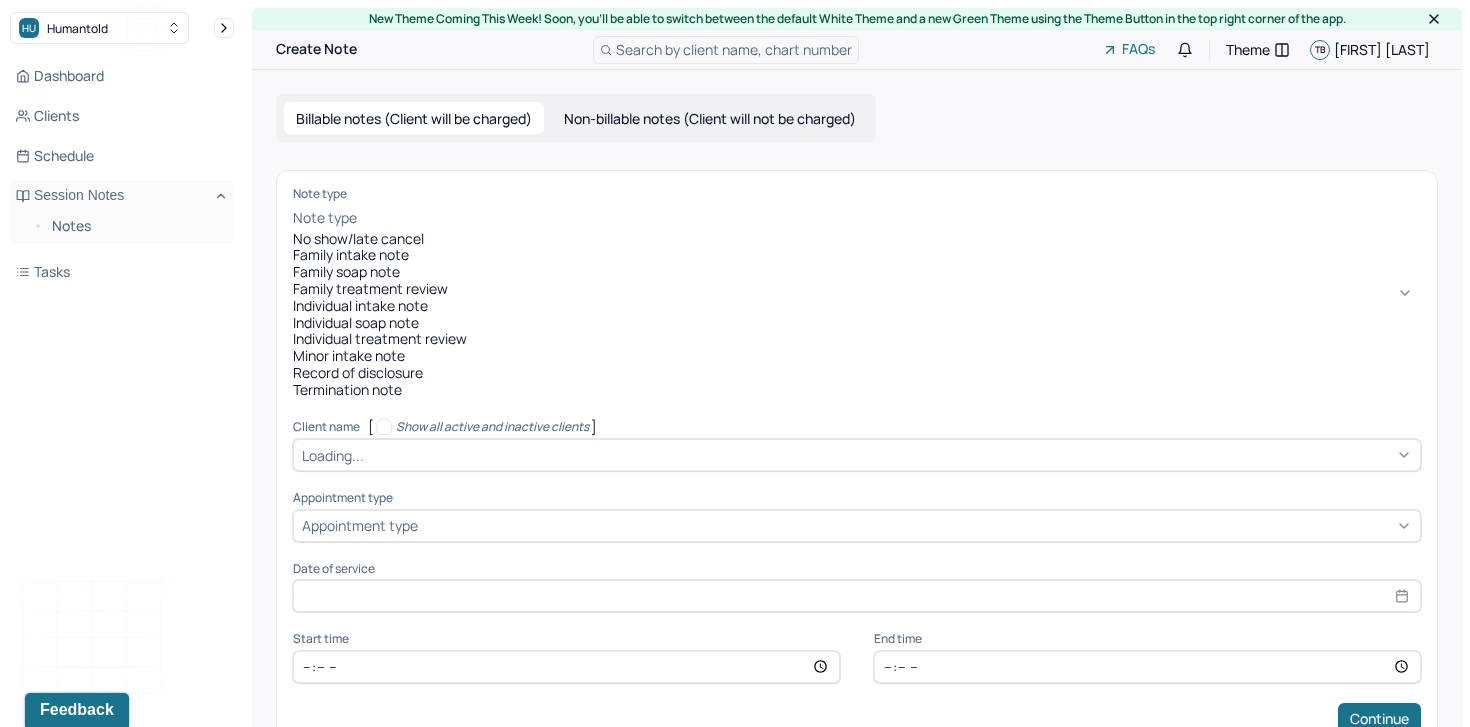 click on "Note type" at bounding box center [857, 218] 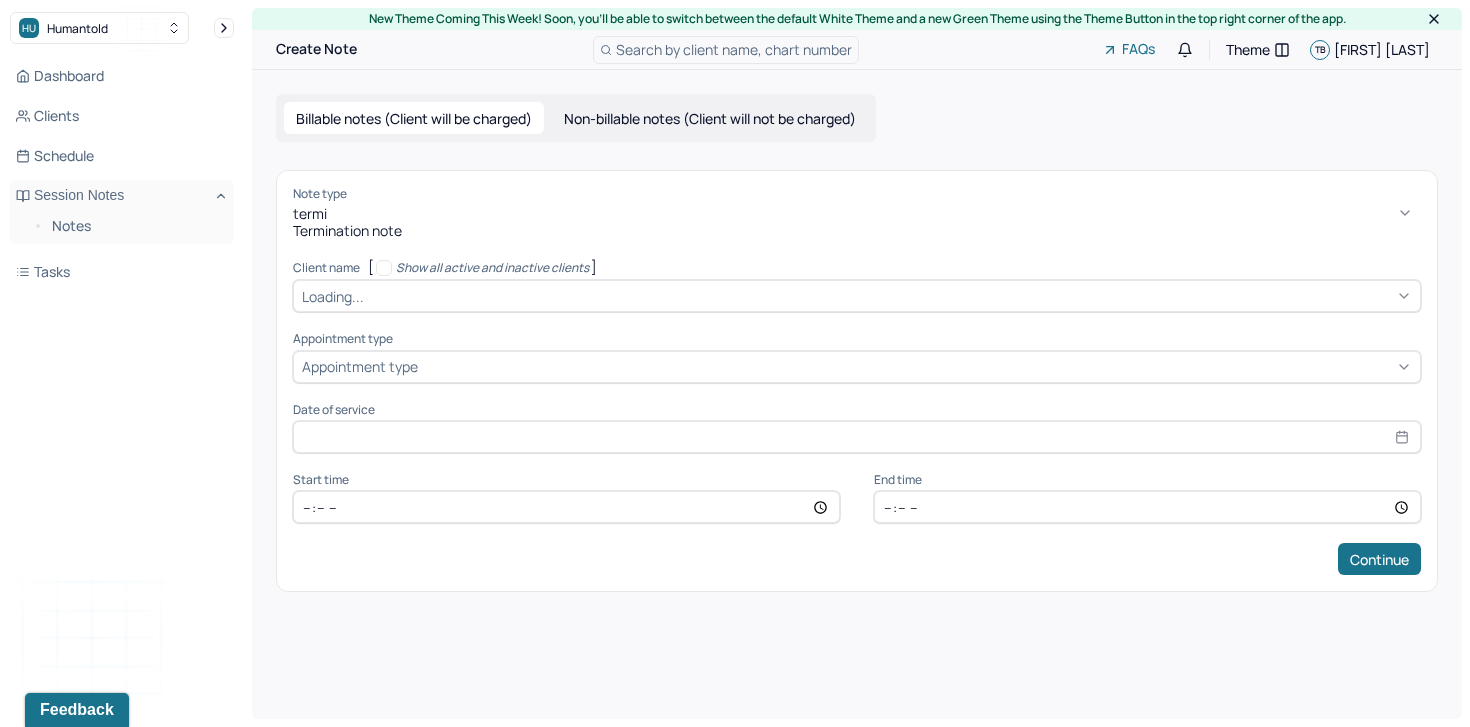 type on "termin" 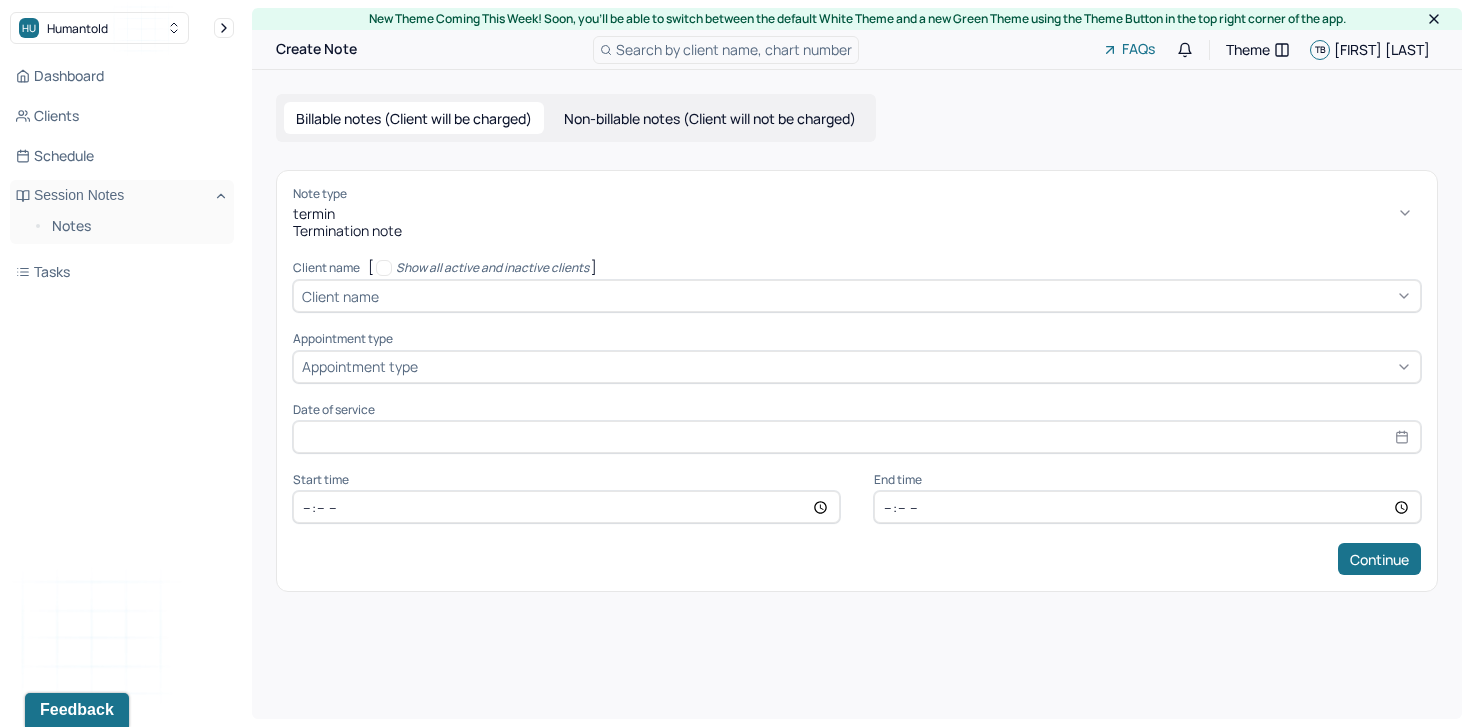 click on "Termination note" at bounding box center [857, 231] 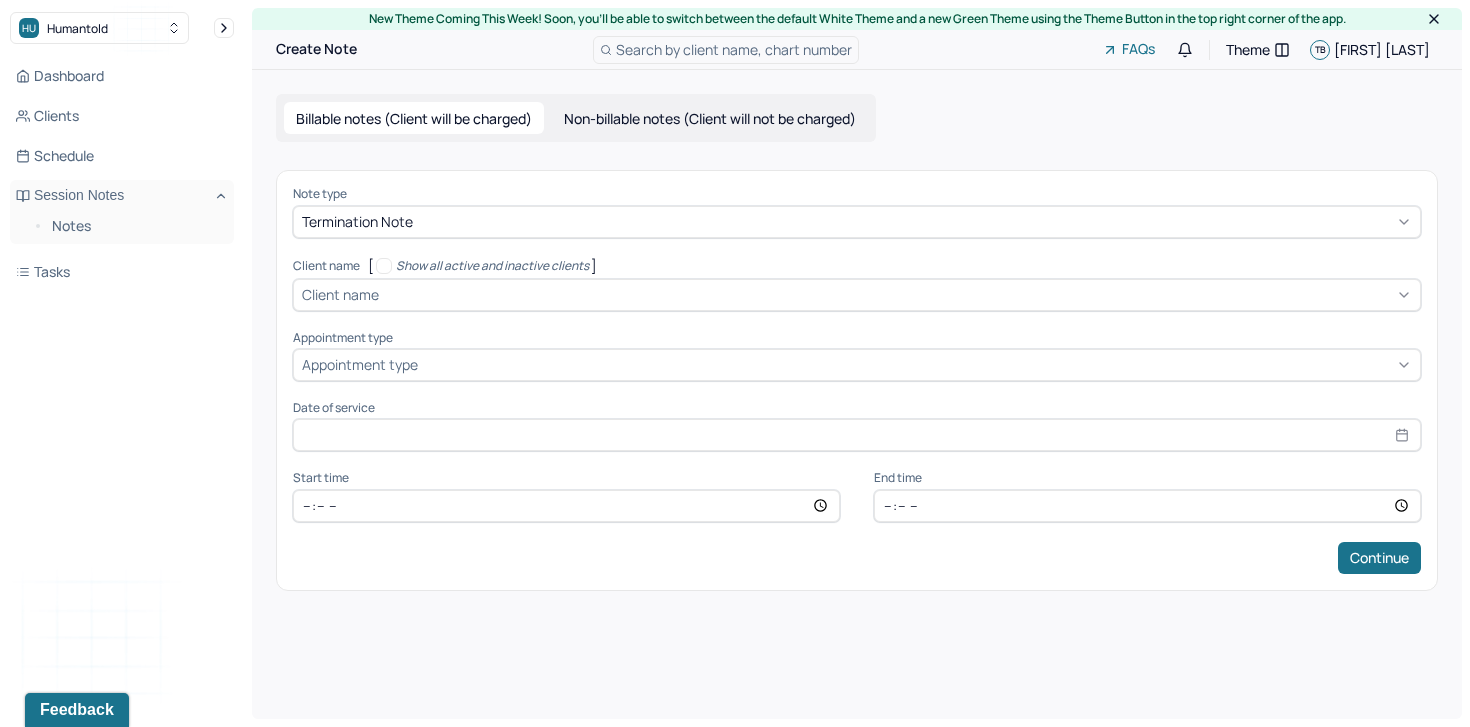 click on "Note type Termination note Client name [ Show all active and inactive clients ] Client name Supervisee name Appointment type Appointment type Date of service Start time End time Continue" at bounding box center (857, 380) 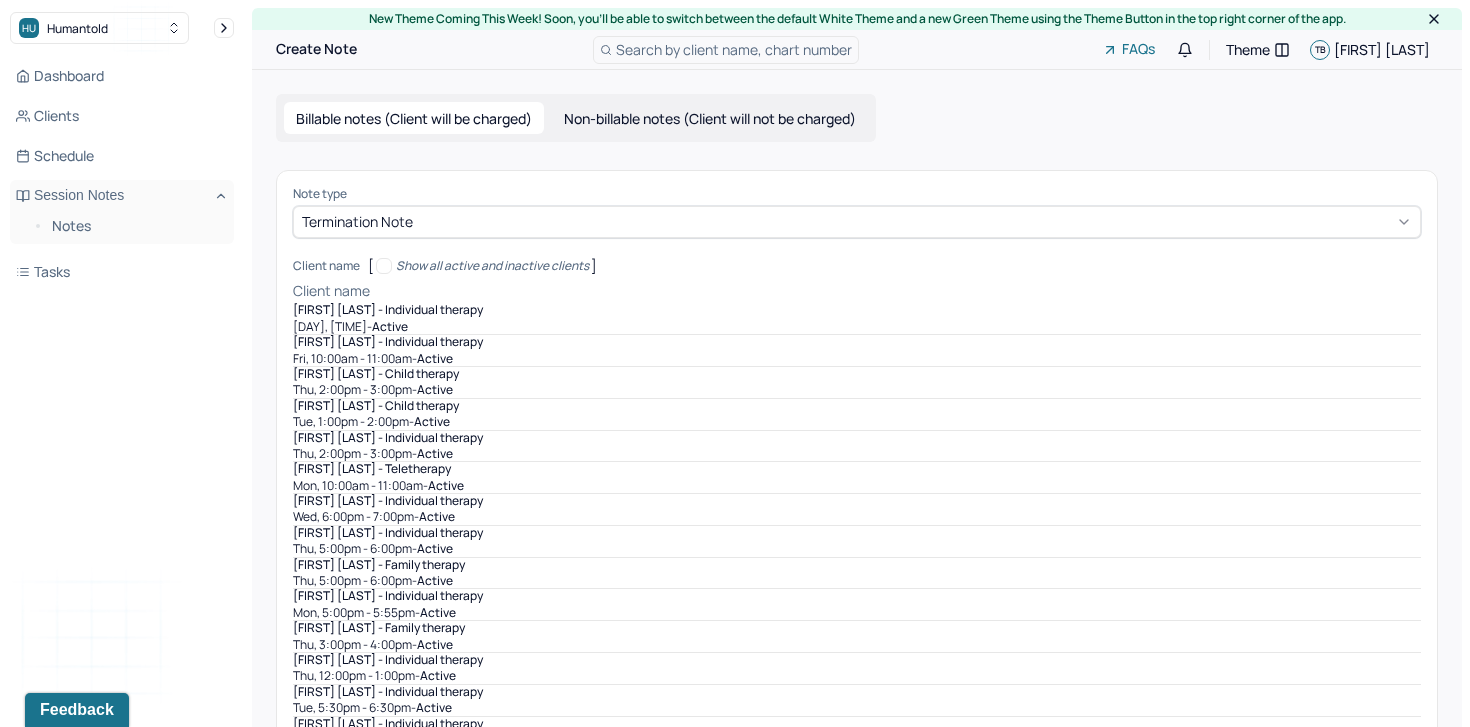 click at bounding box center [897, 291] 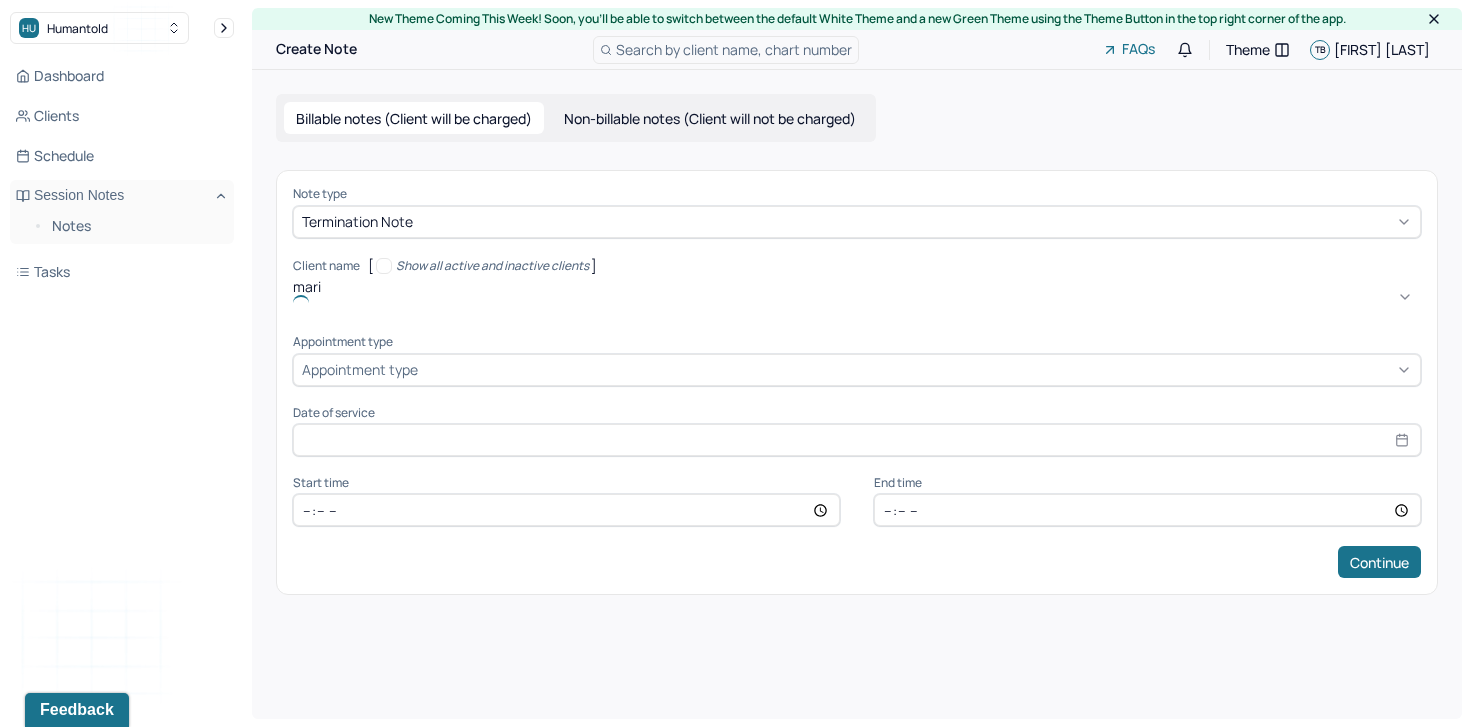 type on "maria" 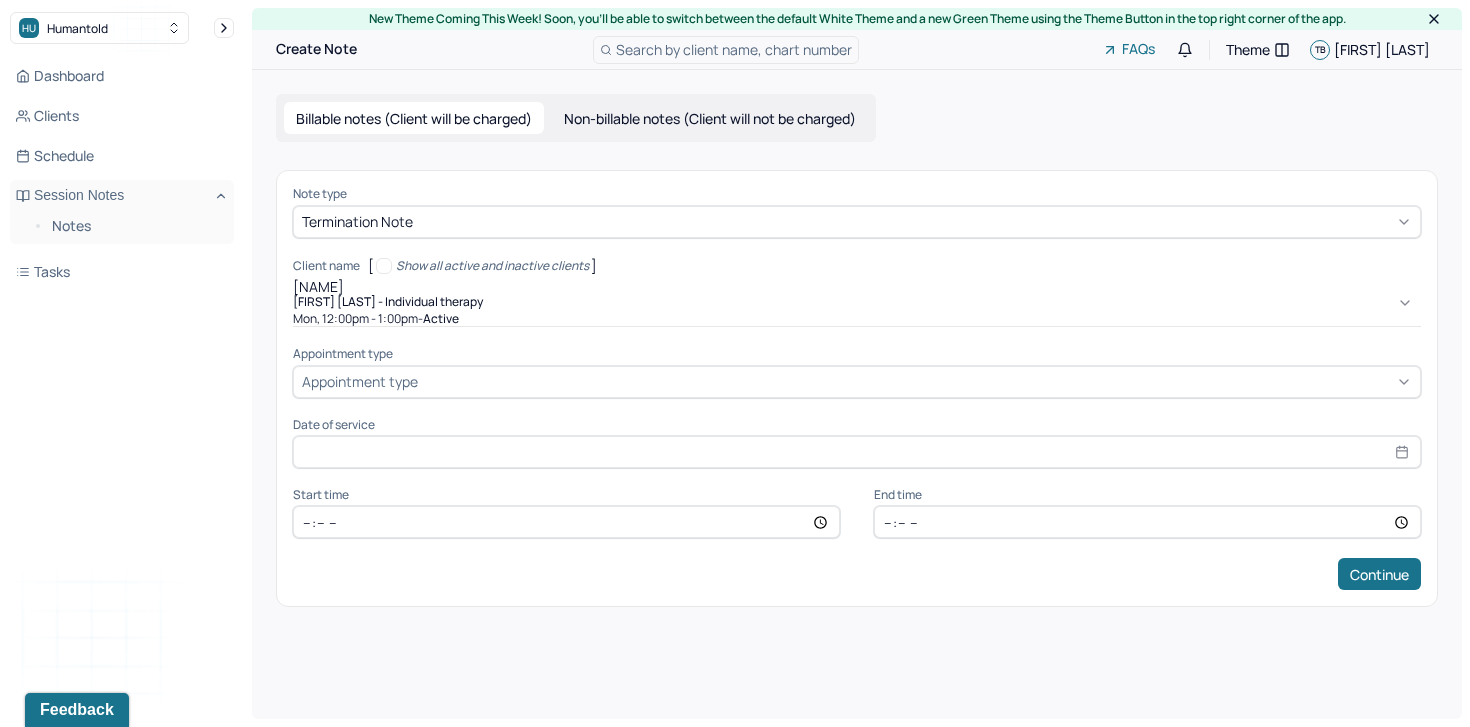 click on "[FIRST] [LAST] - Individual therapy" at bounding box center [388, 302] 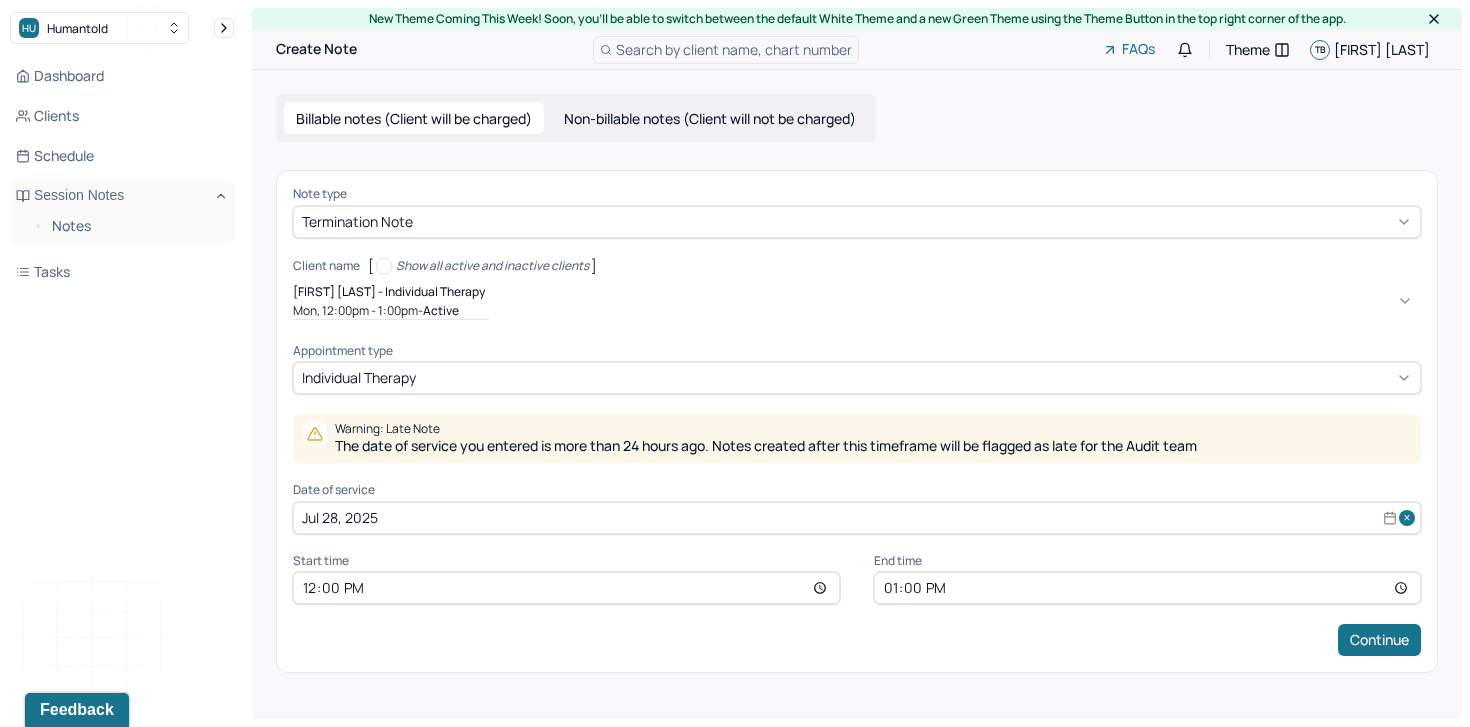 click on "Jul 28, 2025" at bounding box center [857, 518] 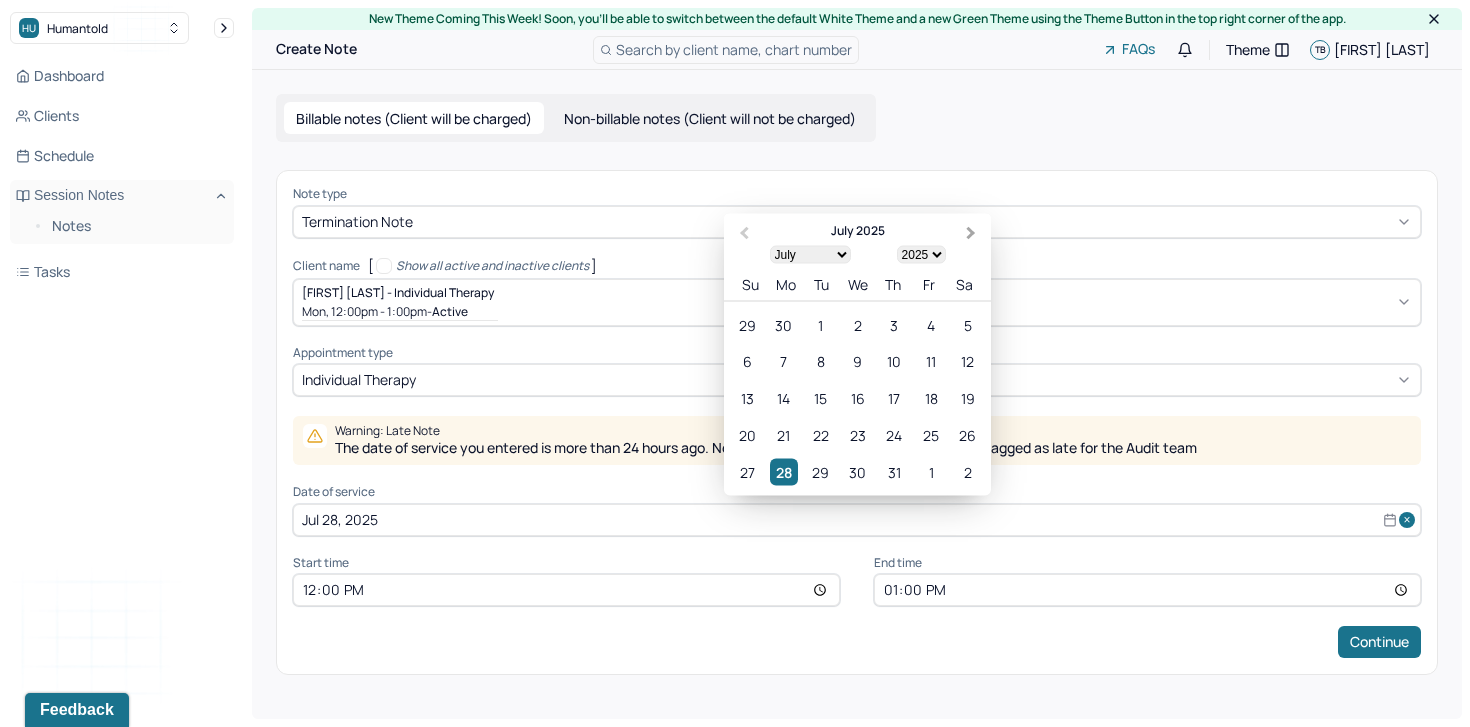 click on "Next Month" at bounding box center [973, 234] 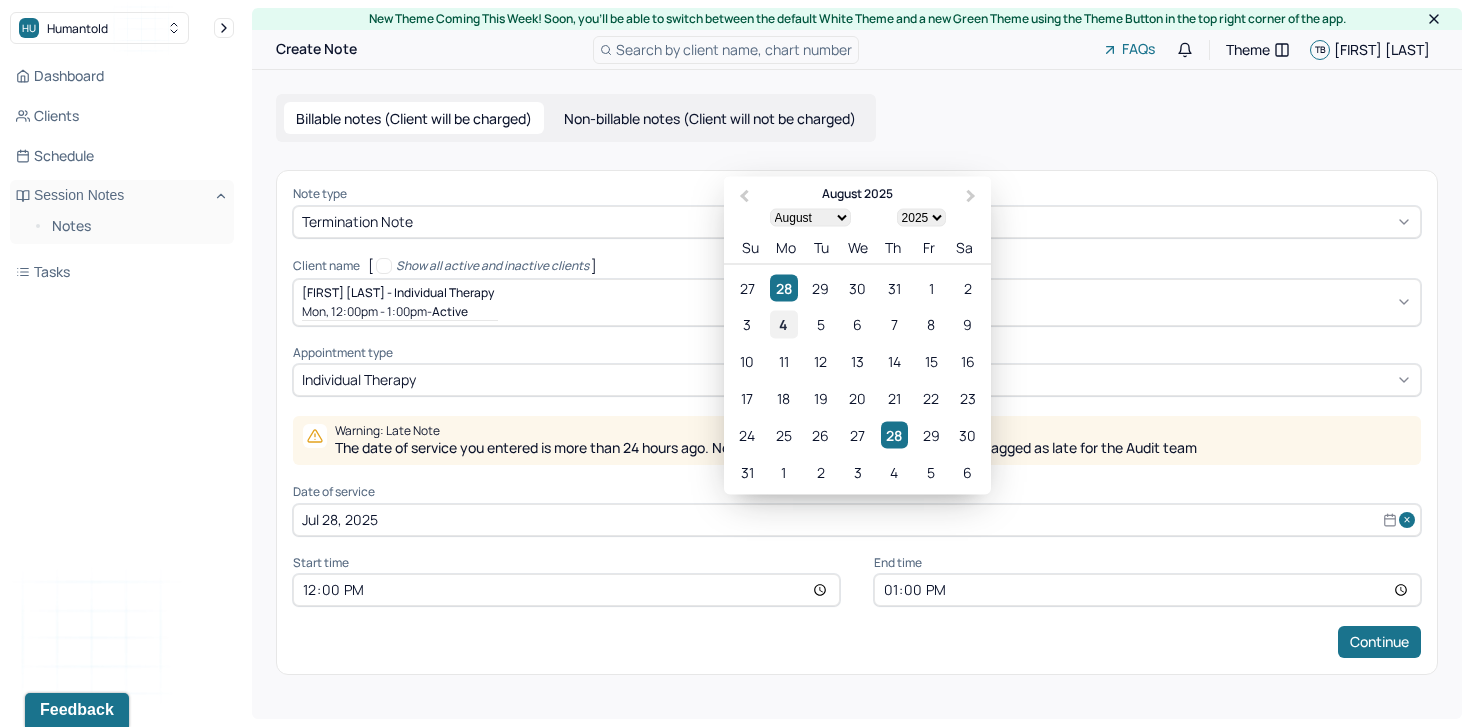 click on "4" at bounding box center [783, 324] 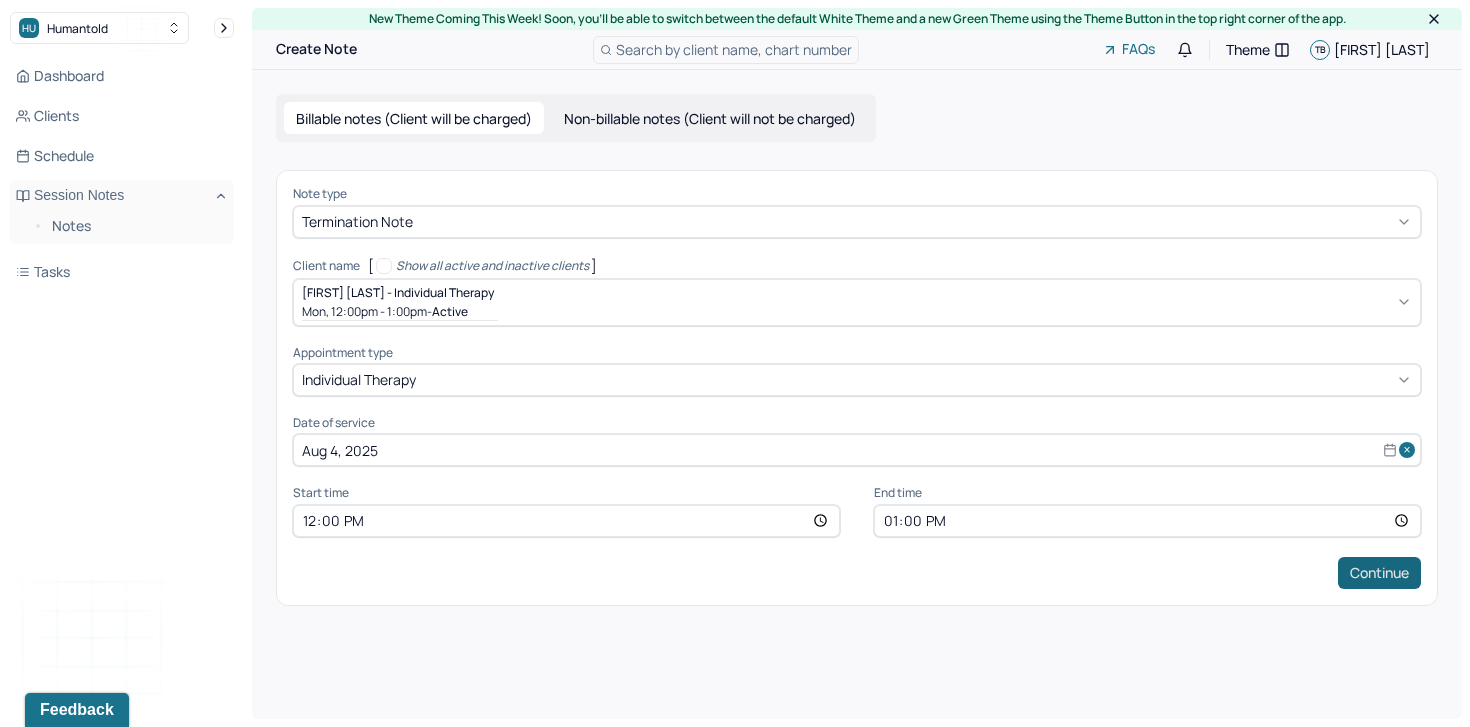 click on "Continue" at bounding box center [1379, 573] 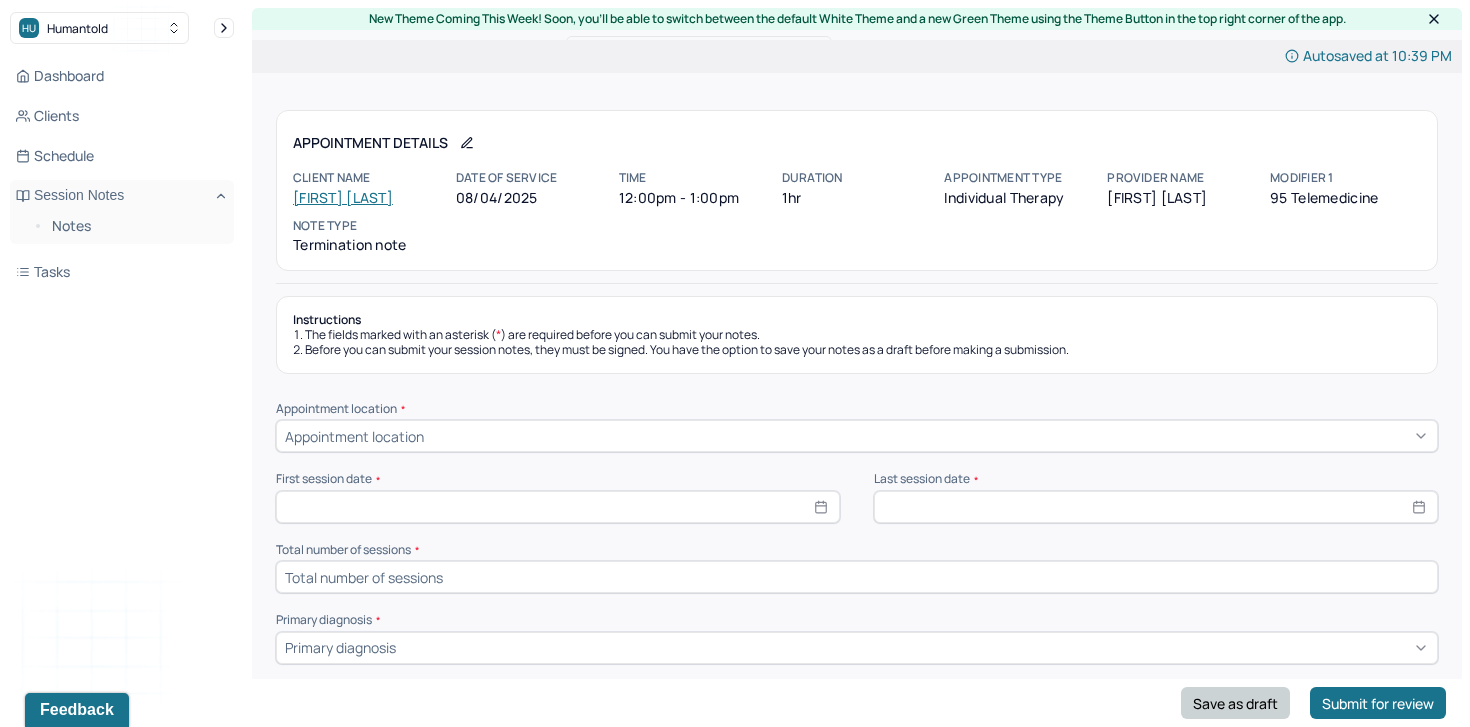 click on "Save as draft" at bounding box center (1235, 703) 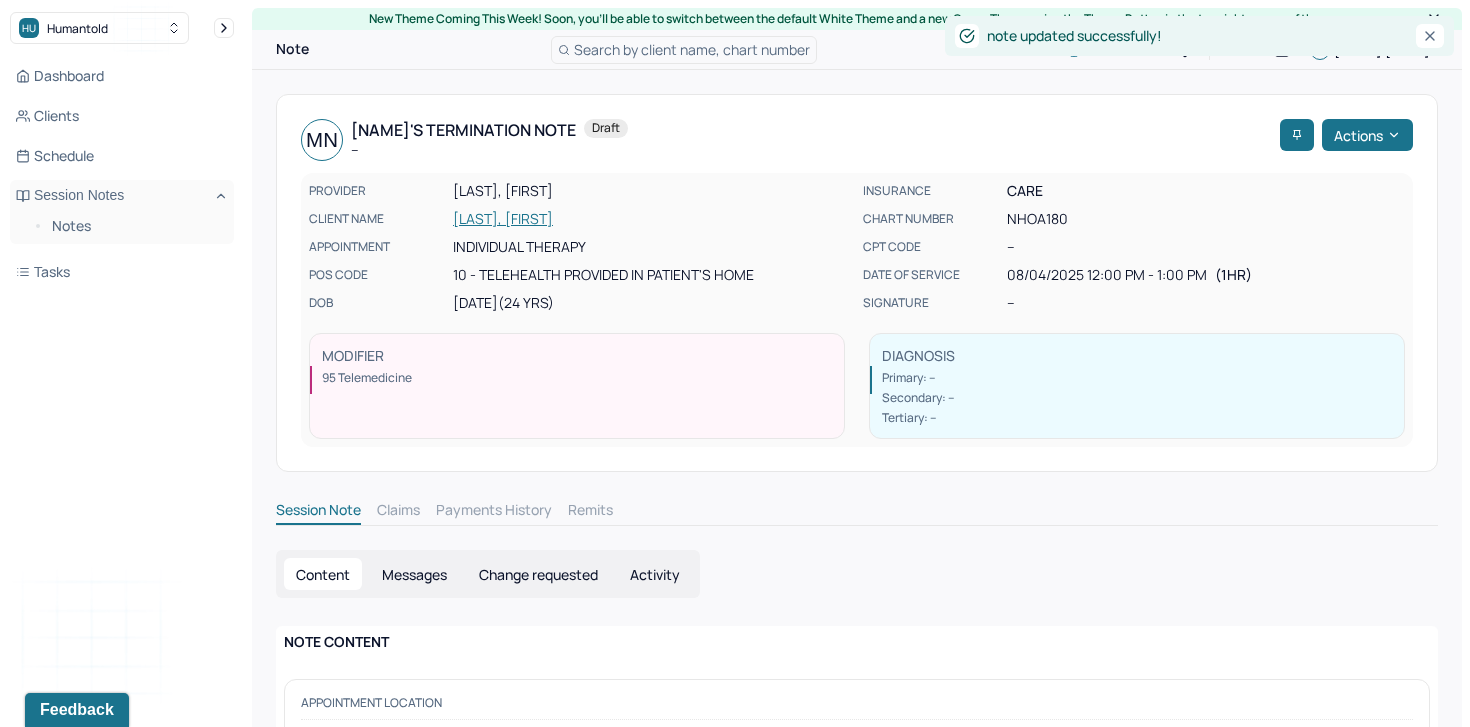 click on "[LAST], [FIRST]" at bounding box center (652, 219) 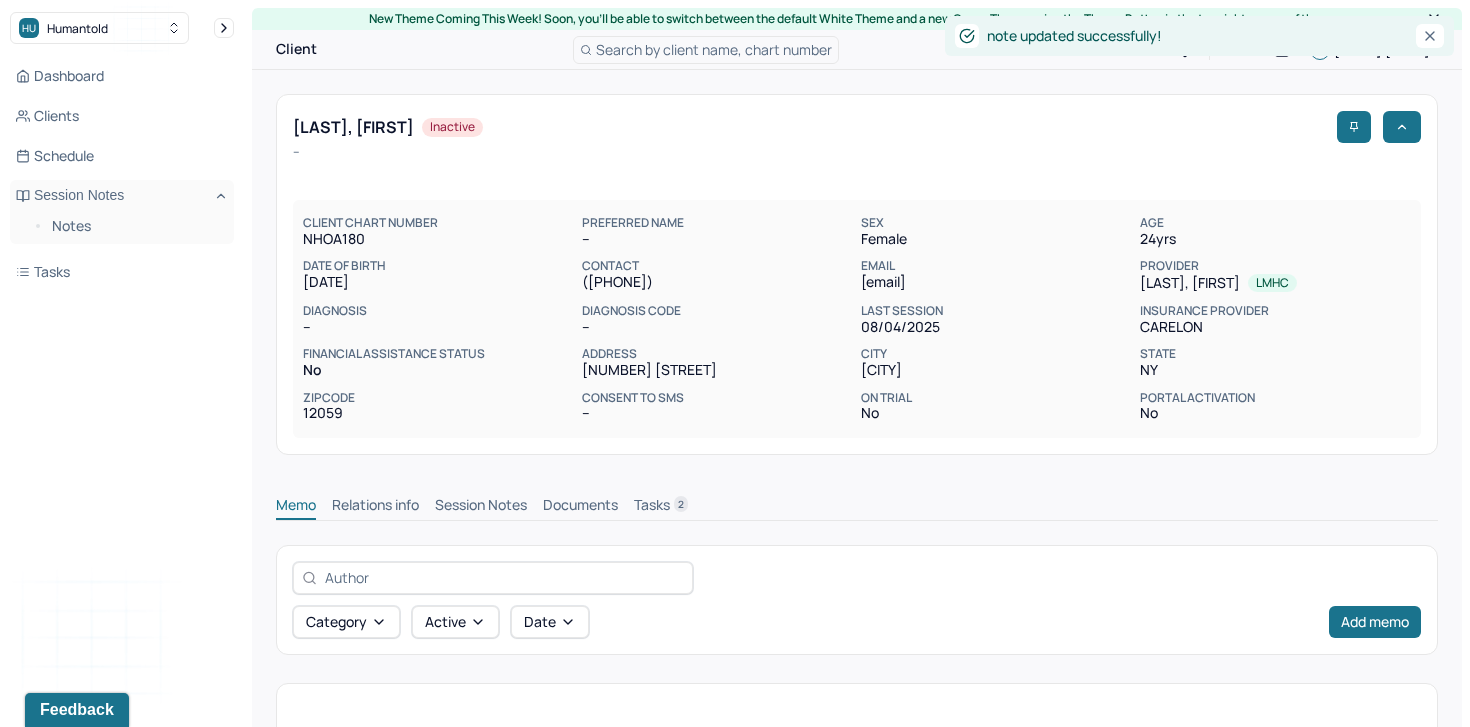 scroll, scrollTop: 0, scrollLeft: 0, axis: both 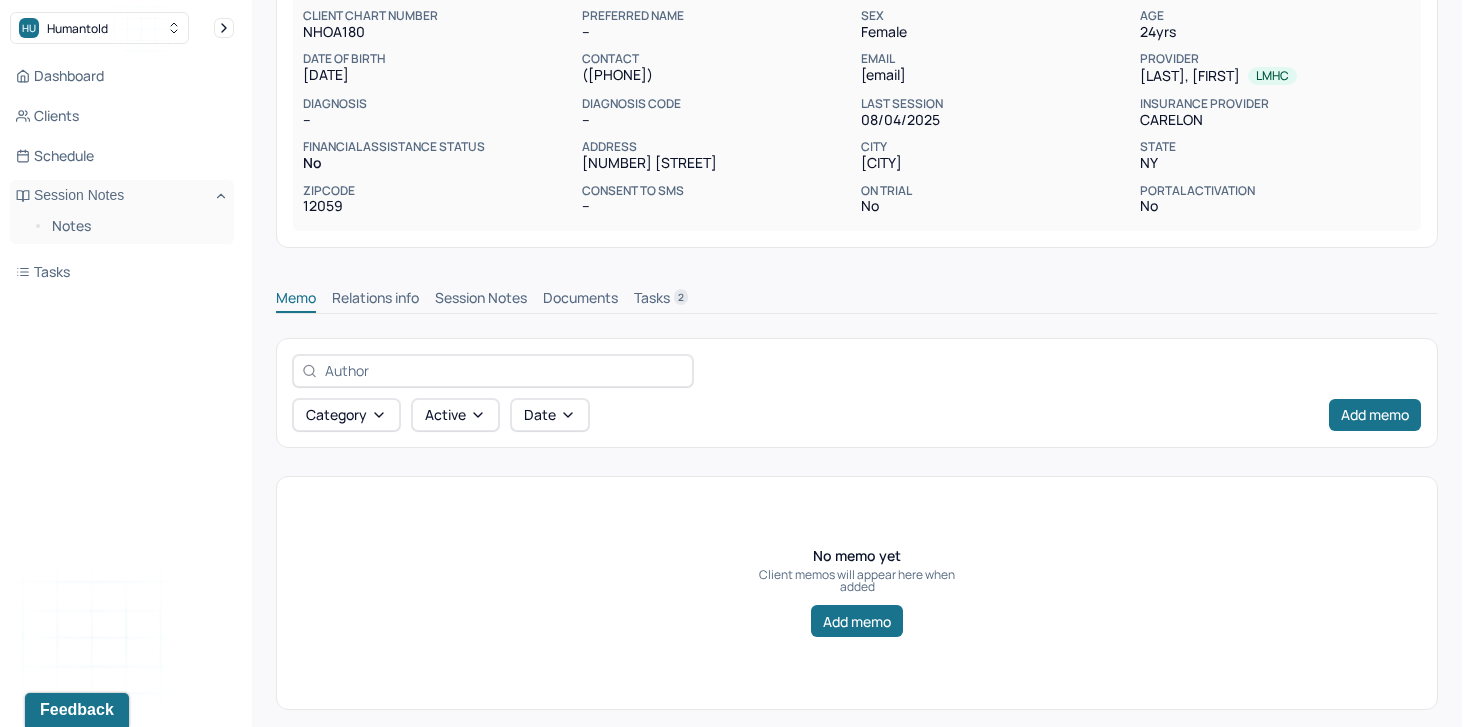 click on "Session Notes" at bounding box center (481, 300) 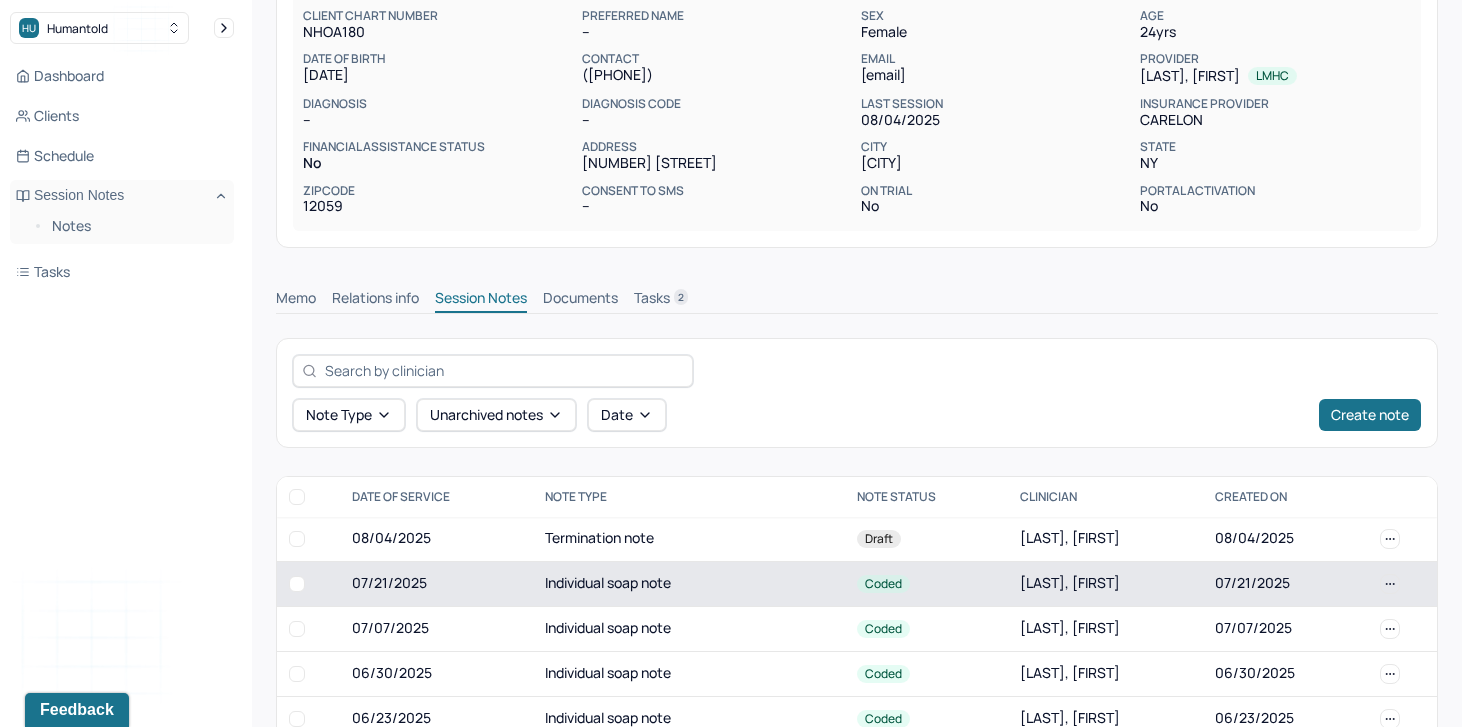 click on "Individual soap note" at bounding box center (689, 583) 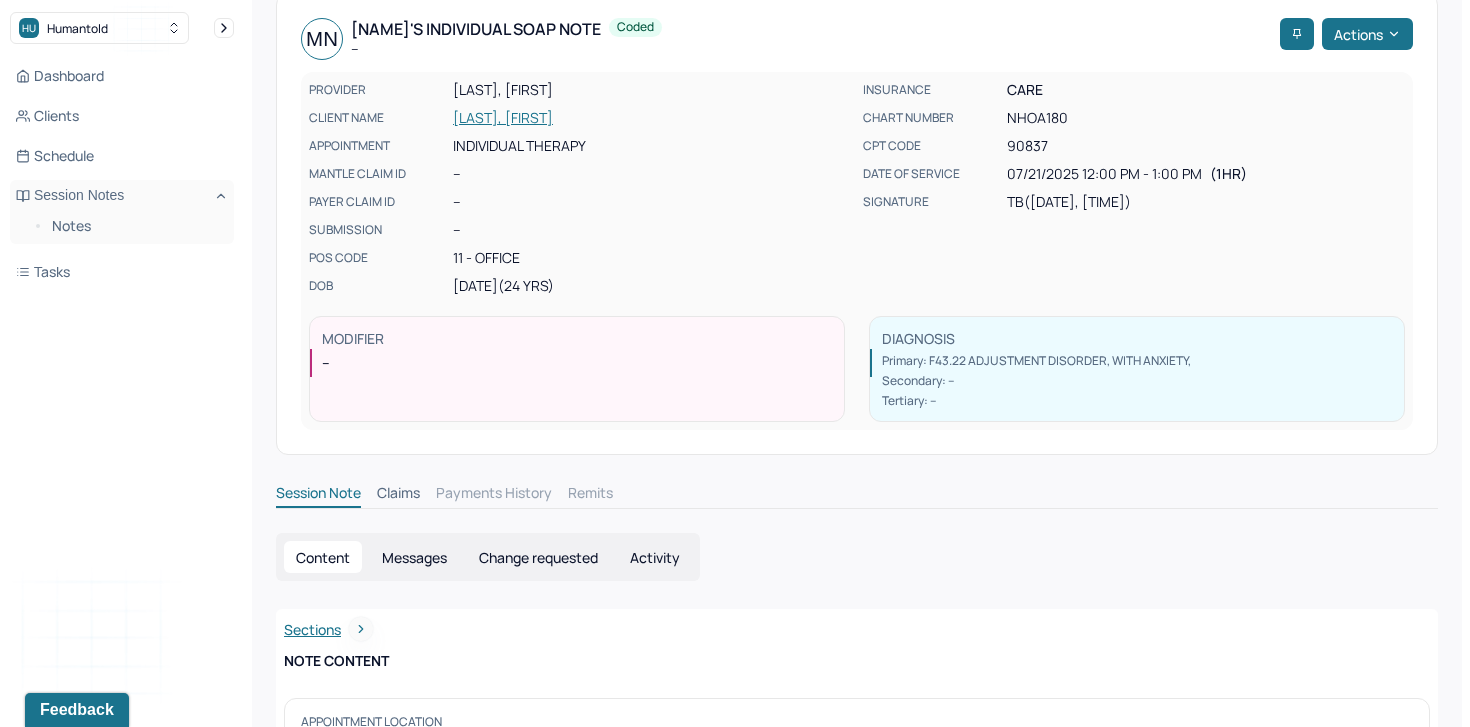 scroll, scrollTop: 99, scrollLeft: 0, axis: vertical 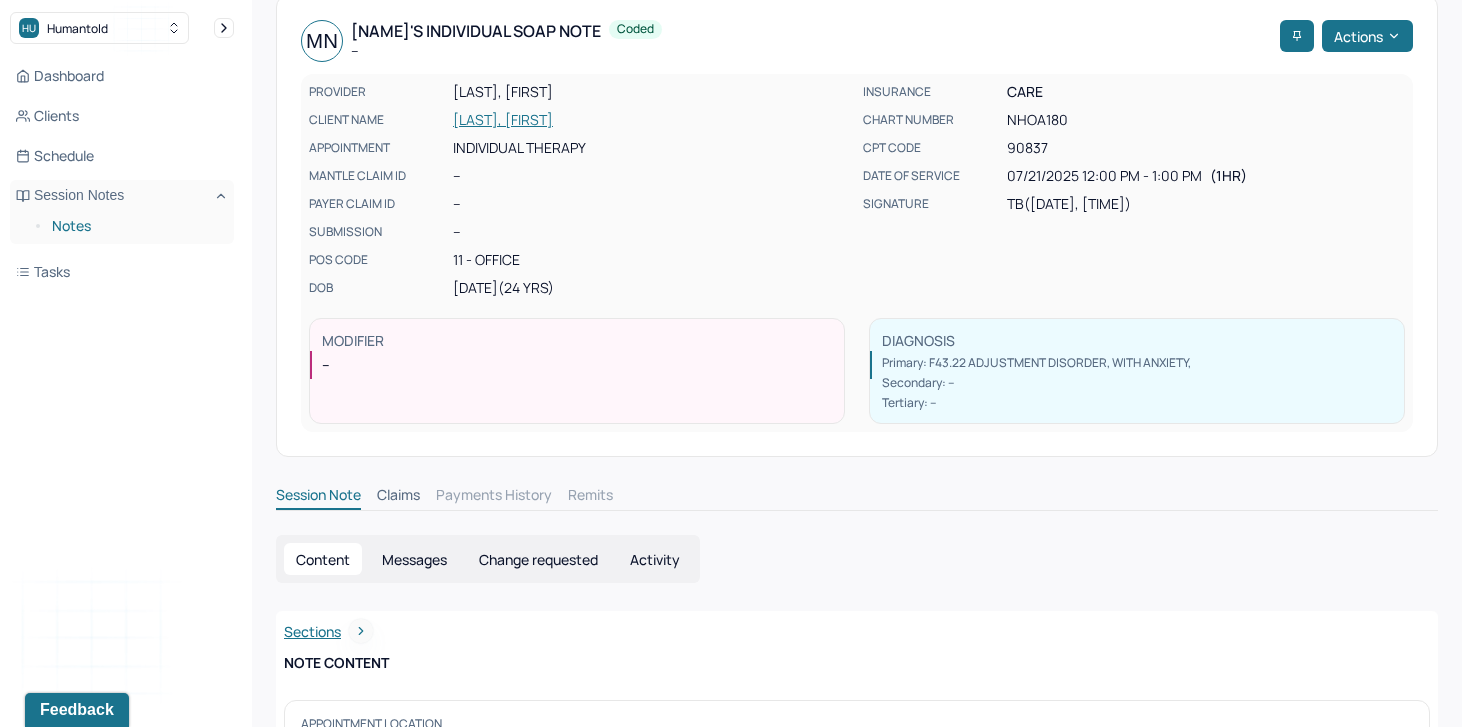 click on "Notes" at bounding box center (135, 226) 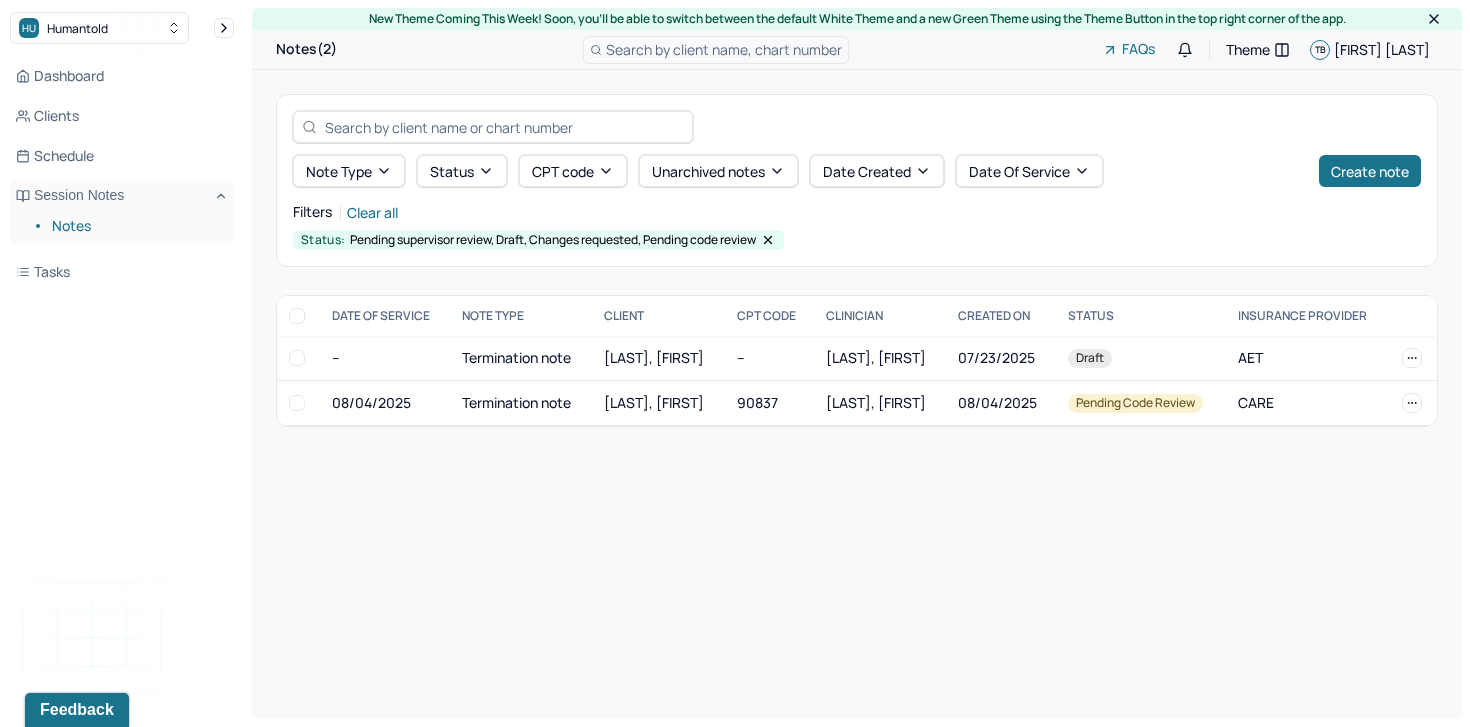 scroll, scrollTop: 0, scrollLeft: 0, axis: both 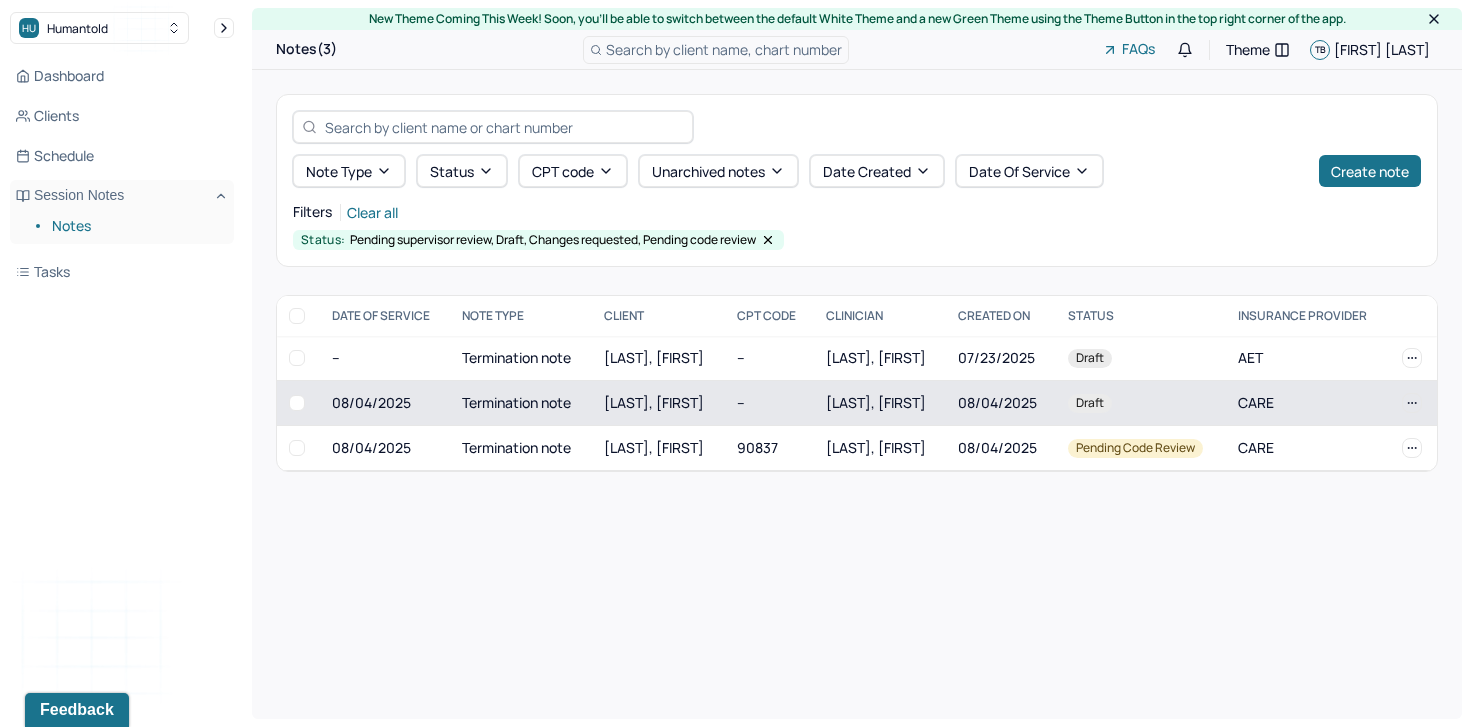 click on "Termination note" at bounding box center (521, 403) 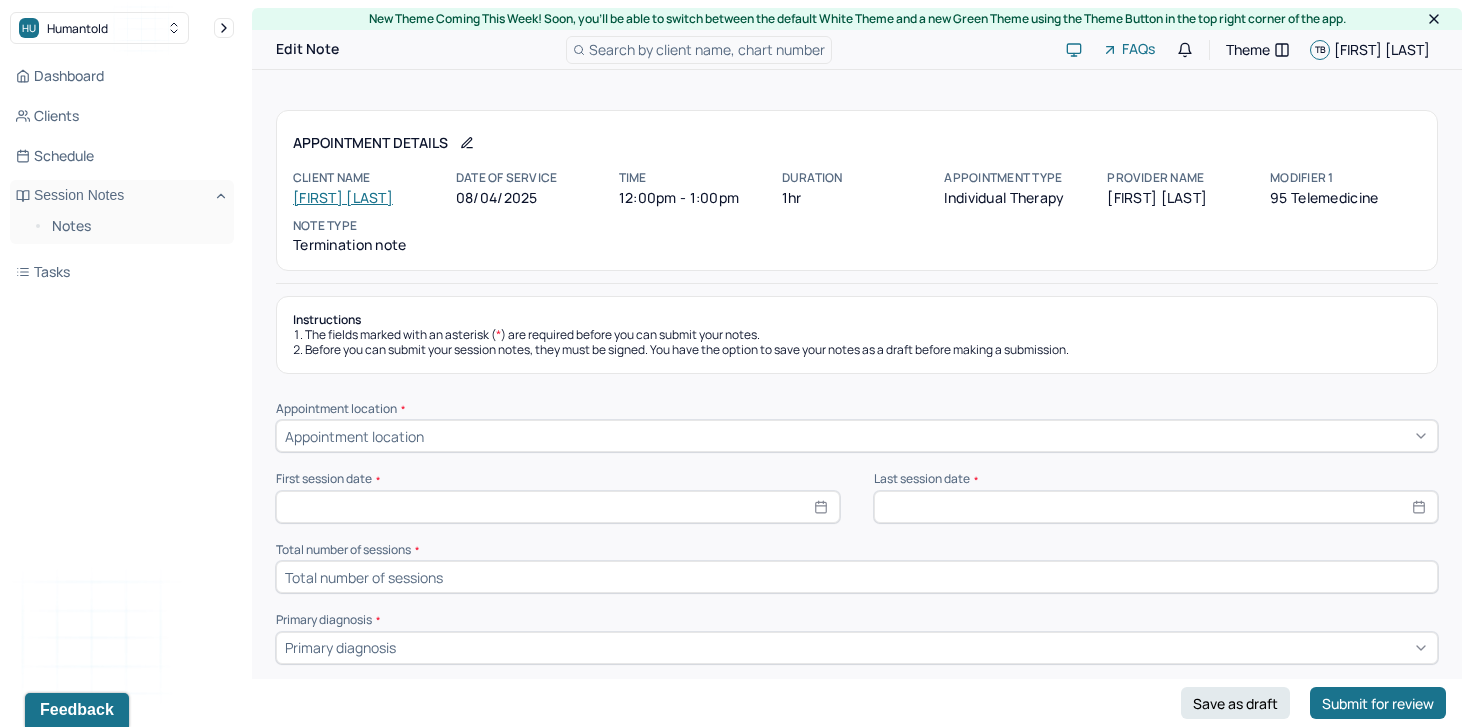 click 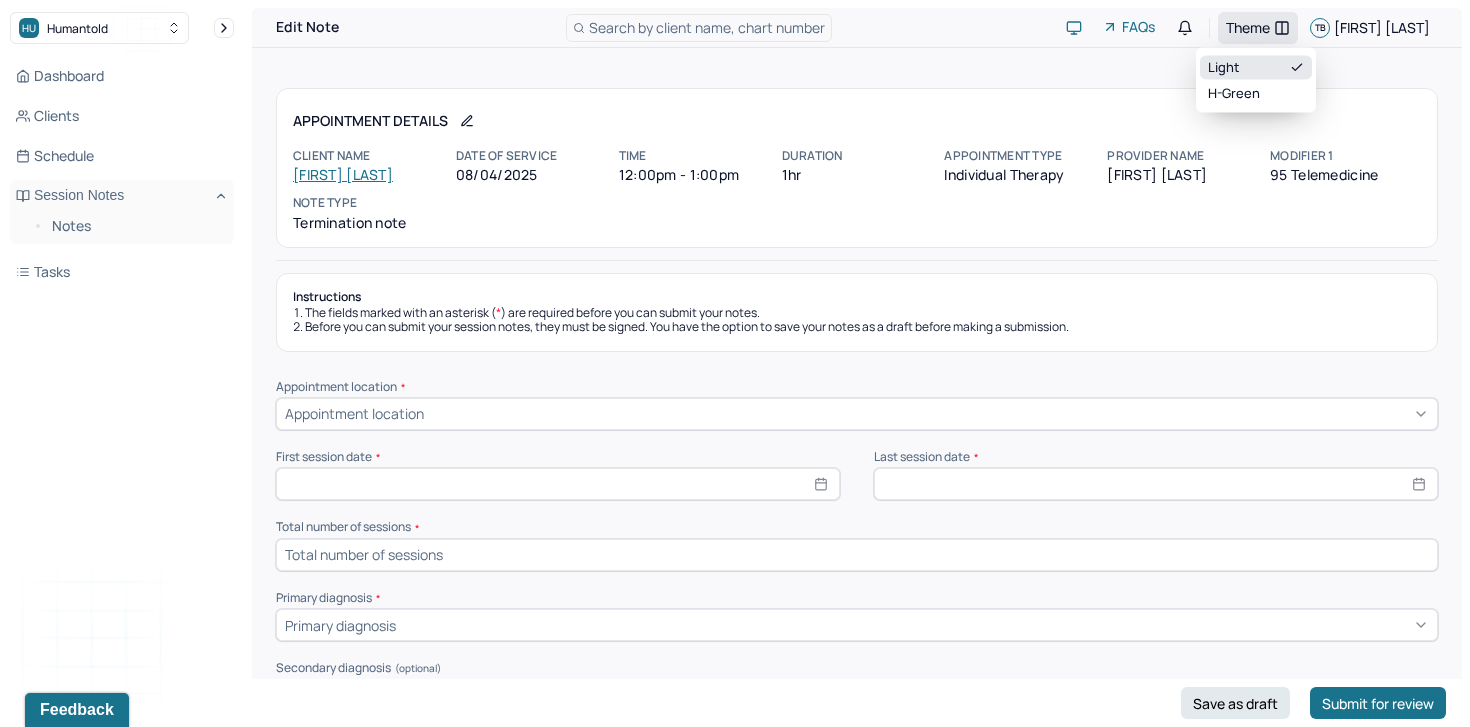 click 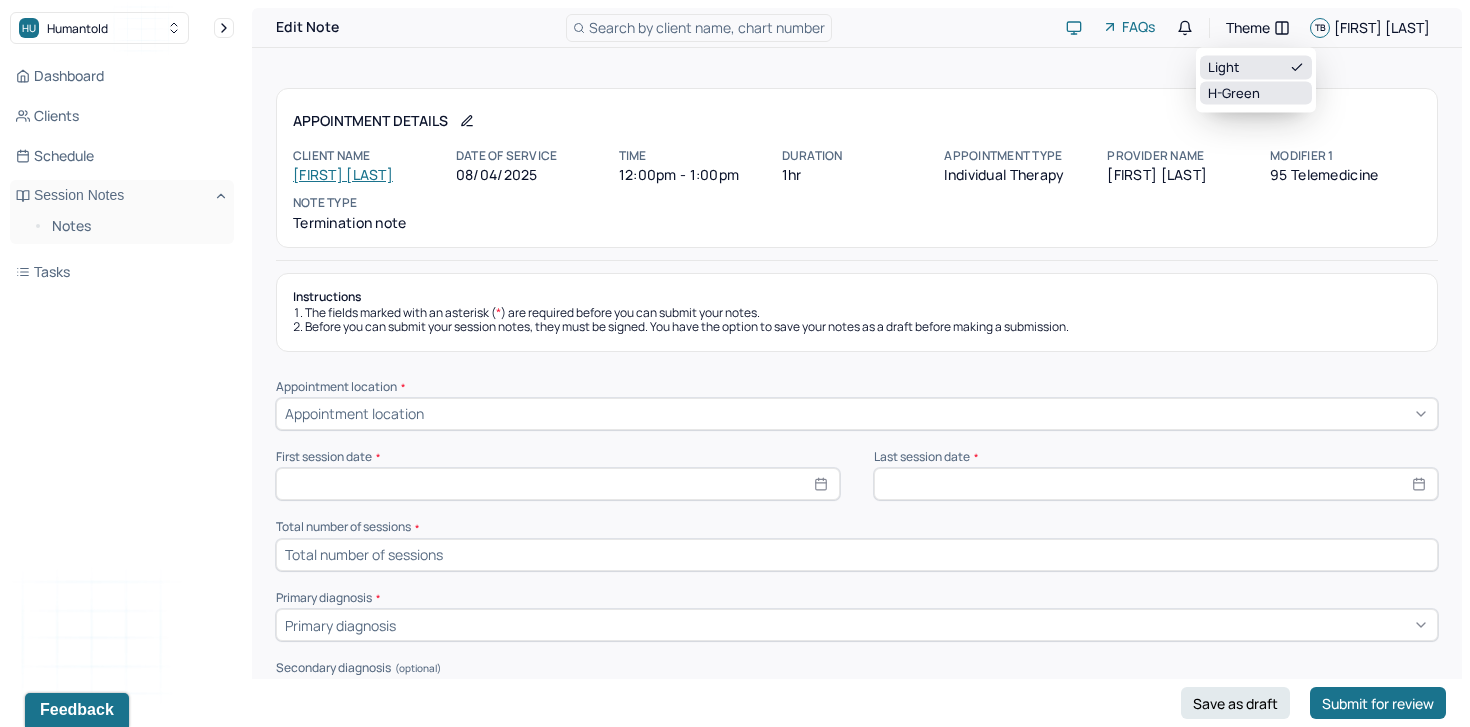 click on "H-green" at bounding box center [1256, 93] 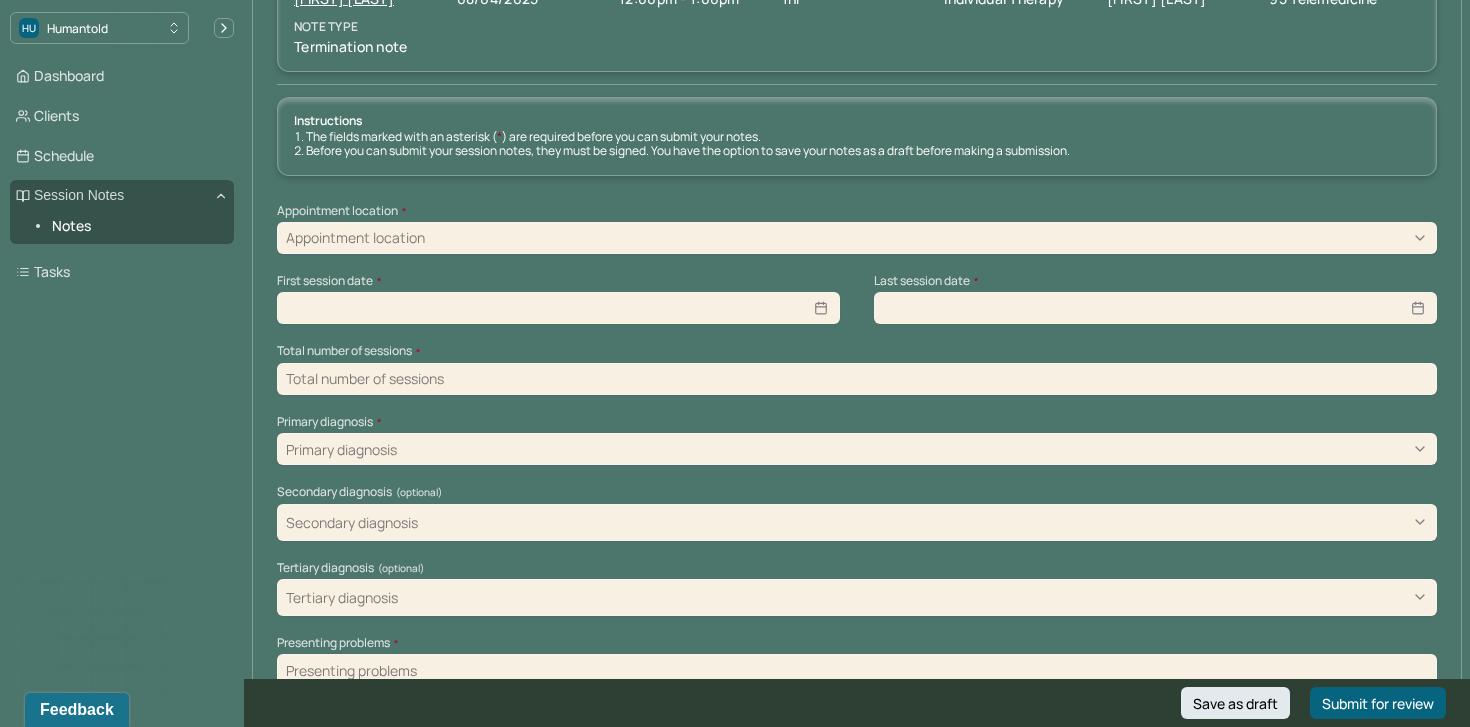 scroll, scrollTop: 134, scrollLeft: 0, axis: vertical 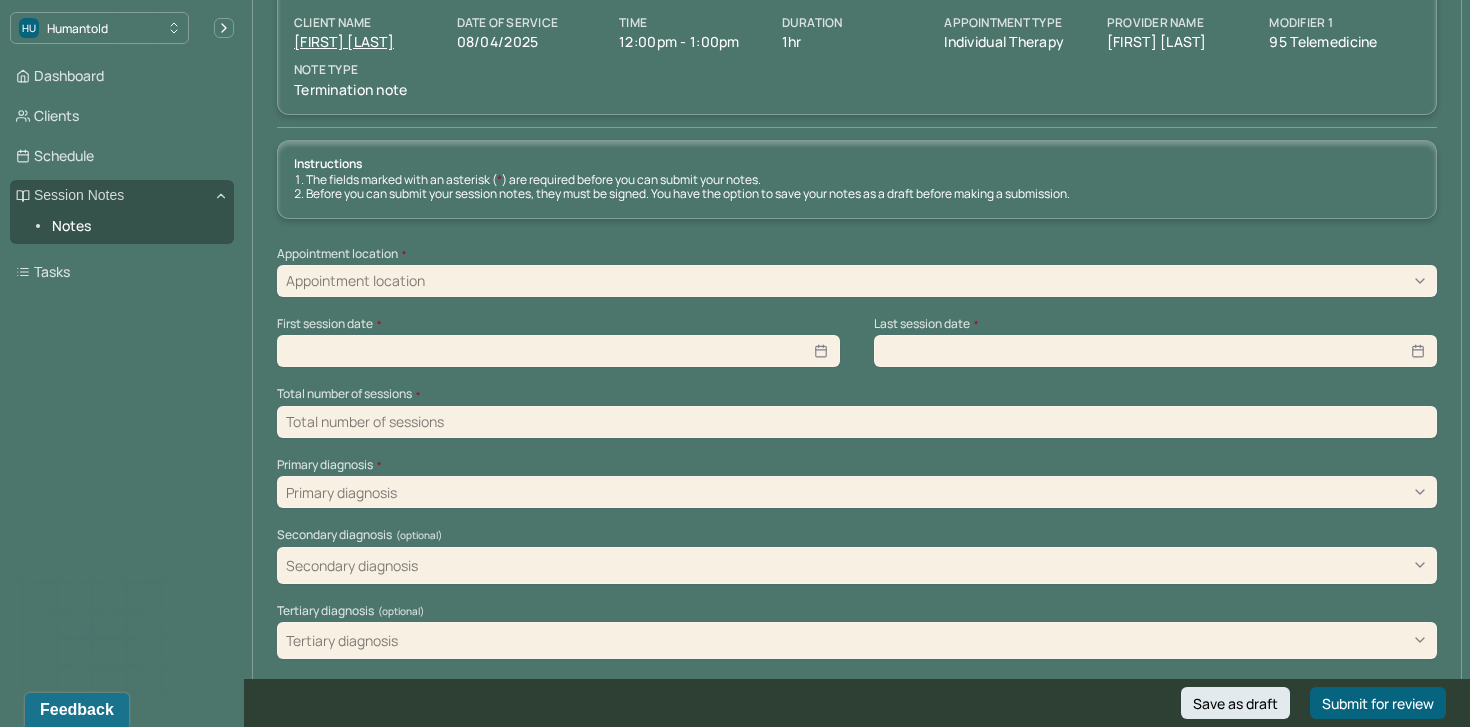 click on "Appointment location" at bounding box center (857, 281) 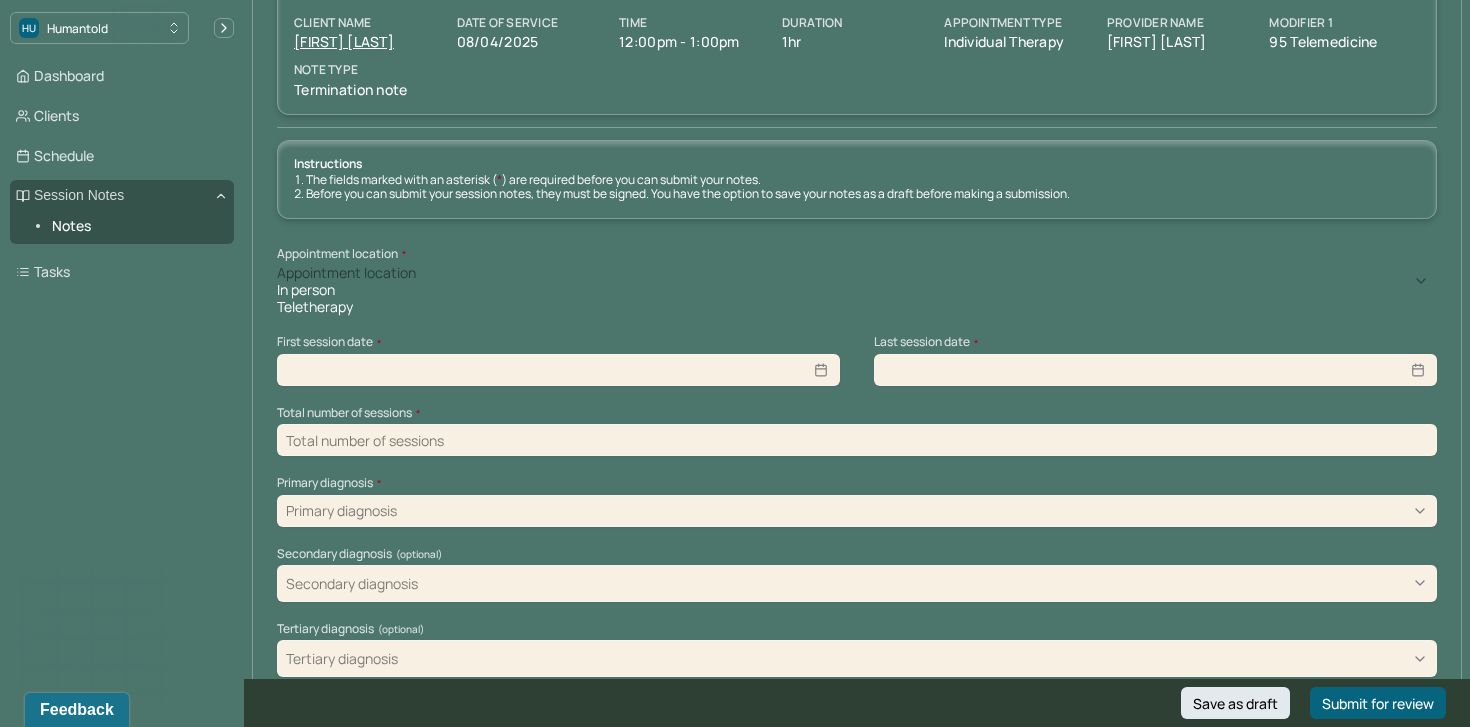 click on "Teletherapy" at bounding box center [857, 307] 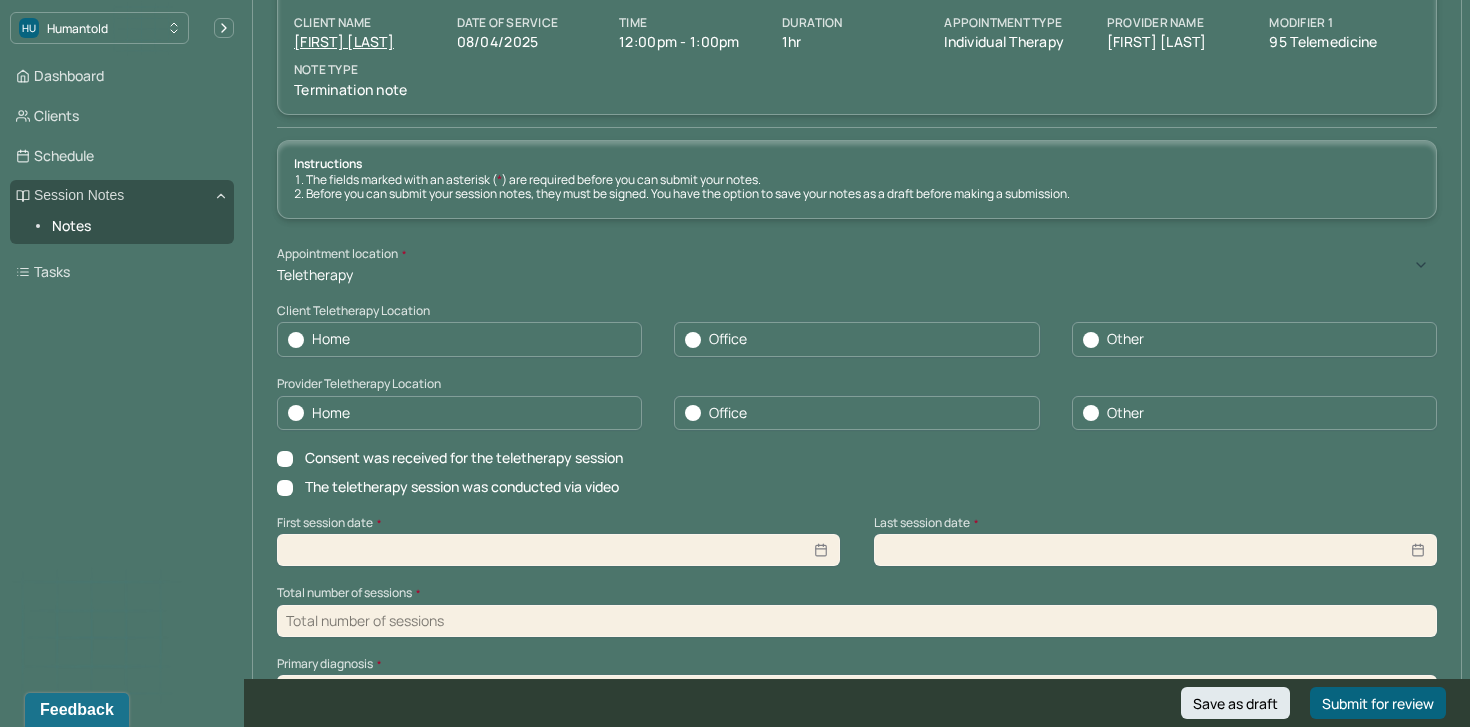 click on "Home" at bounding box center (459, 339) 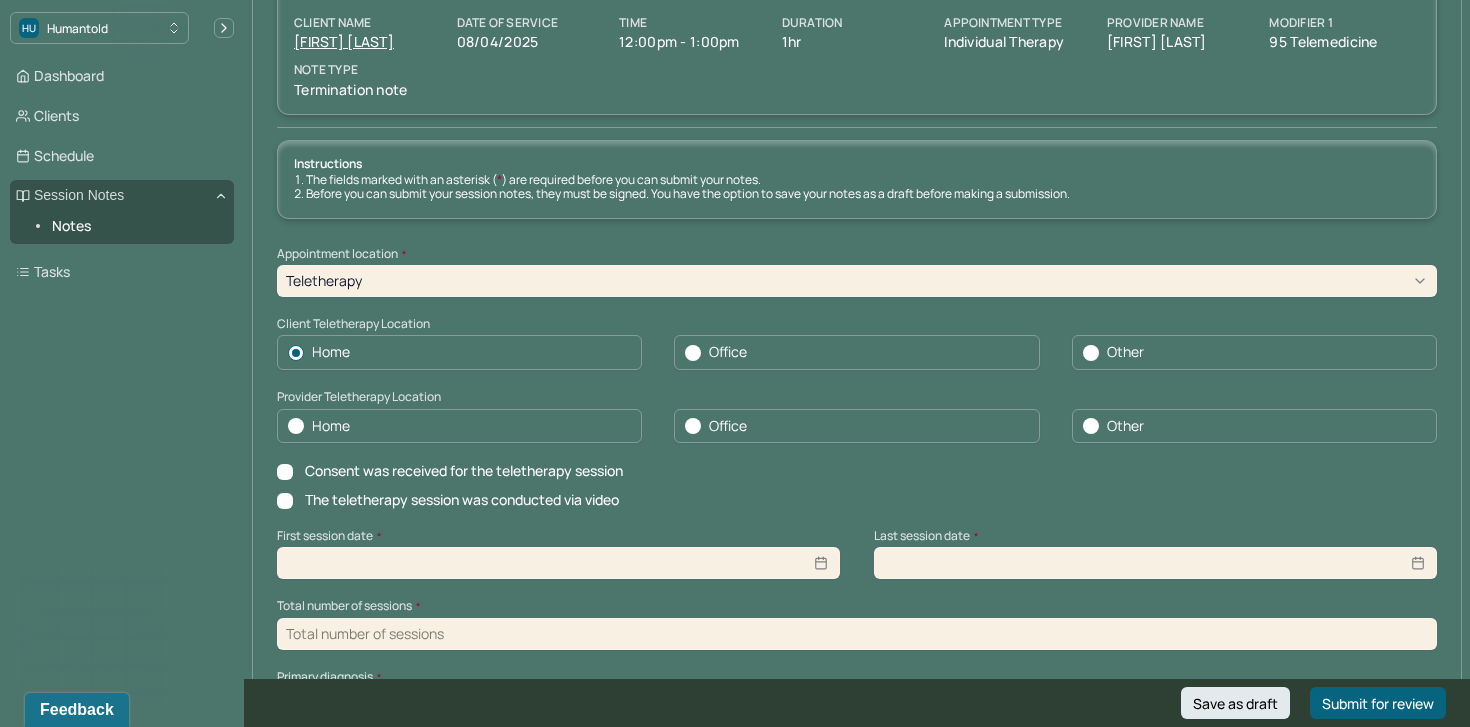 click on "Home" at bounding box center (459, 426) 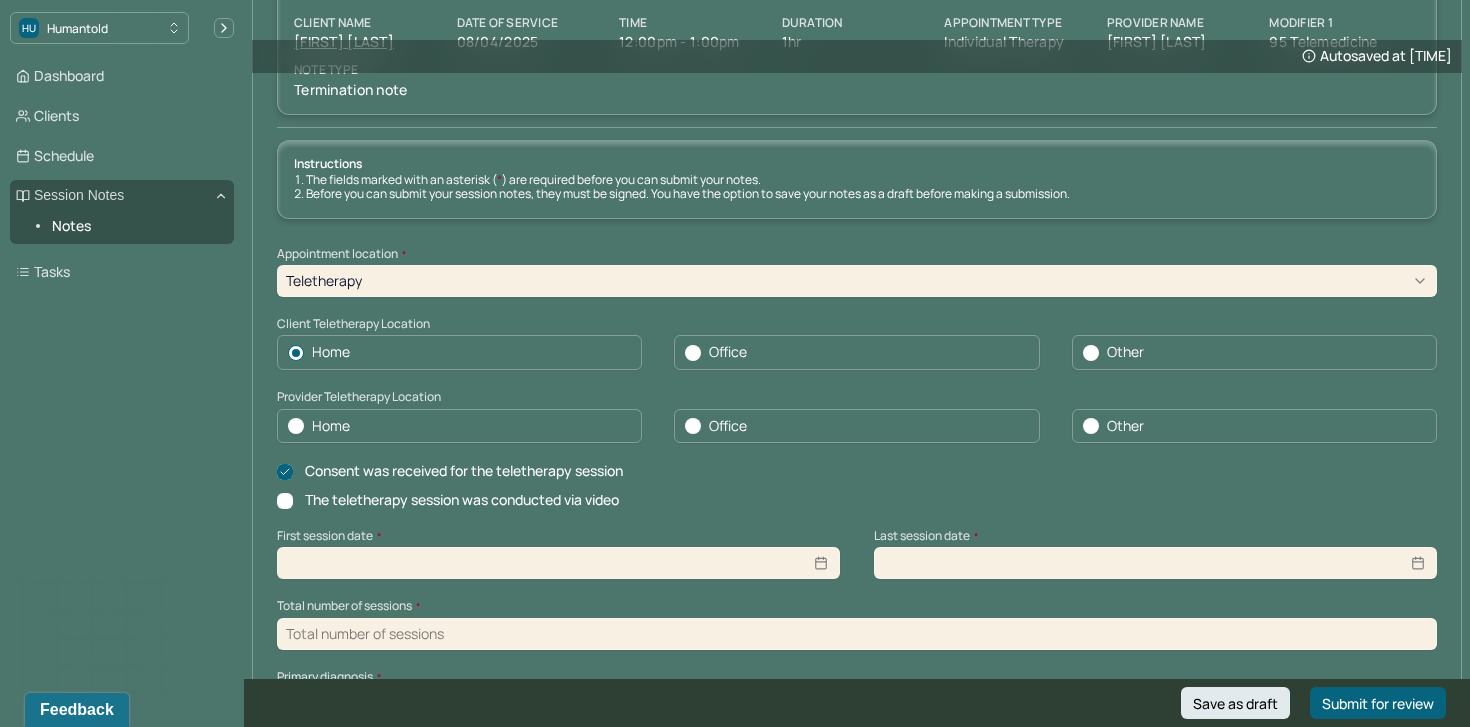 click on "The teletherapy session was conducted via video" at bounding box center (462, 500) 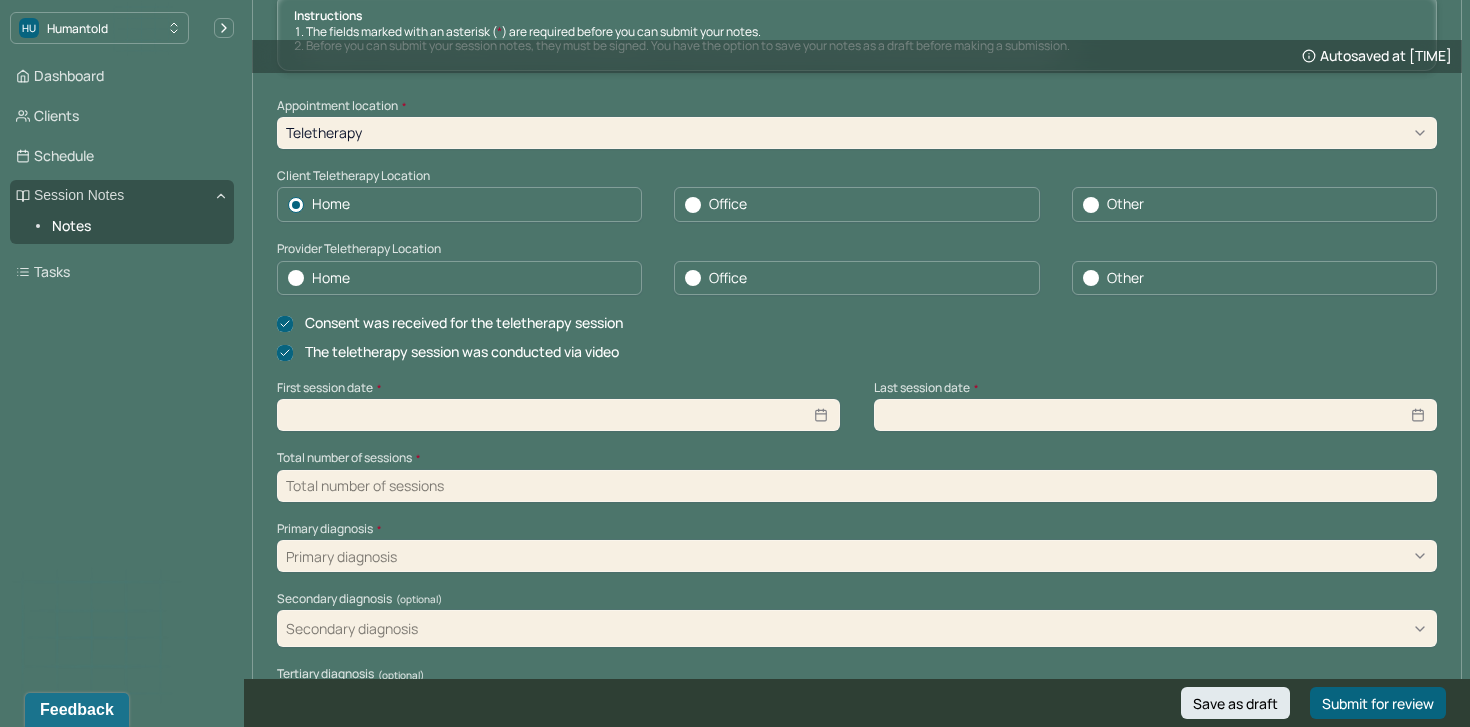 scroll, scrollTop: 342, scrollLeft: 0, axis: vertical 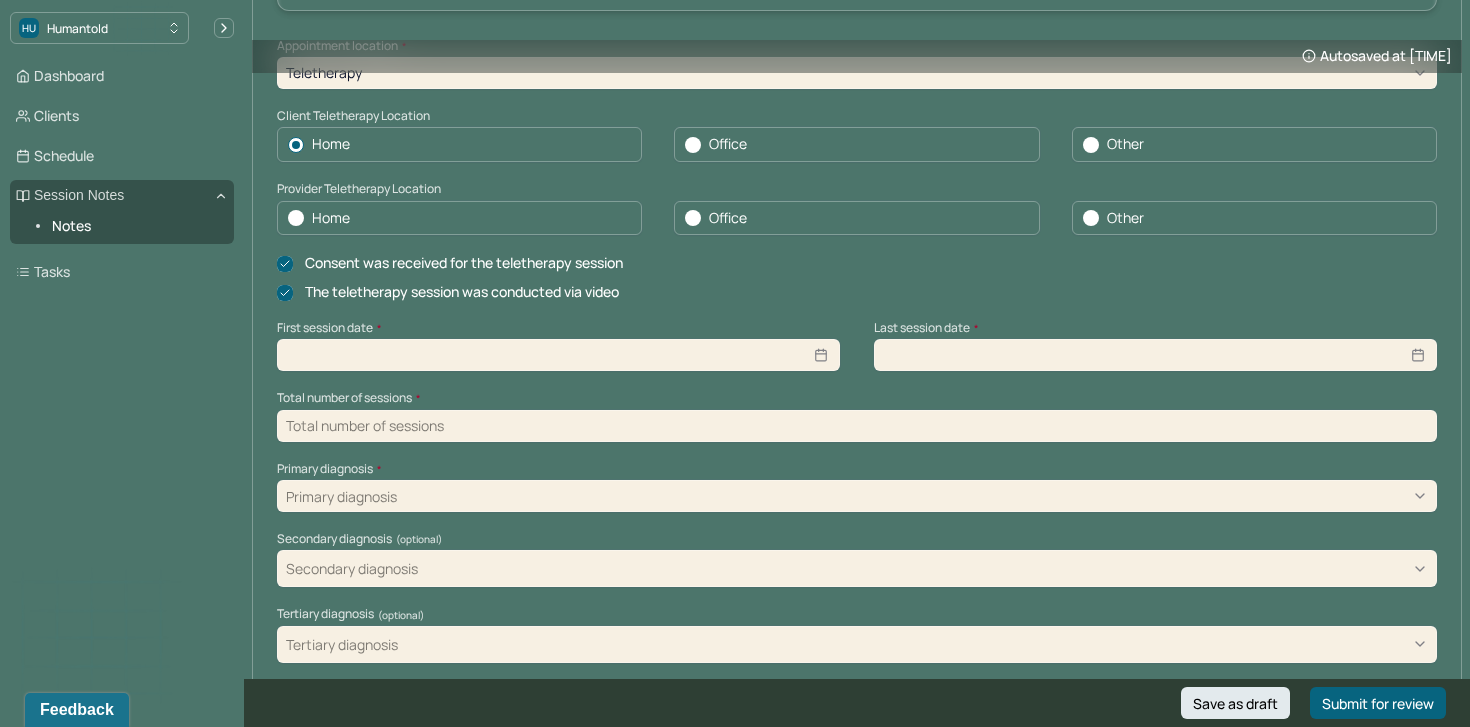 click at bounding box center [1155, 355] 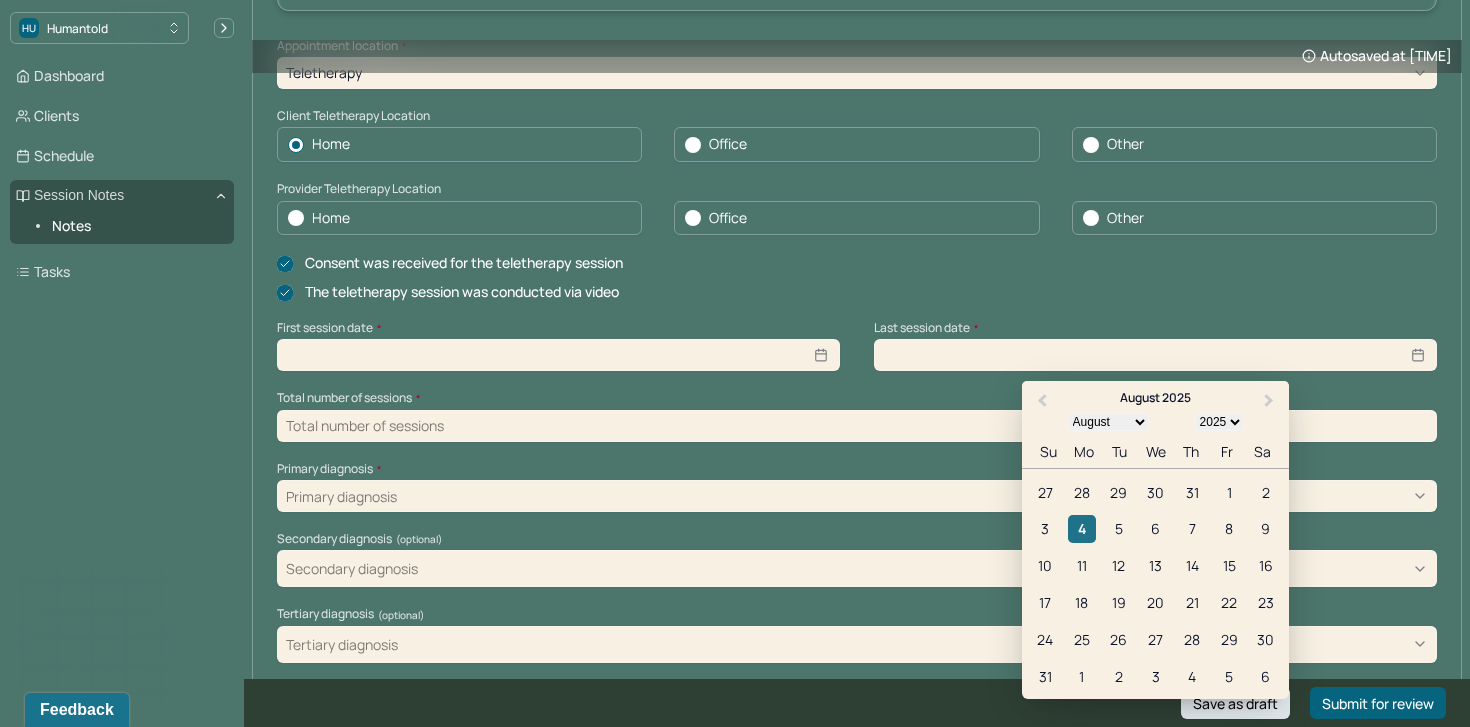 click on "4" at bounding box center (1082, 529) 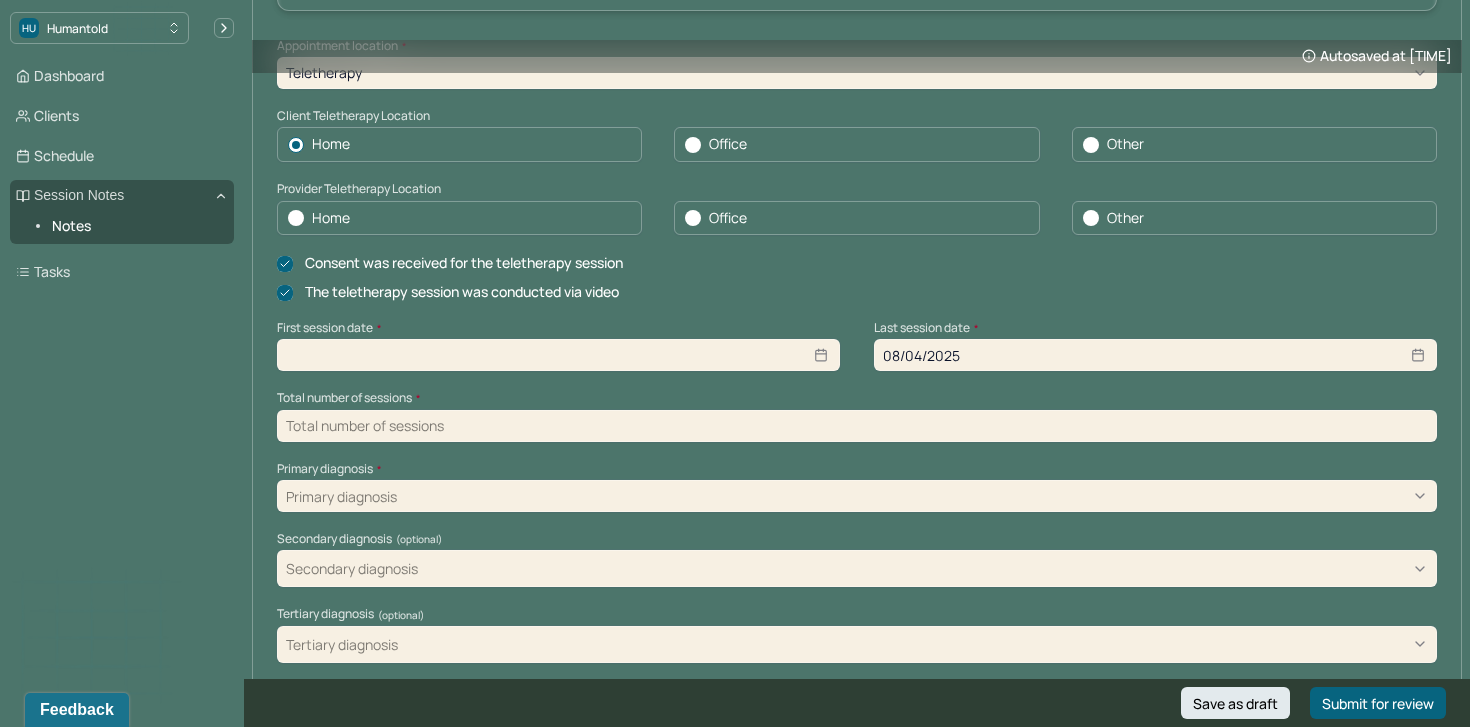 click at bounding box center [857, 426] 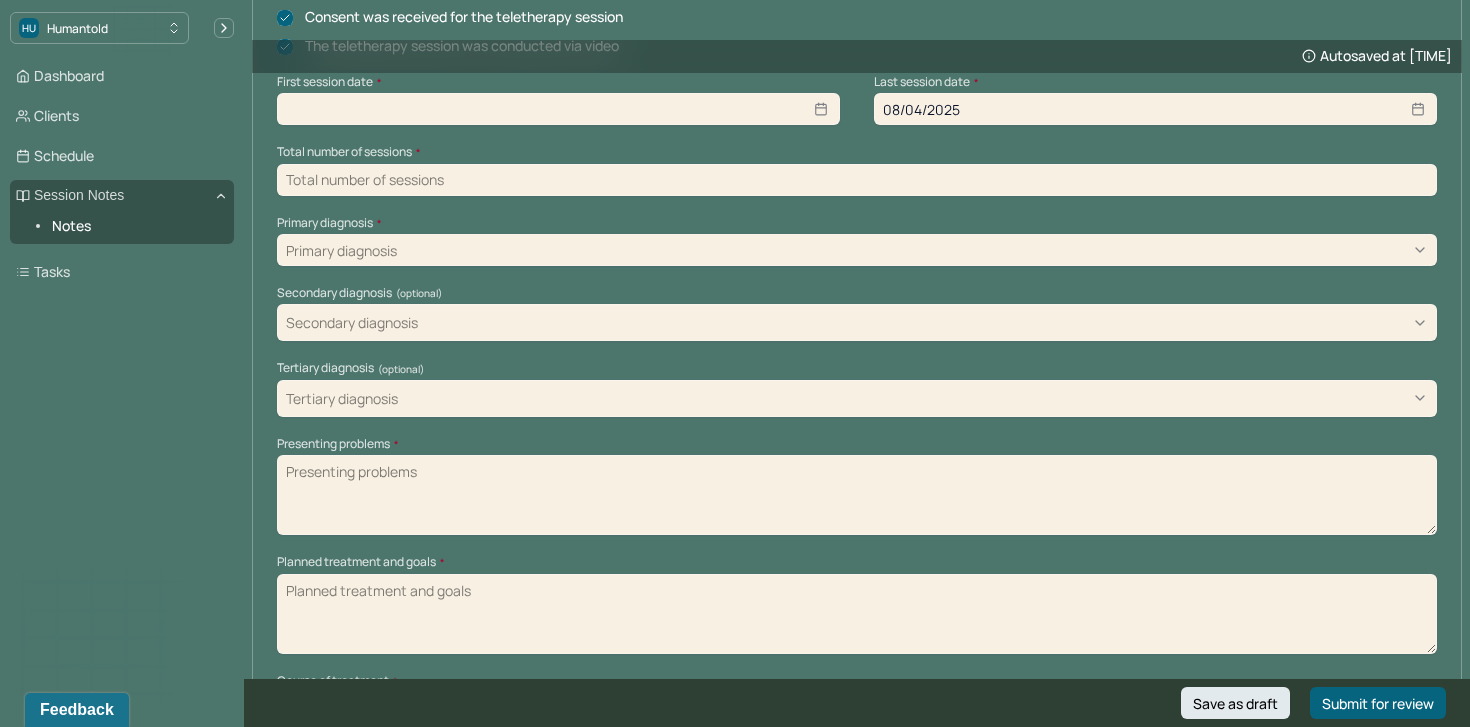 scroll, scrollTop: 591, scrollLeft: 0, axis: vertical 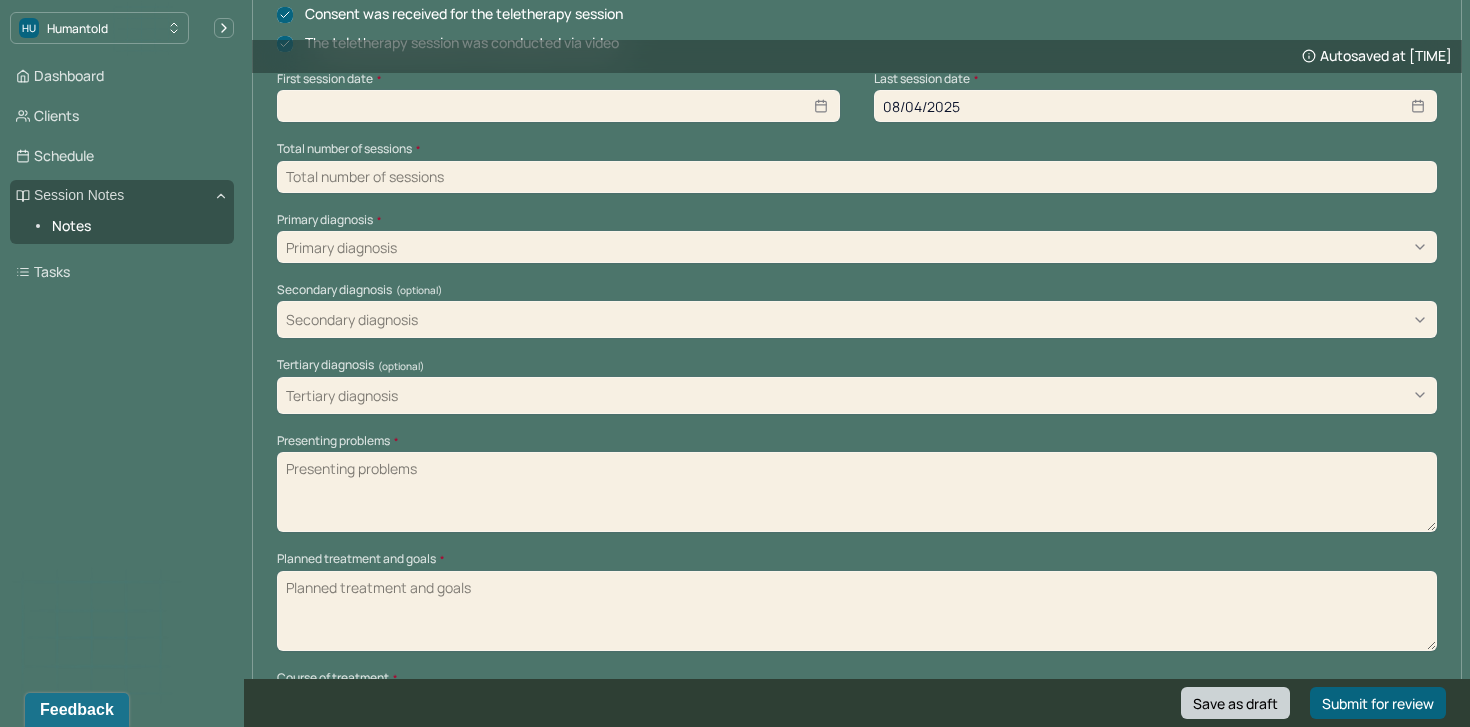 click on "Save as draft" at bounding box center (1235, 703) 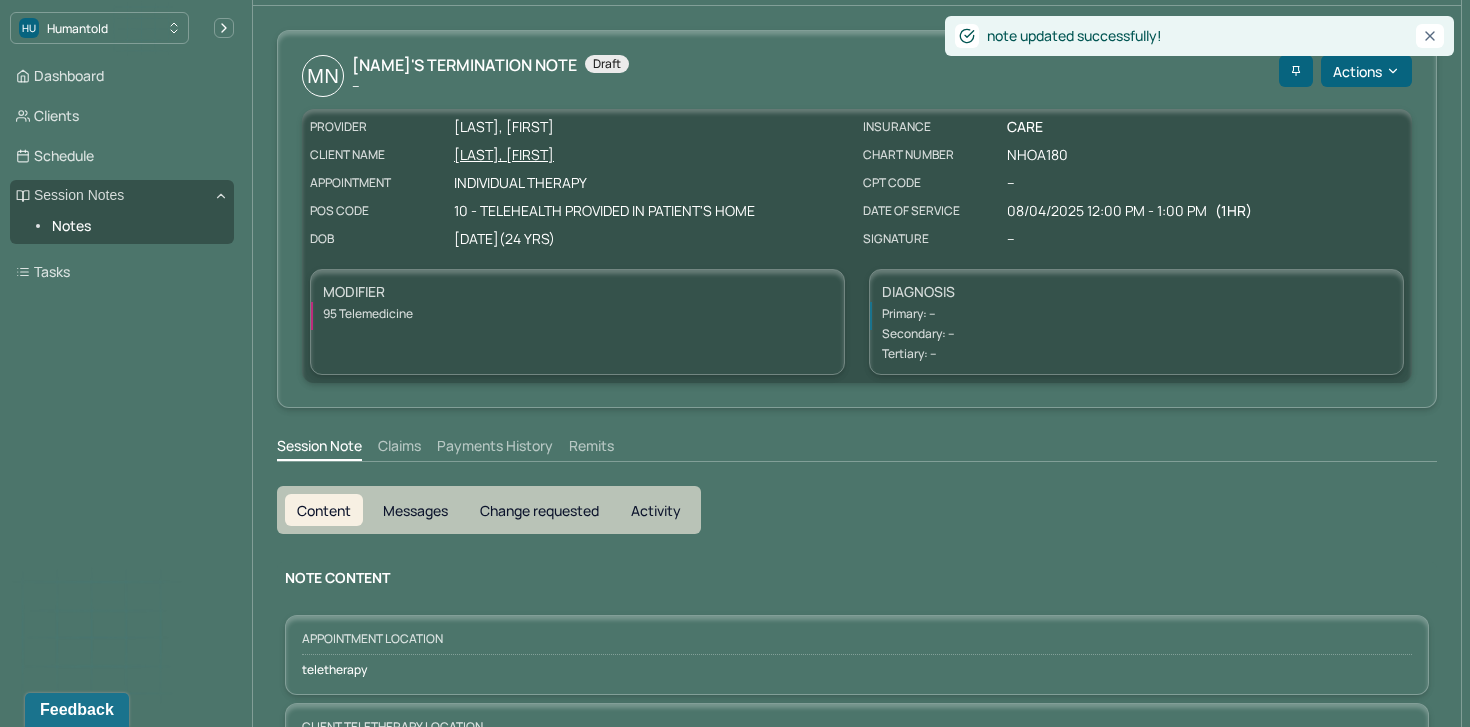 scroll, scrollTop: 24, scrollLeft: 0, axis: vertical 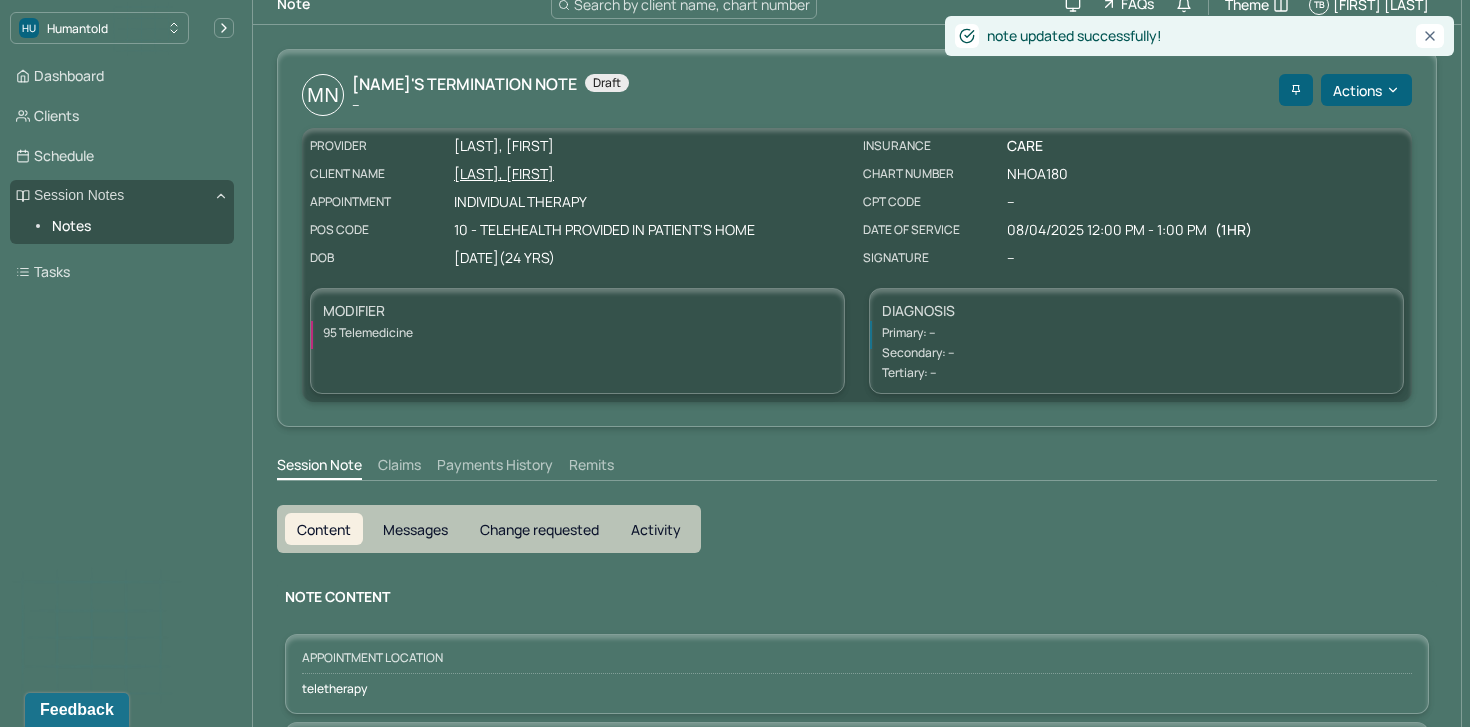 click on "[LAST], [FIRST]" at bounding box center (652, 174) 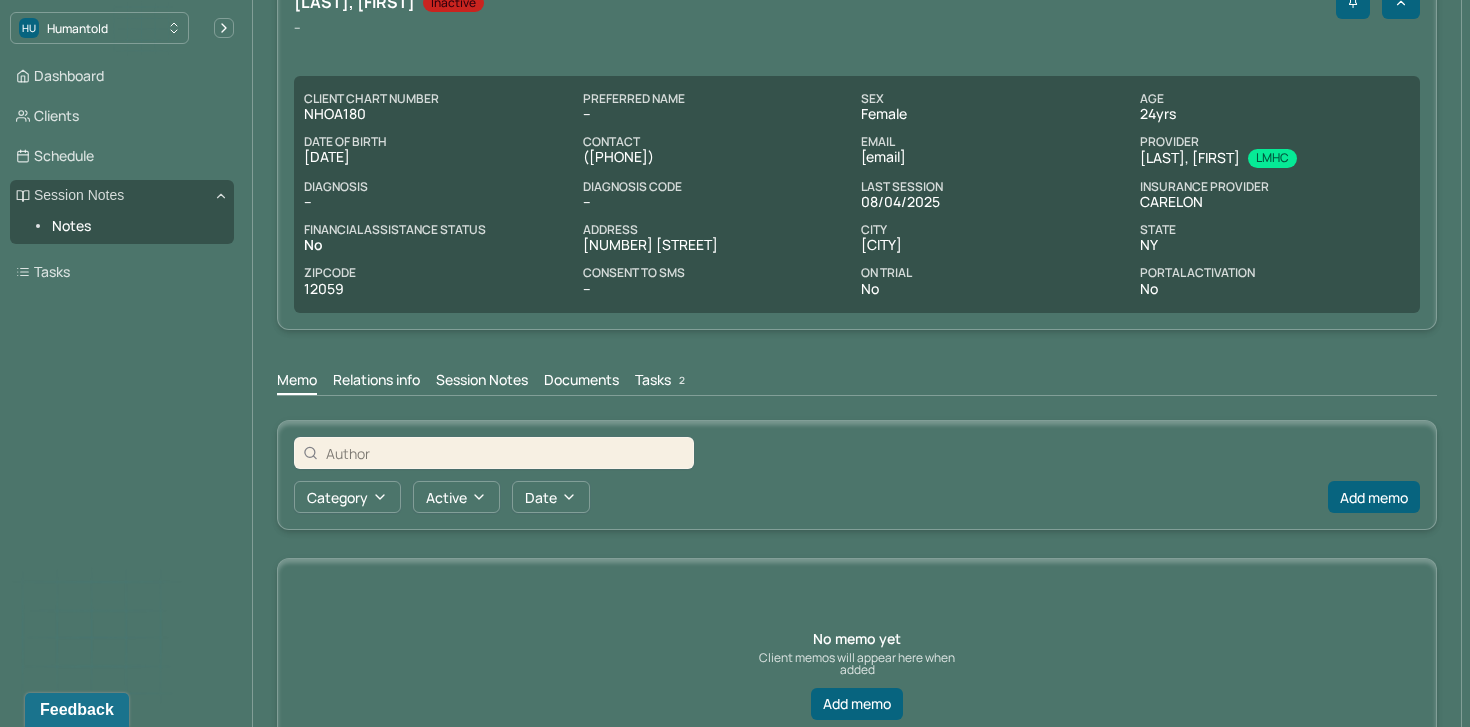scroll, scrollTop: 131, scrollLeft: 0, axis: vertical 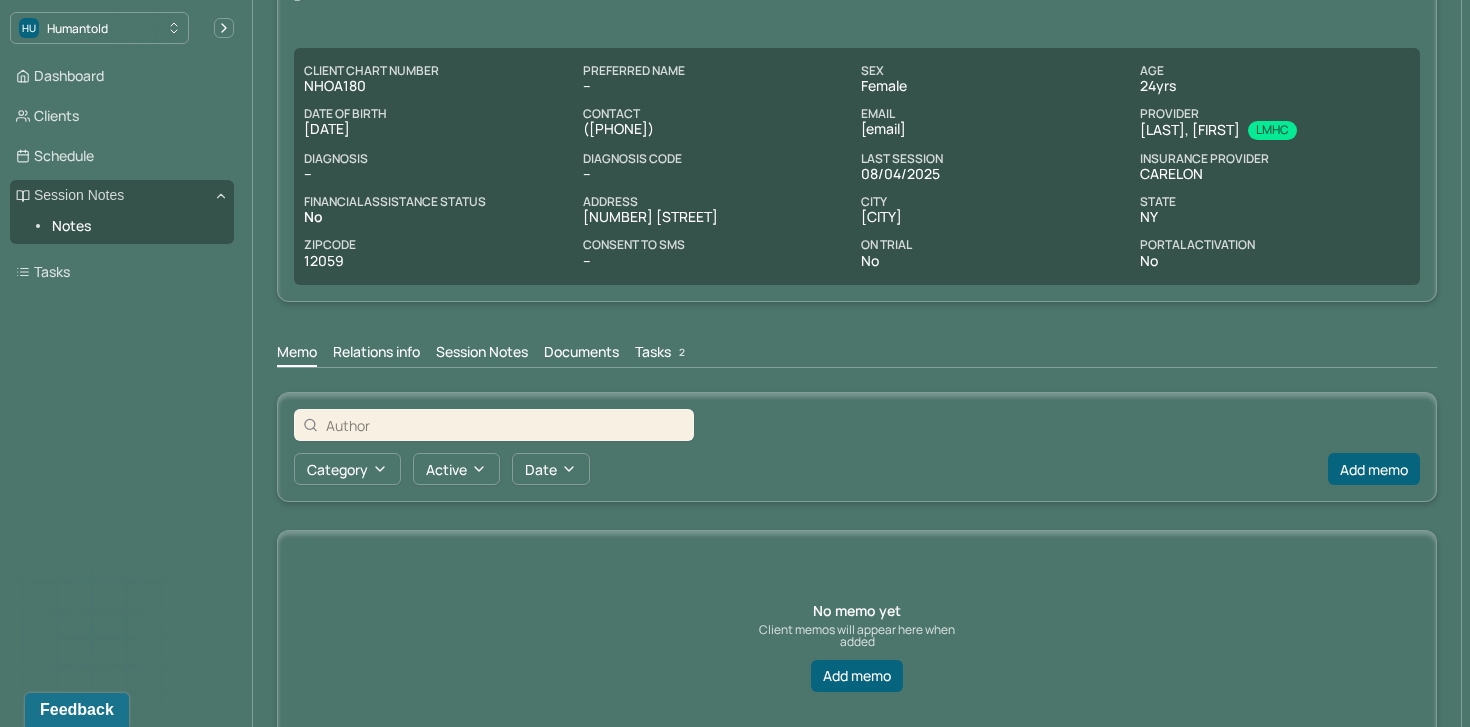 click on "Session Notes" at bounding box center [482, 354] 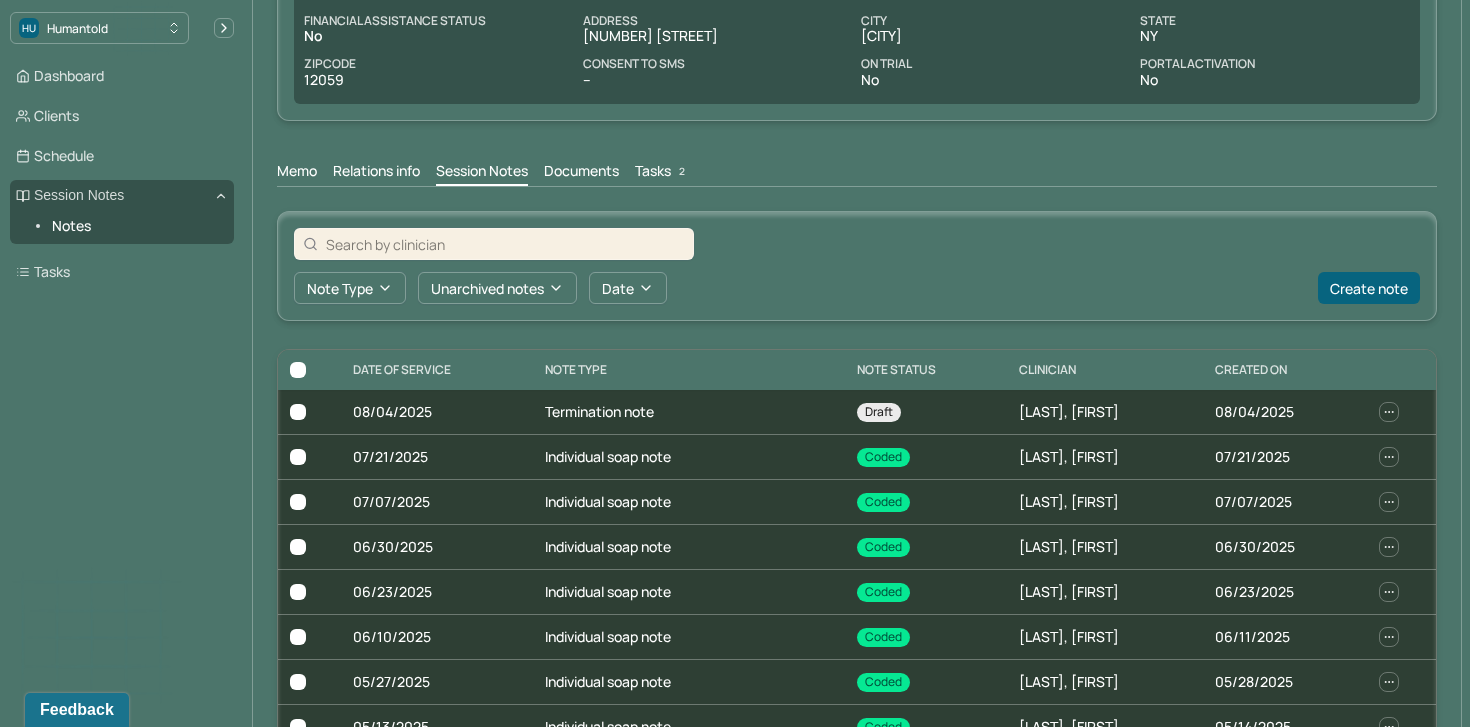scroll, scrollTop: 311, scrollLeft: 0, axis: vertical 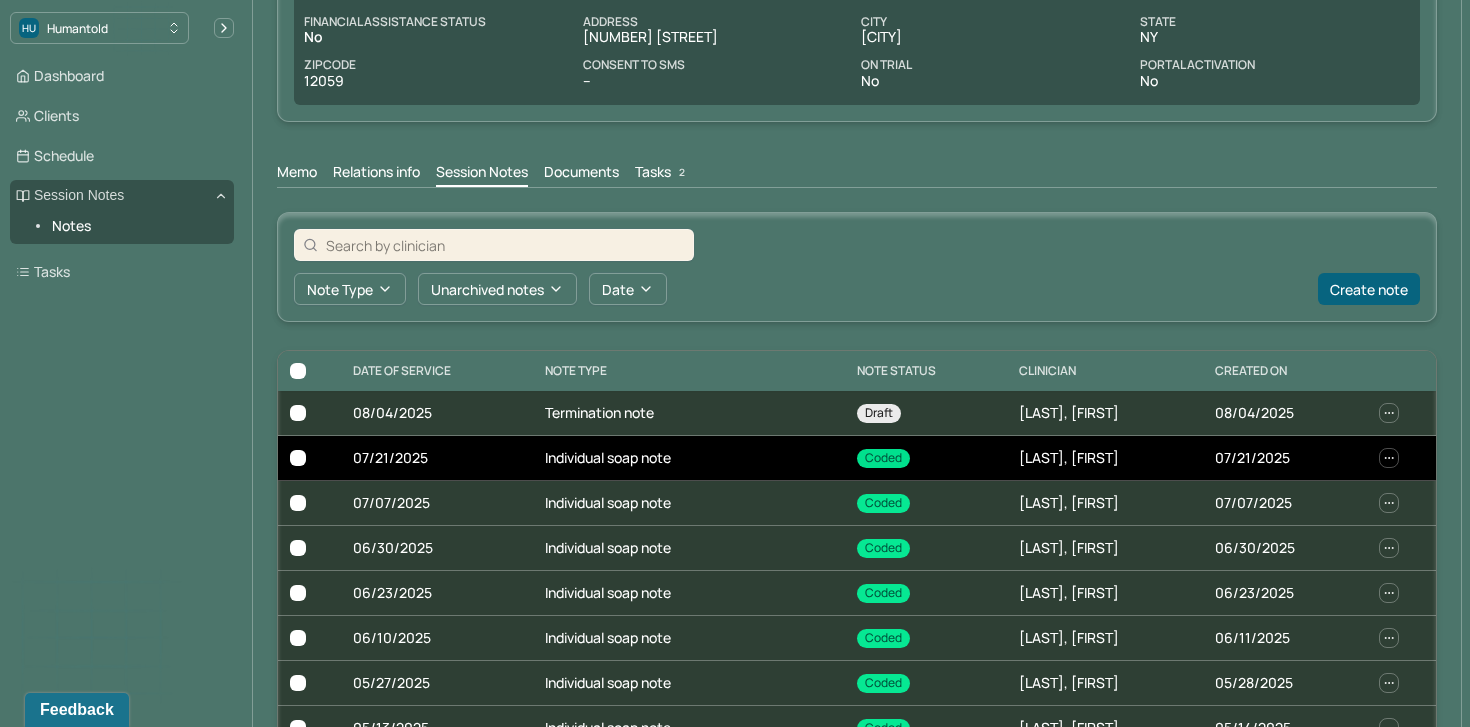 click on "Individual soap note" at bounding box center (689, 458) 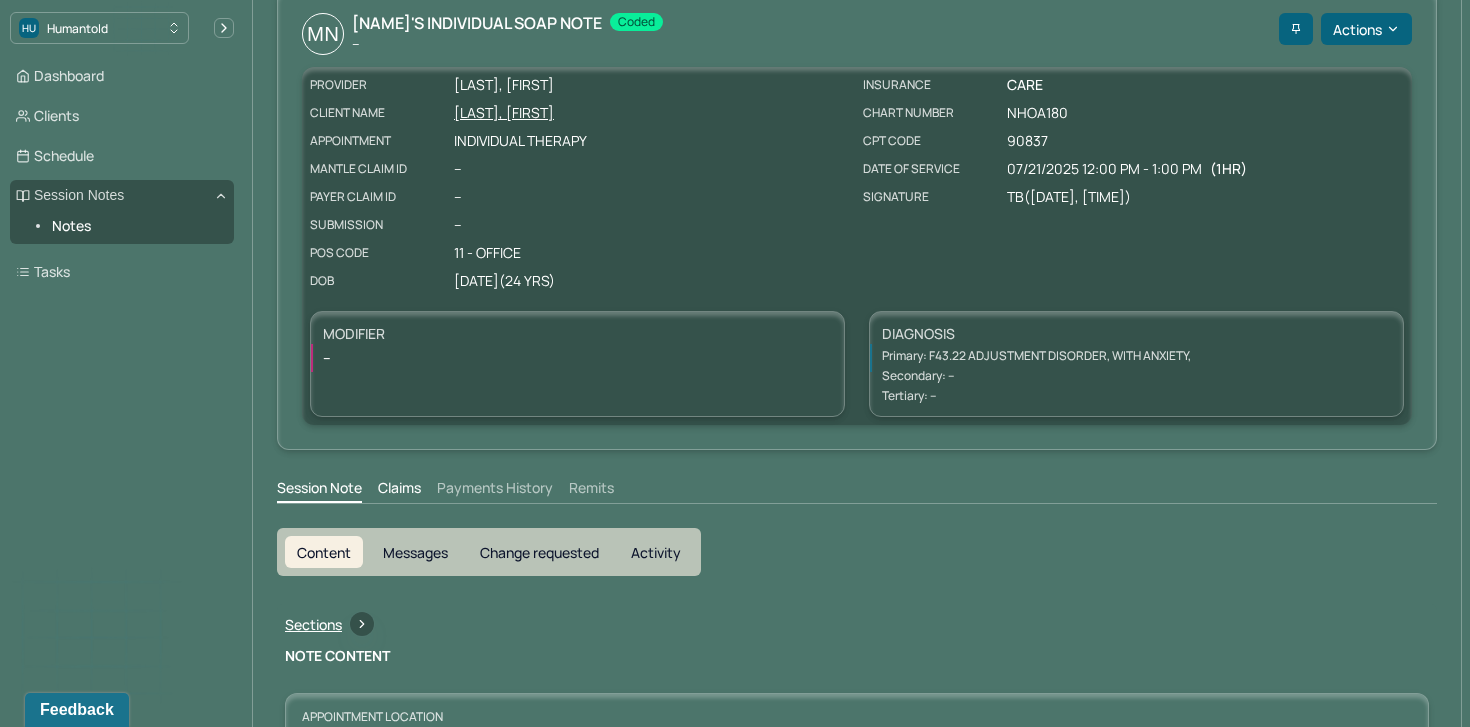 scroll, scrollTop: 0, scrollLeft: 0, axis: both 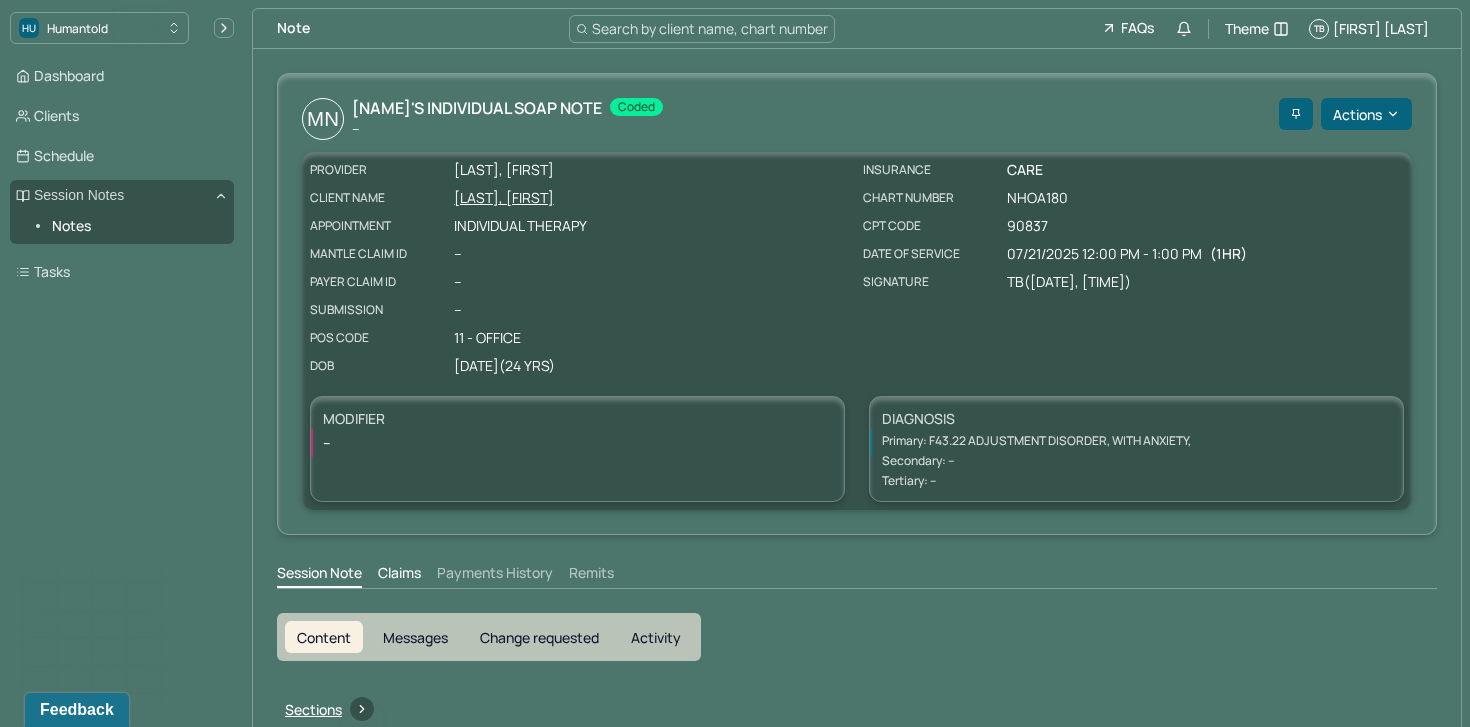 click on "[LAST], [FIRST]" at bounding box center [652, 198] 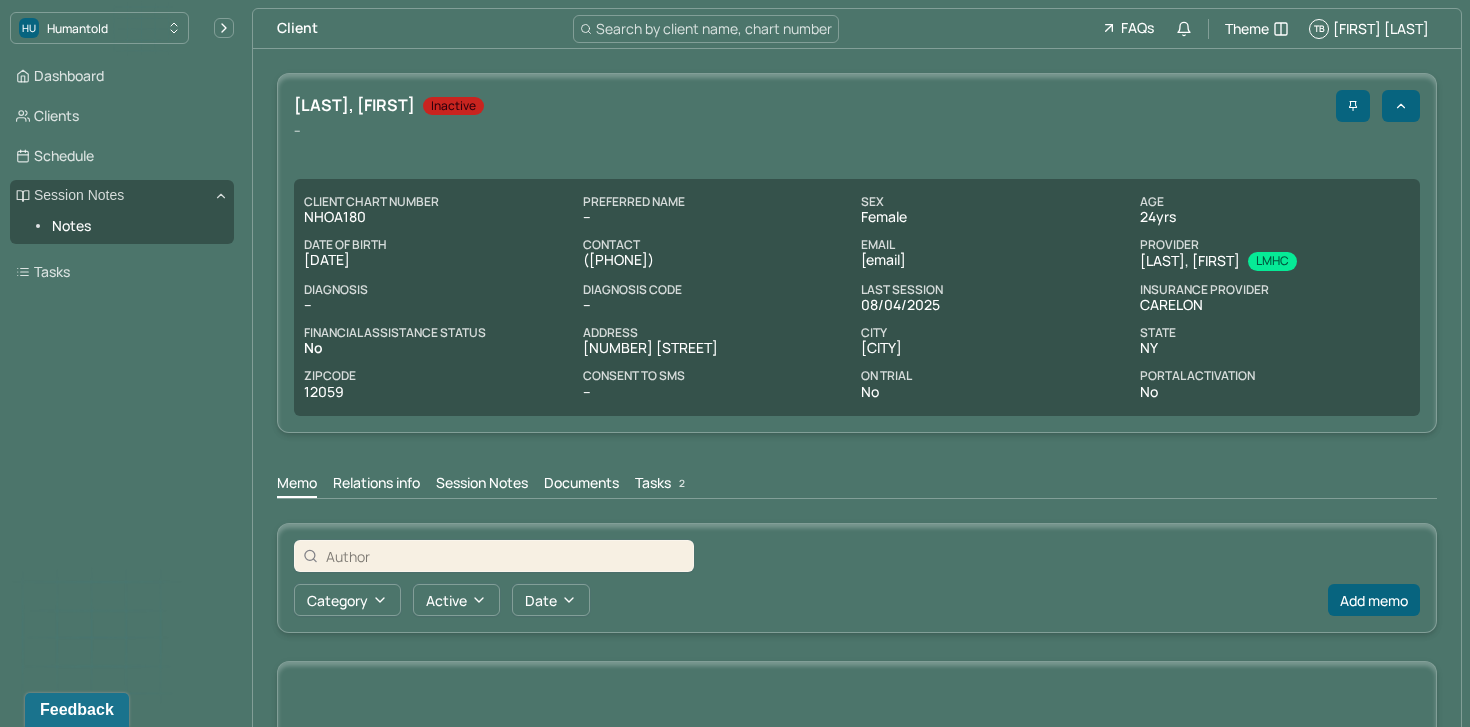 click on "Session Notes" at bounding box center (482, 485) 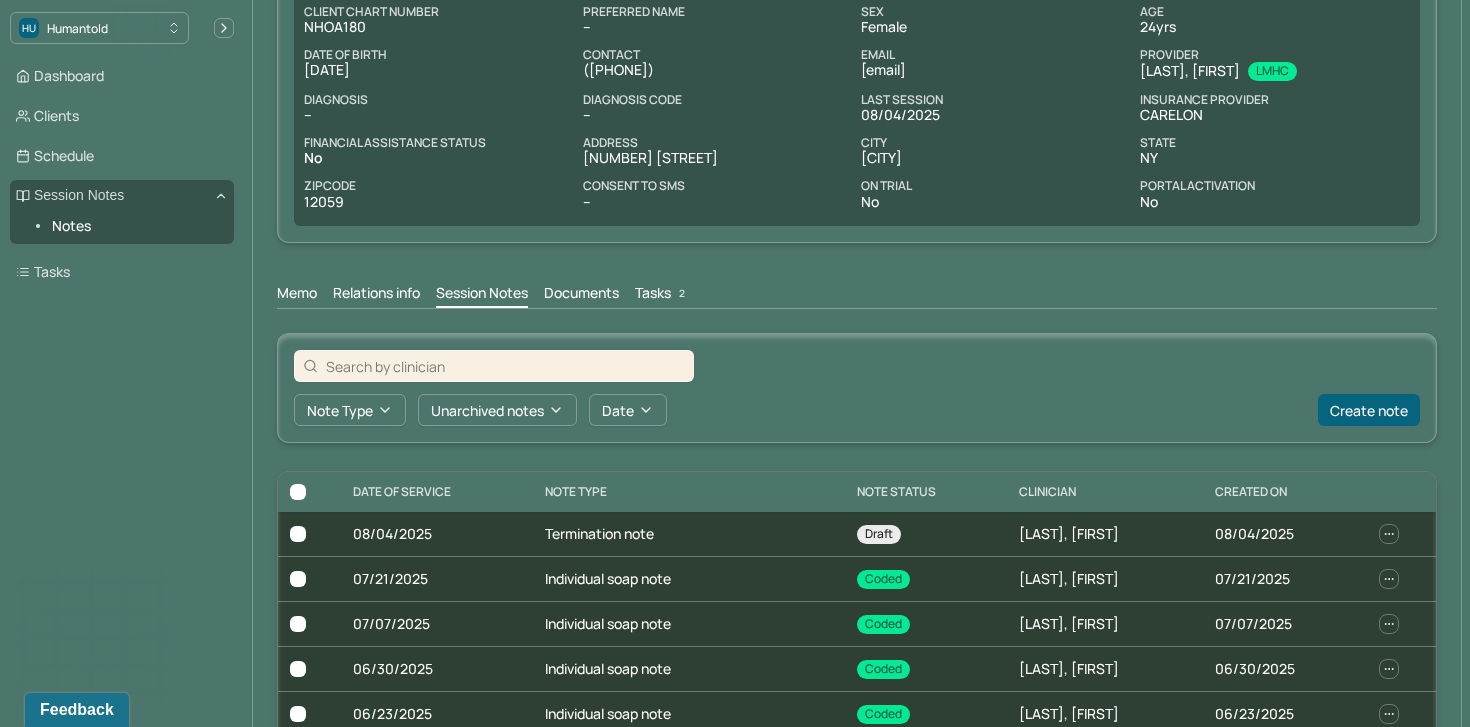 scroll, scrollTop: 193, scrollLeft: 0, axis: vertical 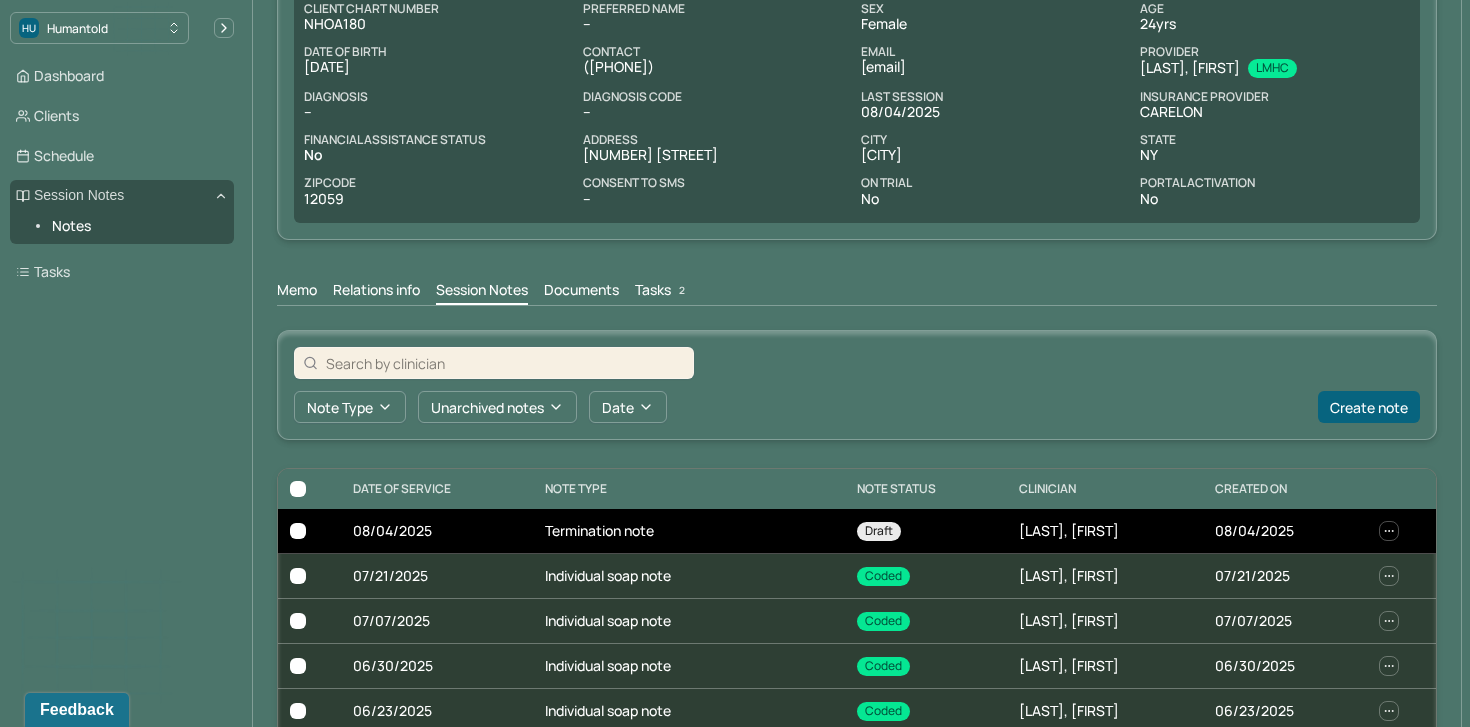 click on "08/04/2025" at bounding box center (437, 531) 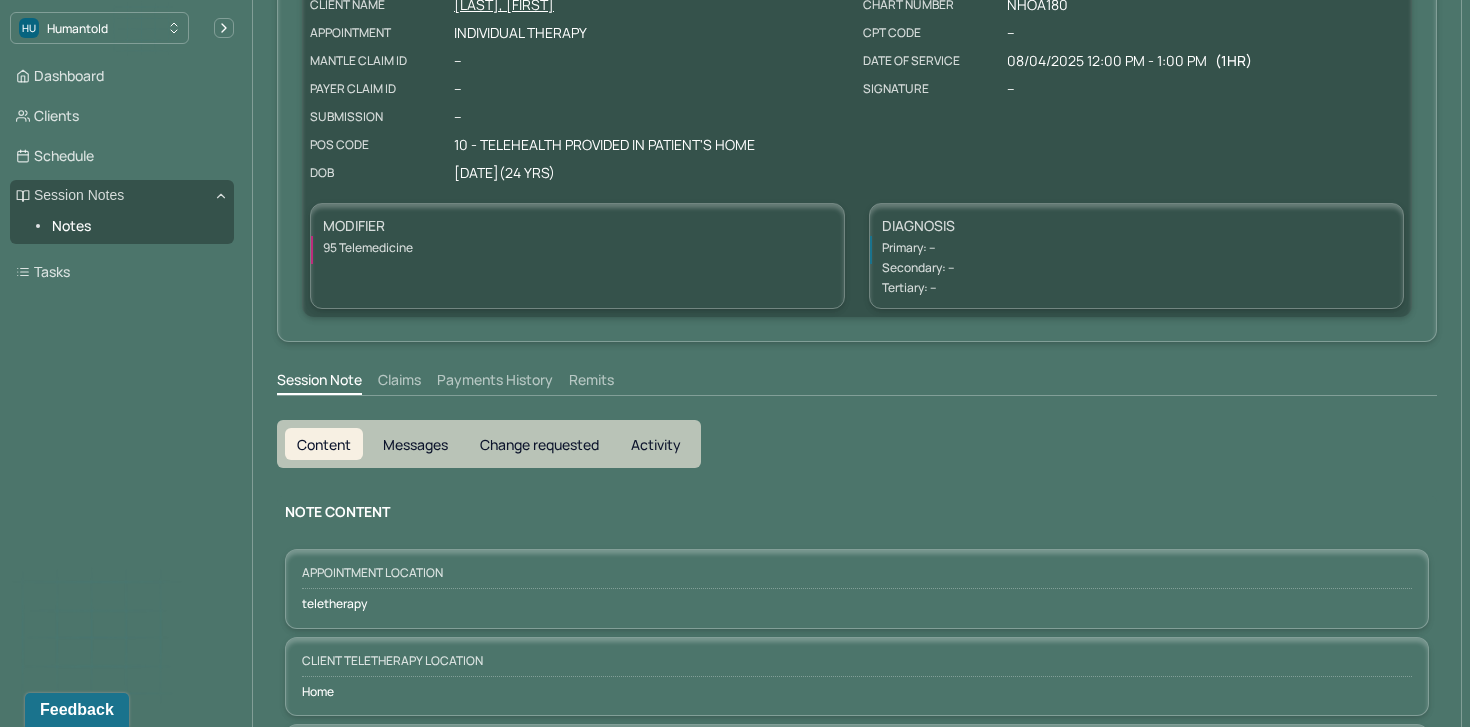 scroll, scrollTop: 189, scrollLeft: 0, axis: vertical 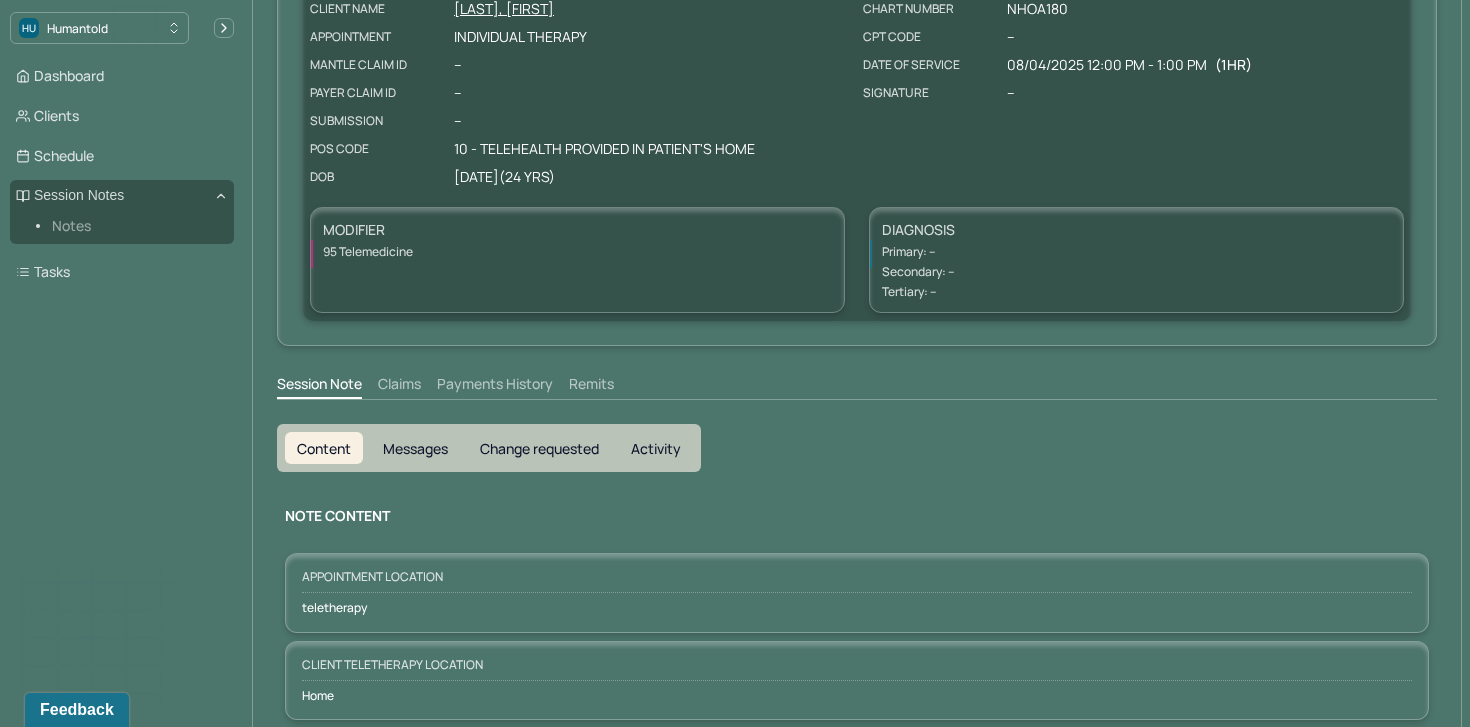 click on "Notes" at bounding box center [135, 226] 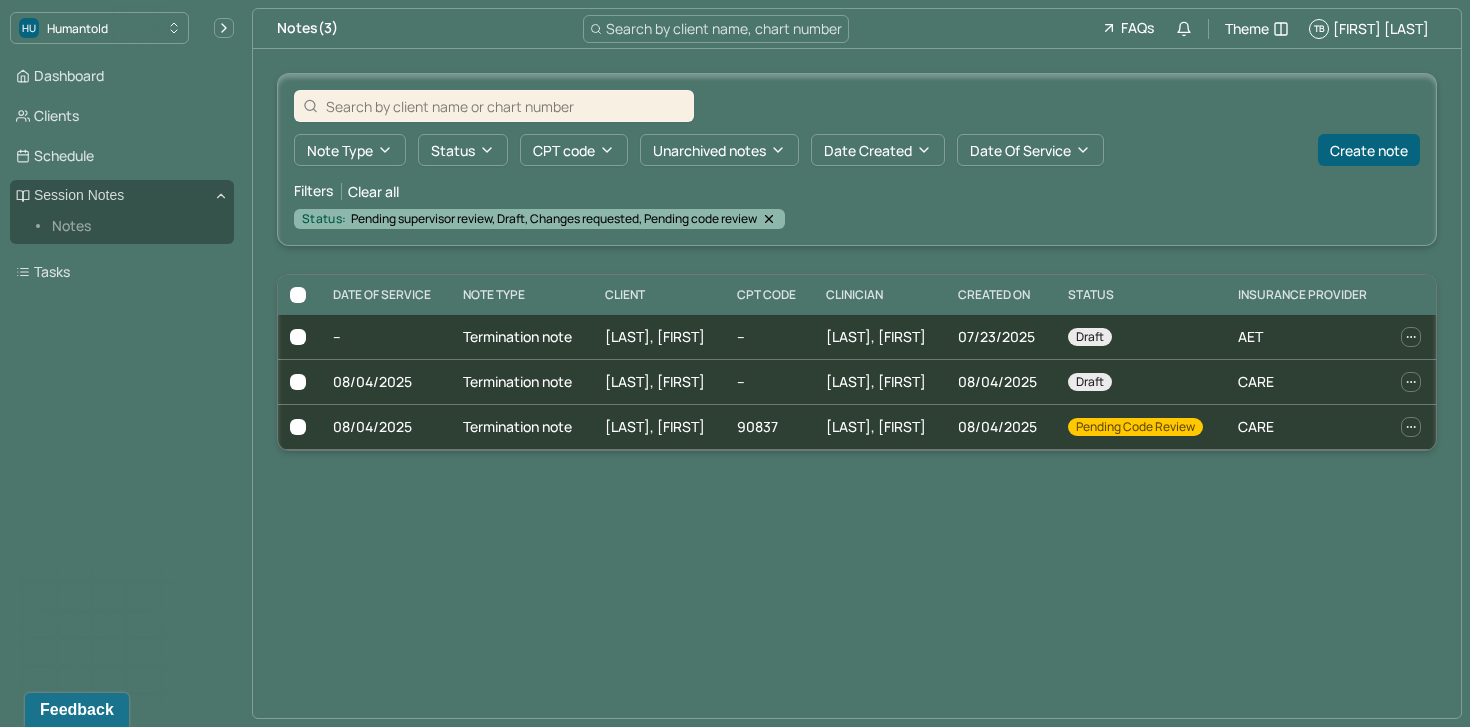 scroll, scrollTop: 0, scrollLeft: 0, axis: both 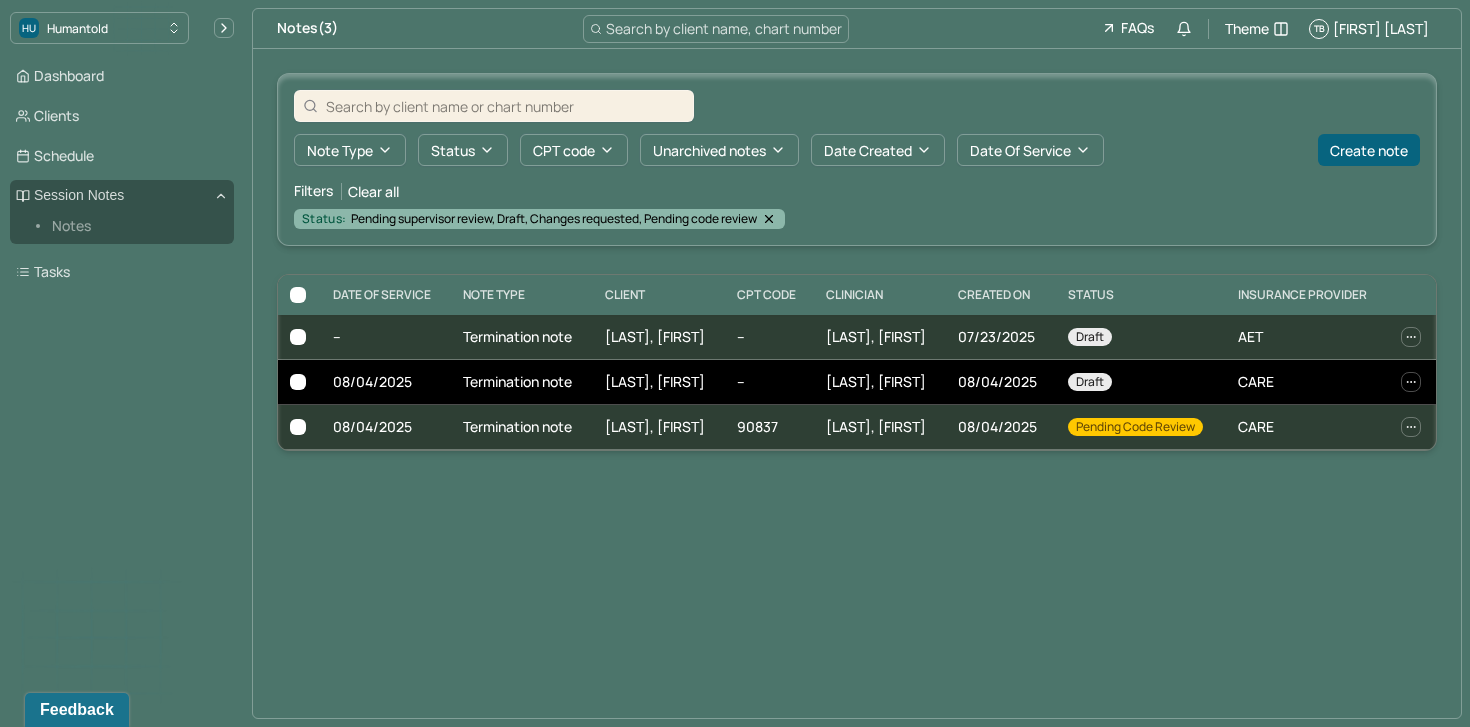 click on "[LAST], [FIRST]" at bounding box center (655, 381) 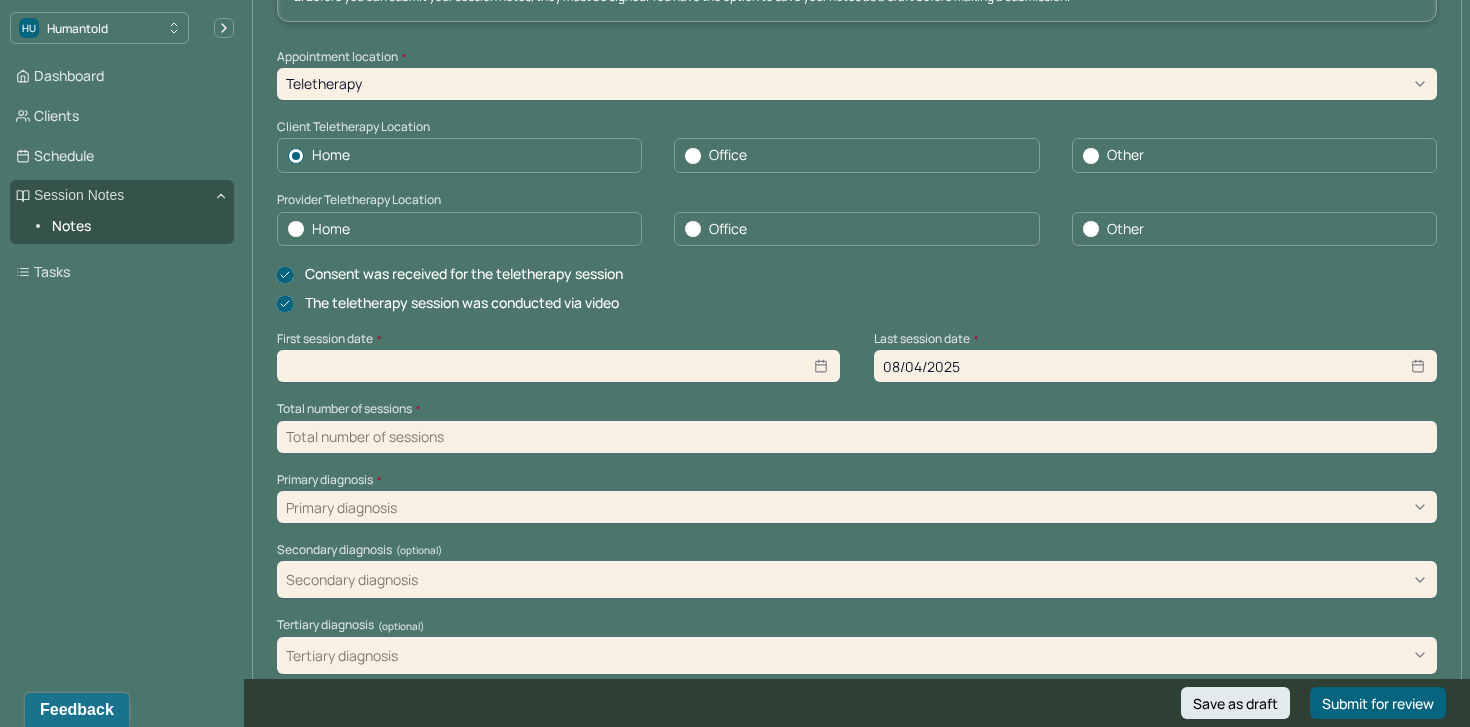 scroll, scrollTop: 347, scrollLeft: 0, axis: vertical 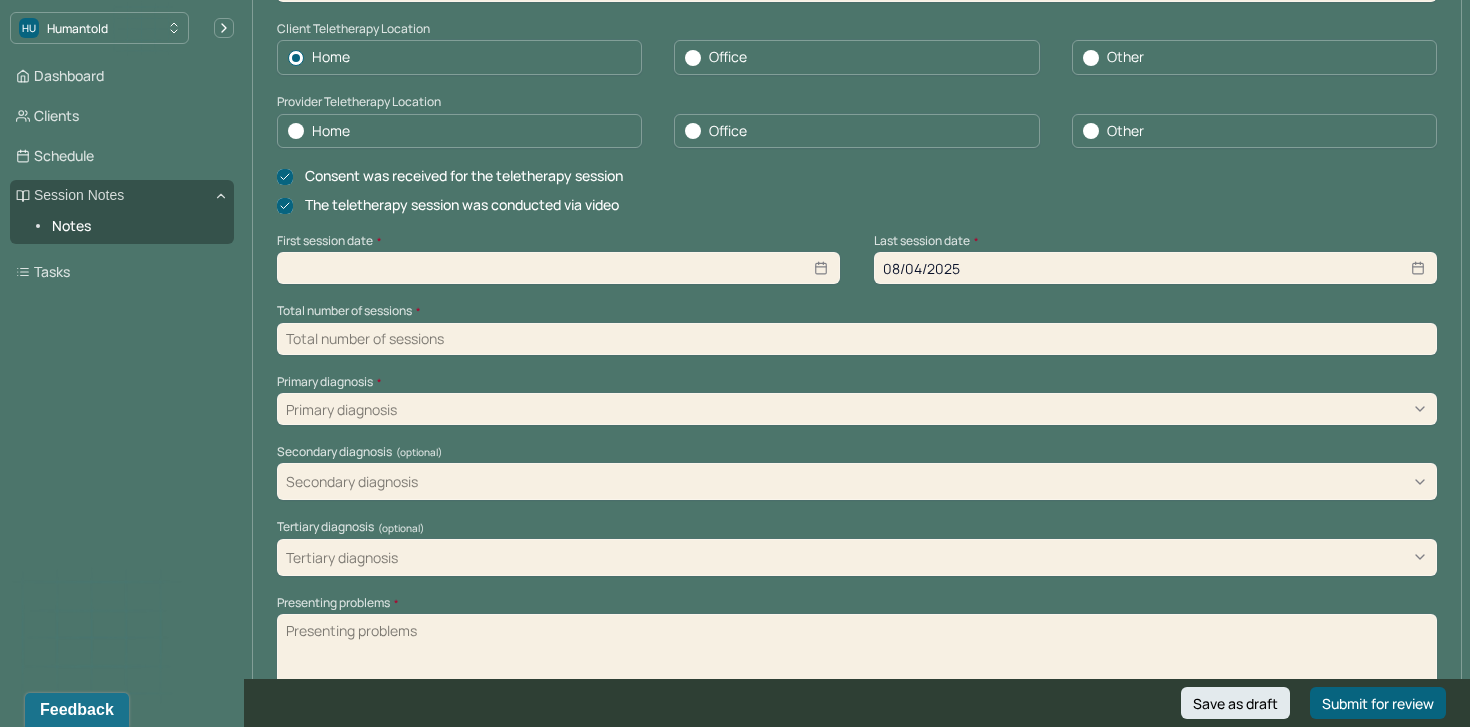 click on "Primary diagnosis" at bounding box center [857, 409] 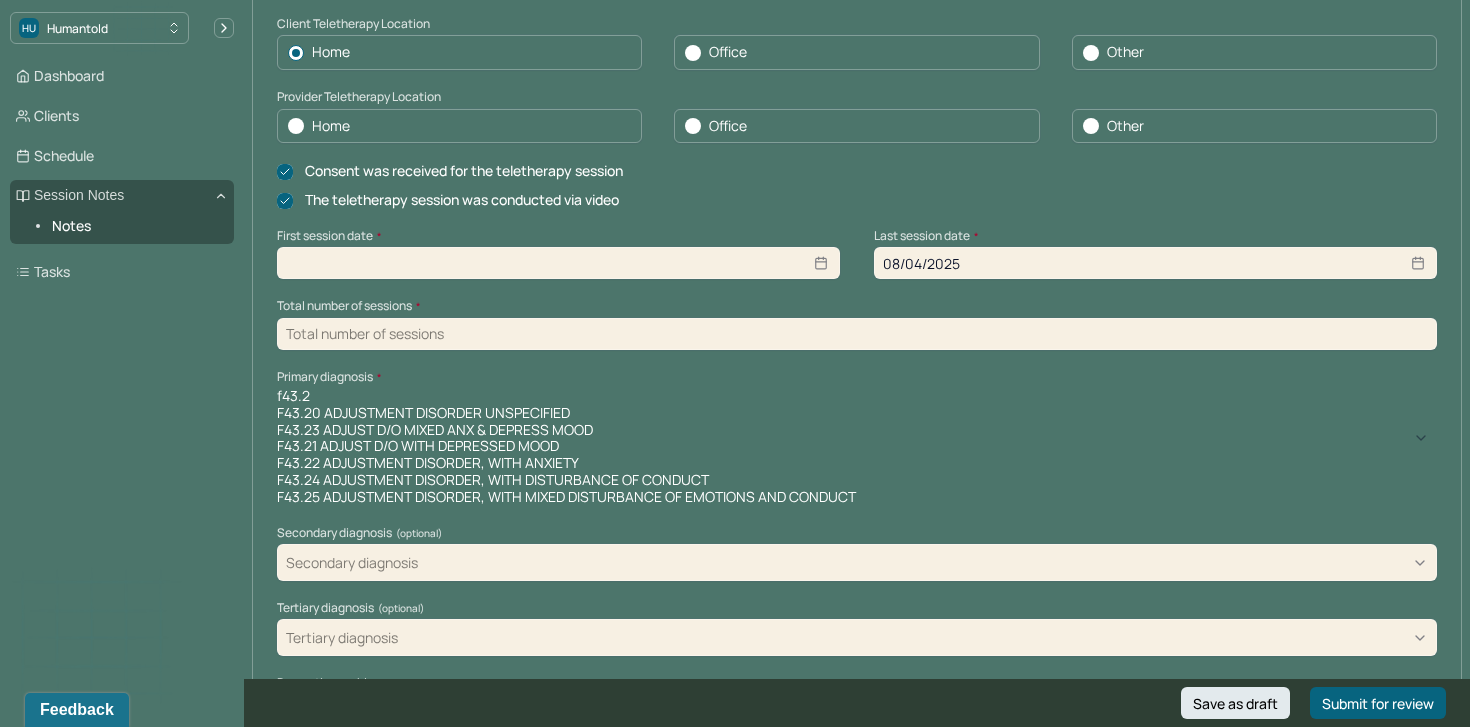 type on "f43.2" 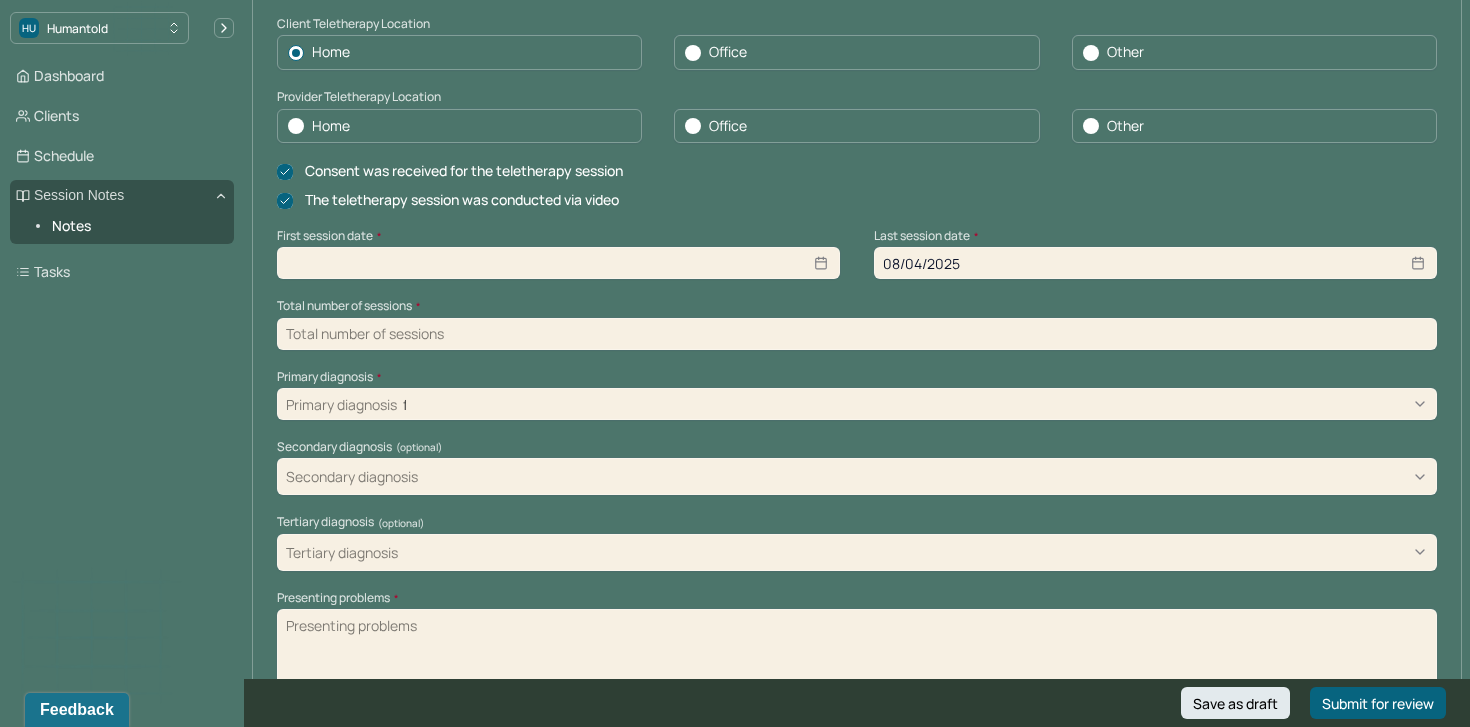 type 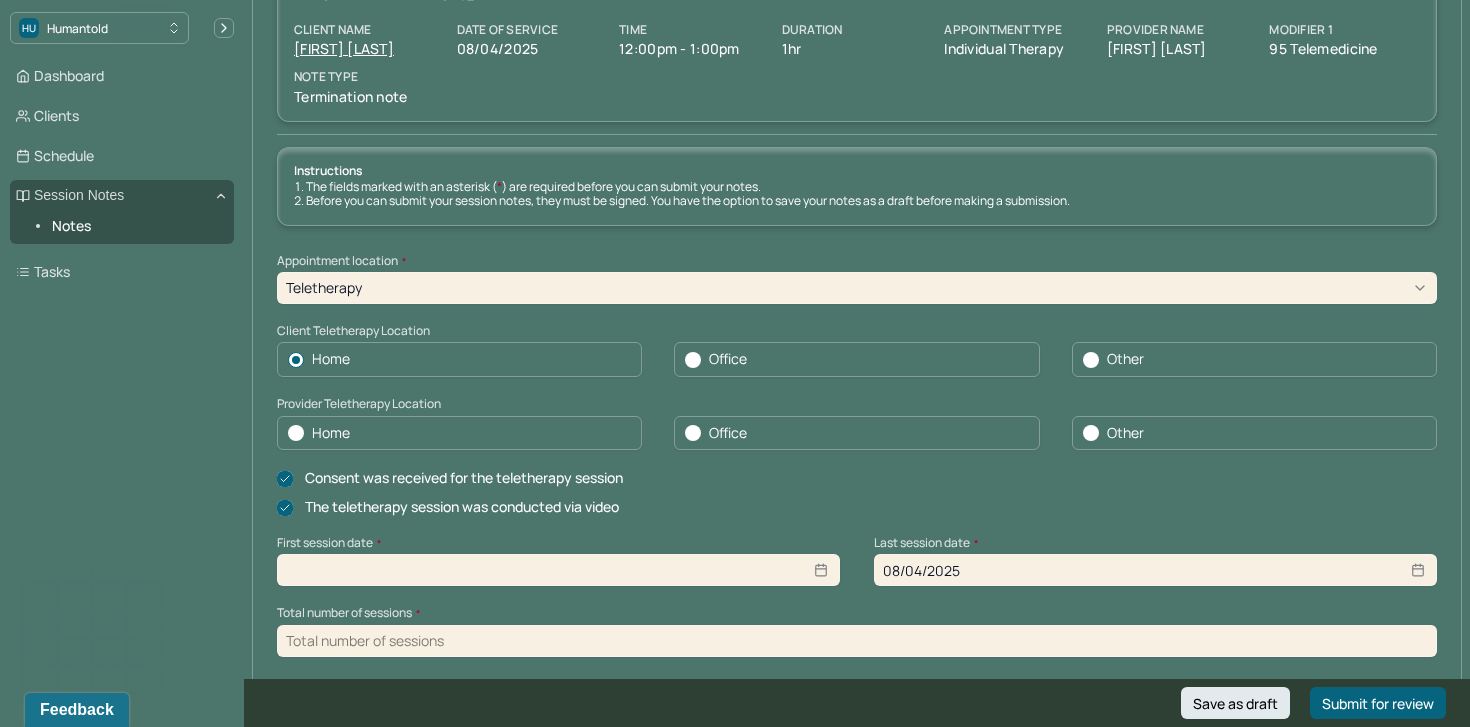 scroll, scrollTop: 0, scrollLeft: 0, axis: both 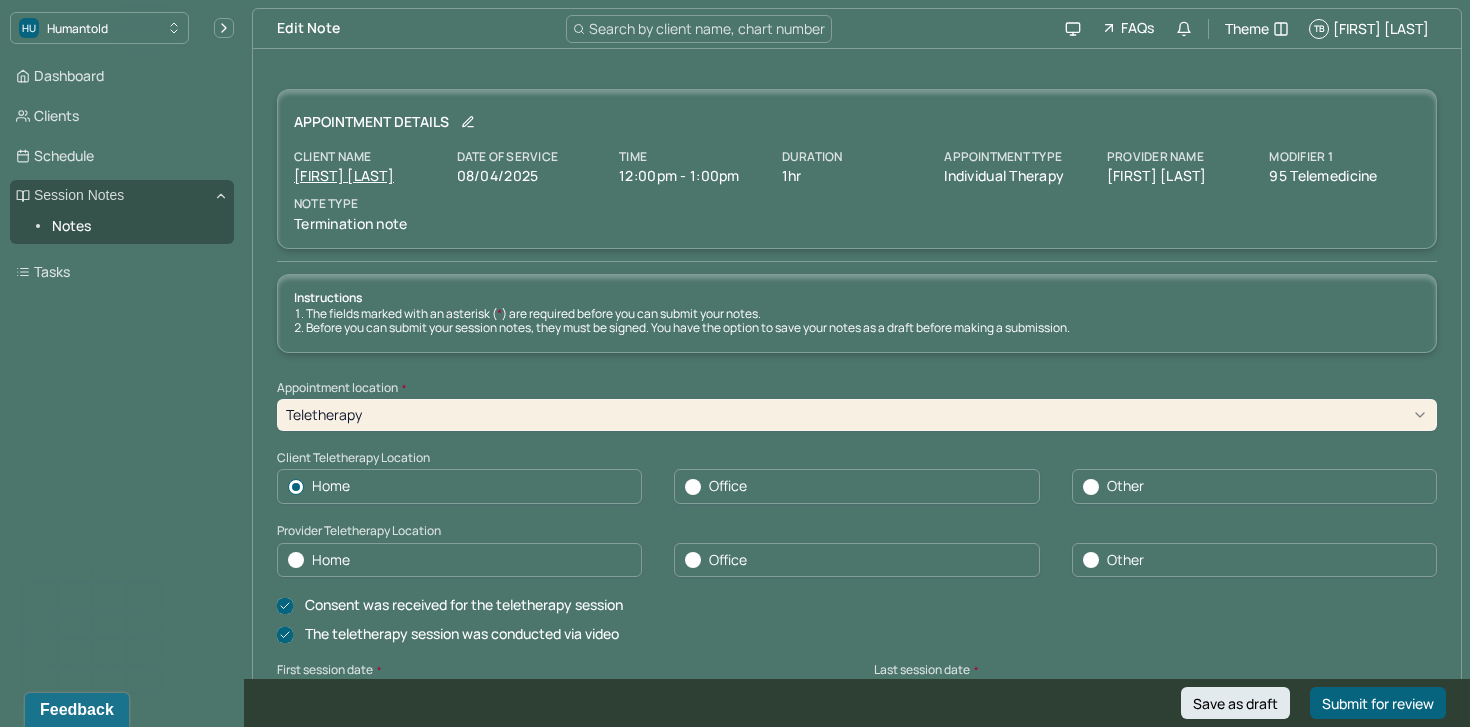 click on "[FIRST] [LAST]" at bounding box center [344, 175] 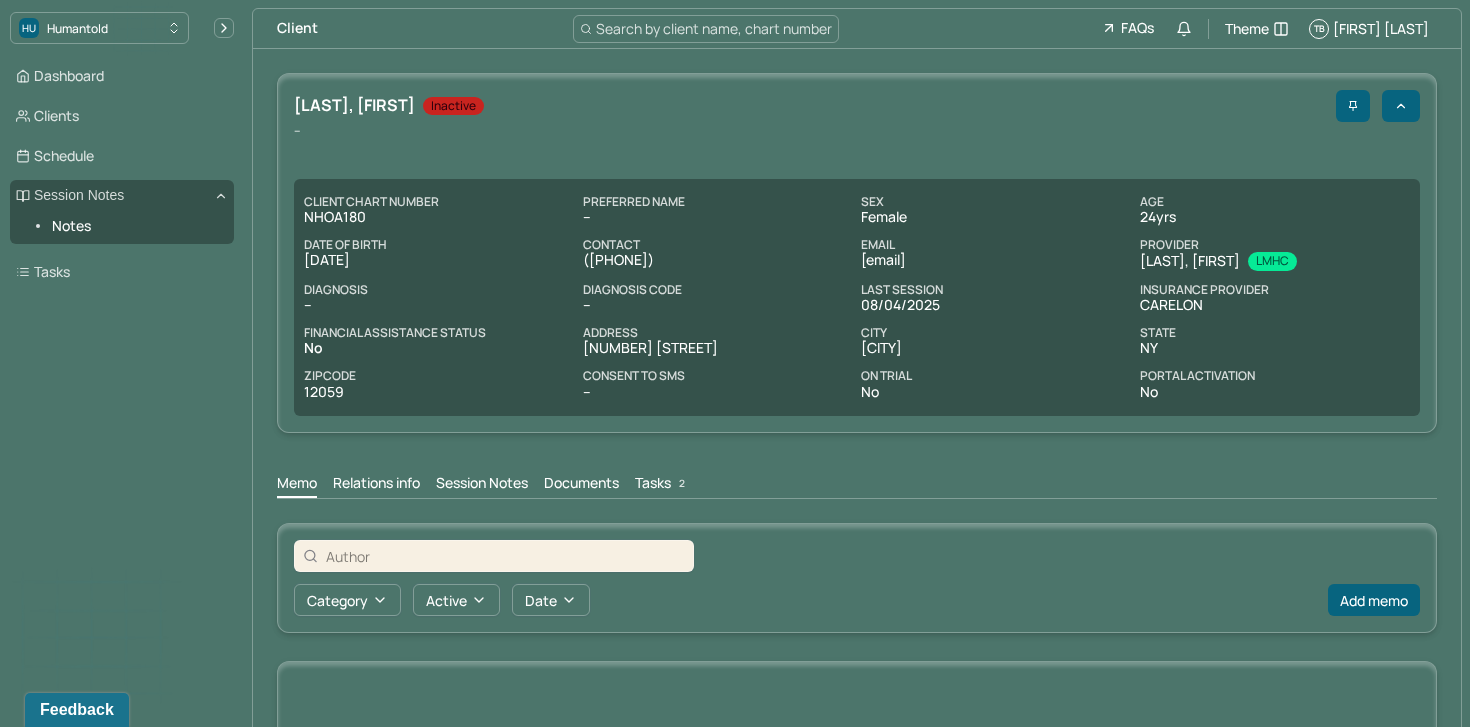 click on "Session Notes" at bounding box center [482, 485] 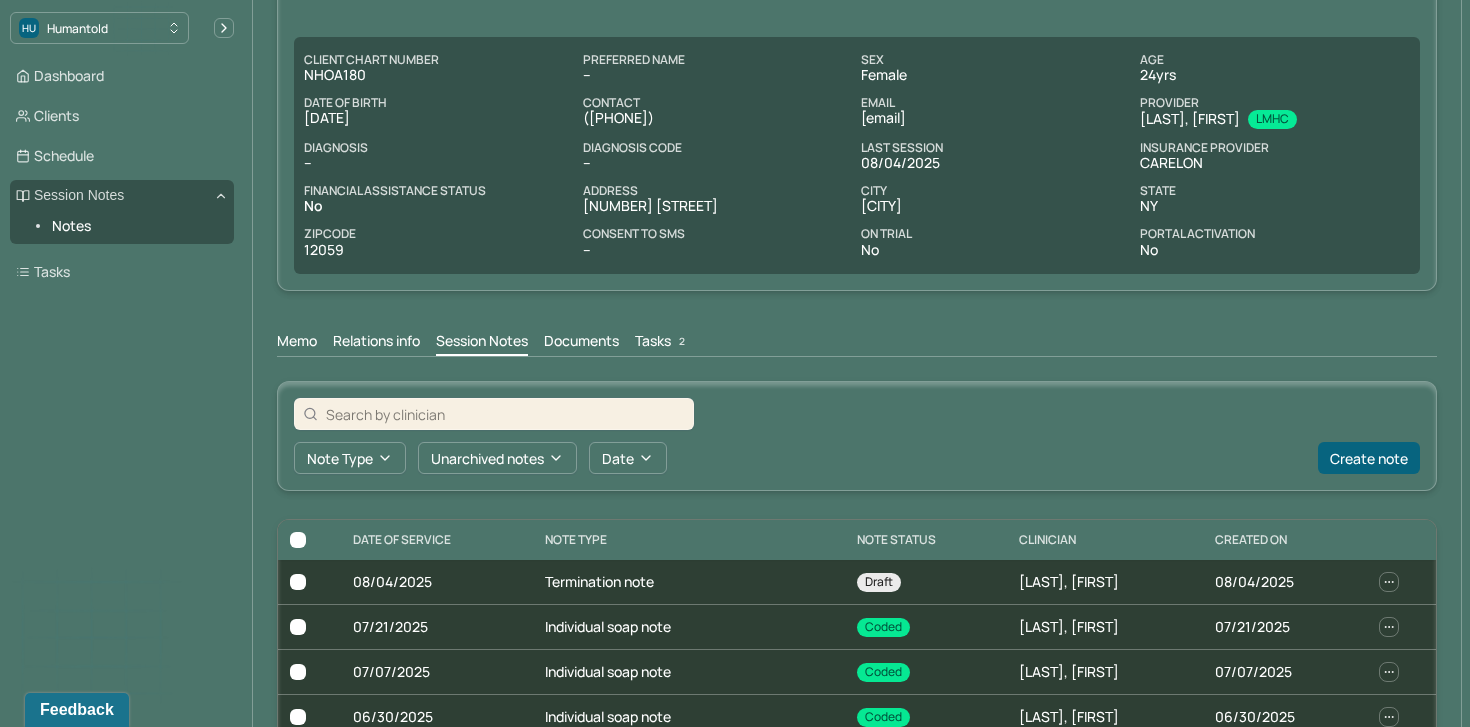 scroll, scrollTop: 238, scrollLeft: 0, axis: vertical 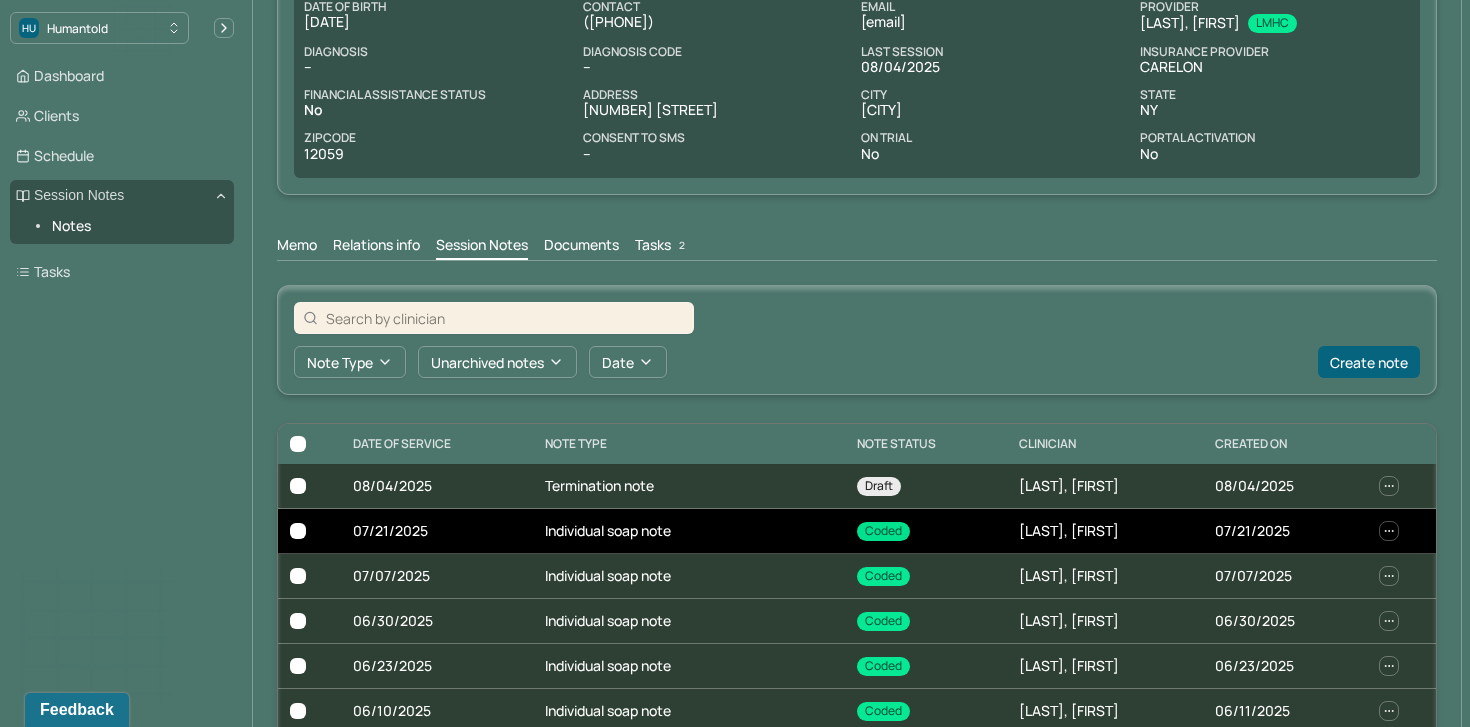 click on "07/21/2025" at bounding box center (437, 531) 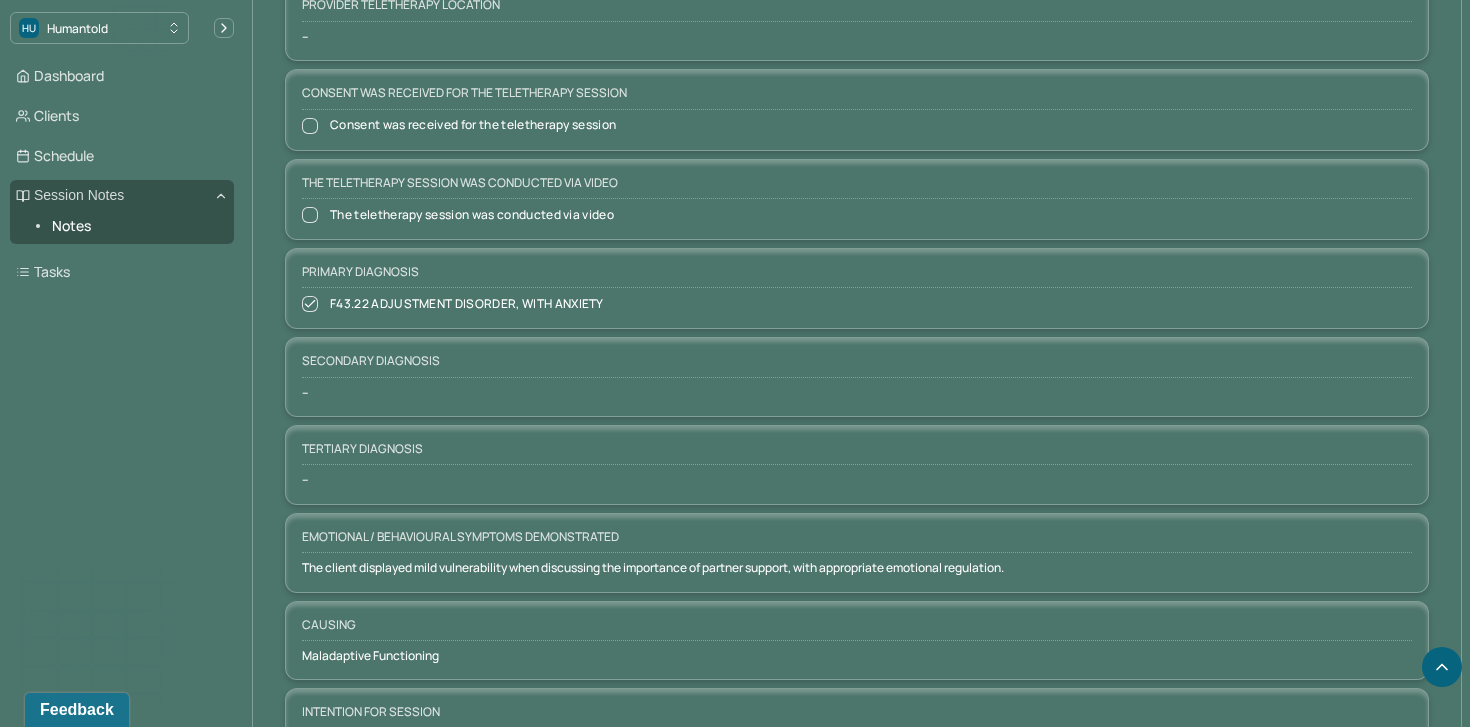 scroll, scrollTop: 1047, scrollLeft: 0, axis: vertical 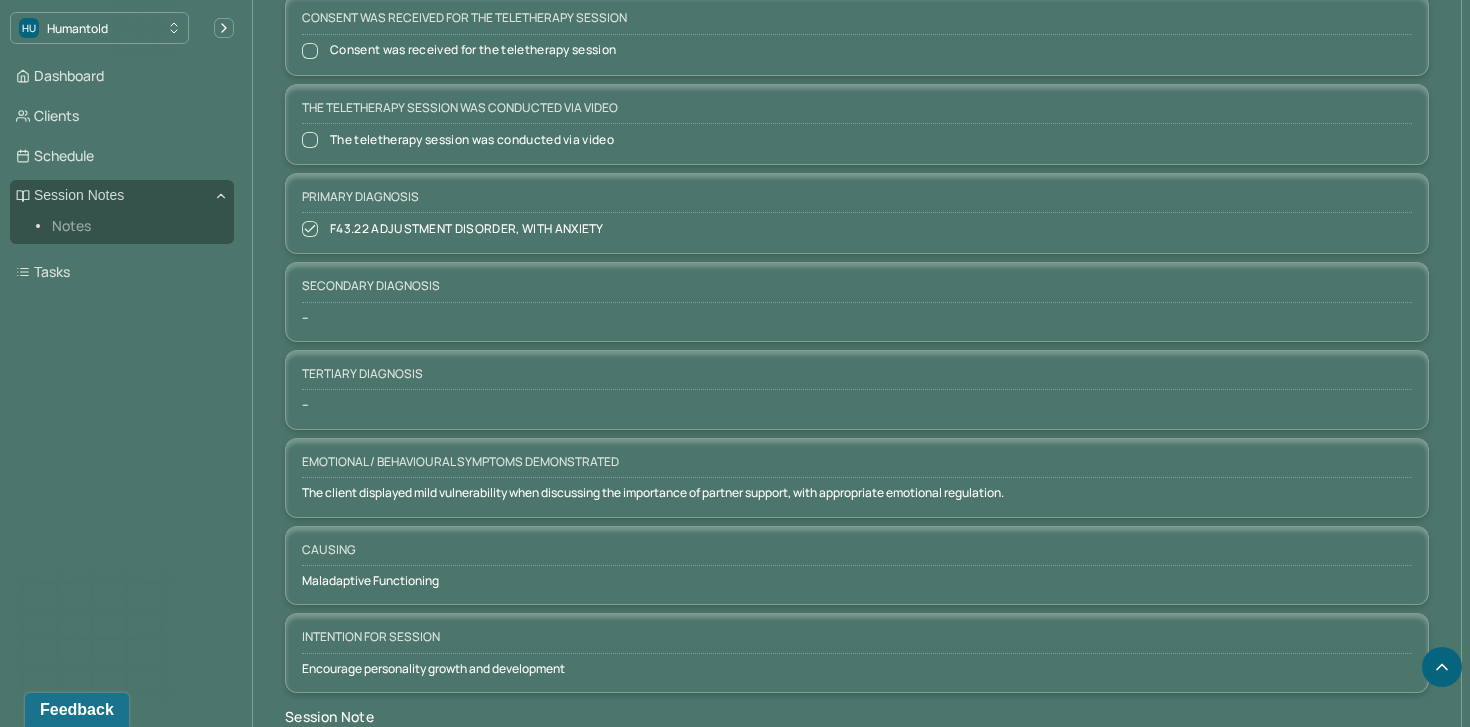 click on "Notes" at bounding box center [135, 226] 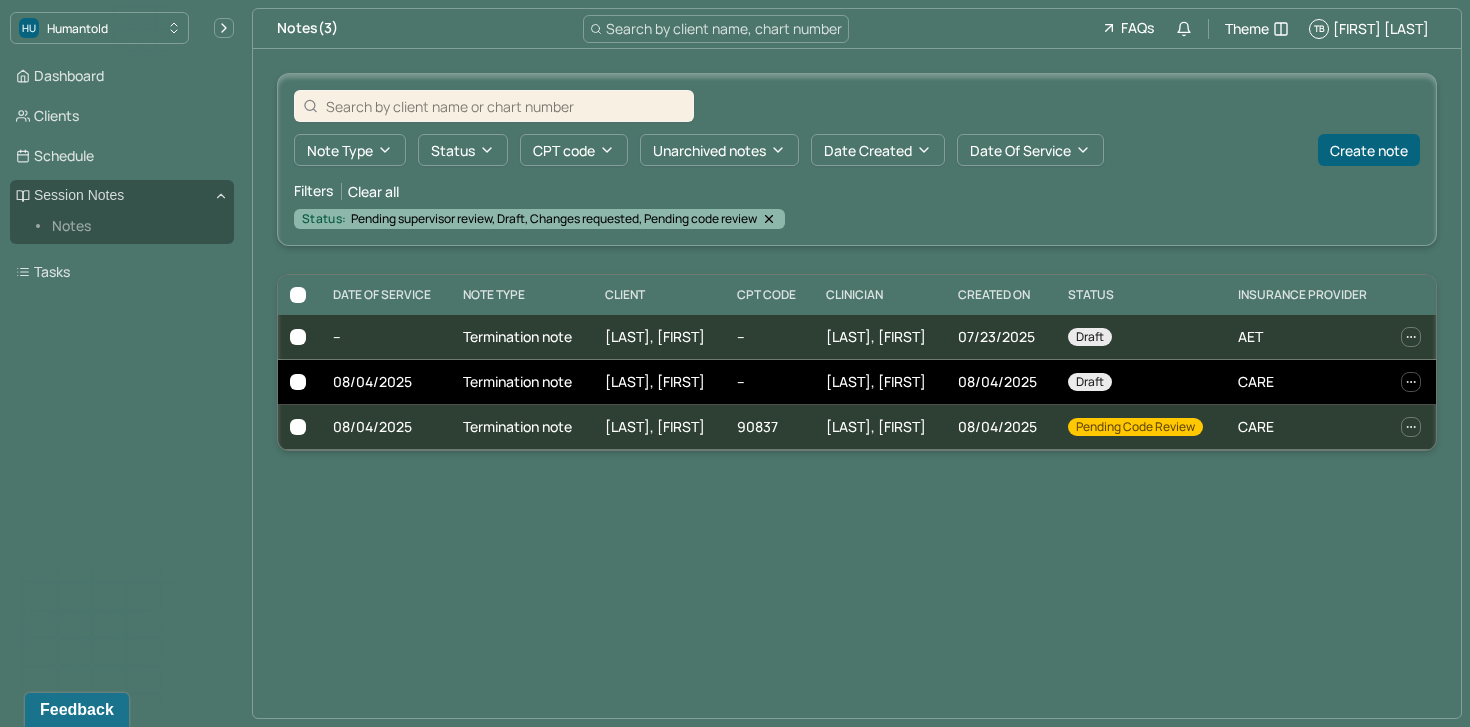 click on "[LAST], [FIRST]" at bounding box center (659, 382) 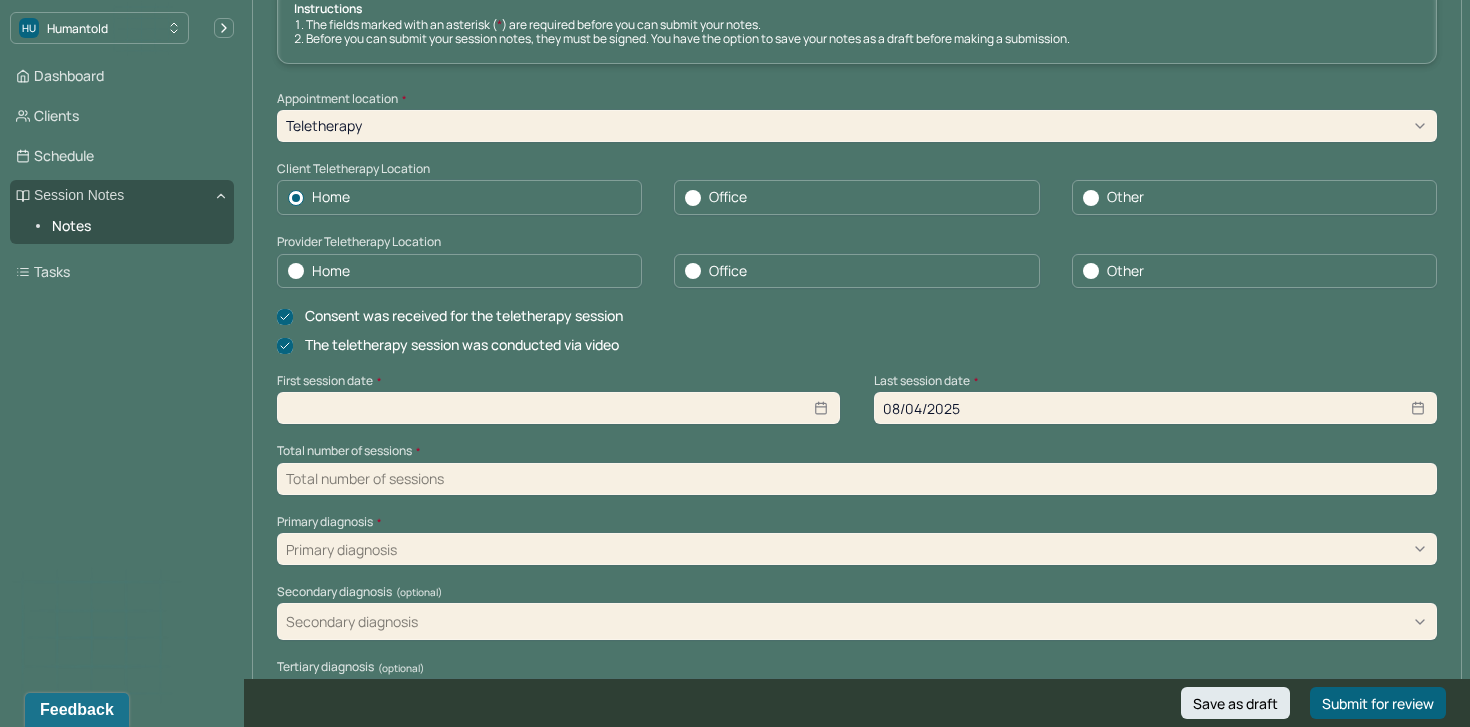 scroll, scrollTop: 310, scrollLeft: 0, axis: vertical 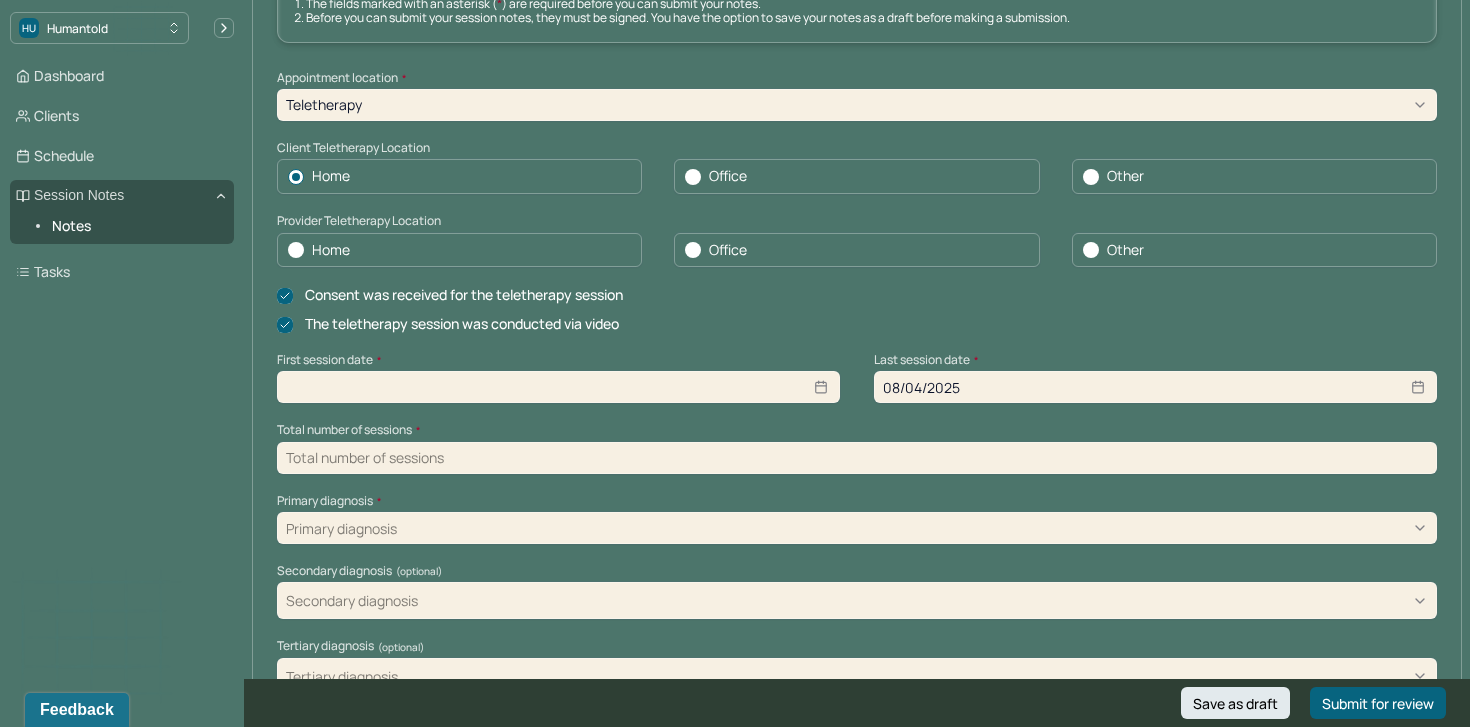 click at bounding box center [857, 458] 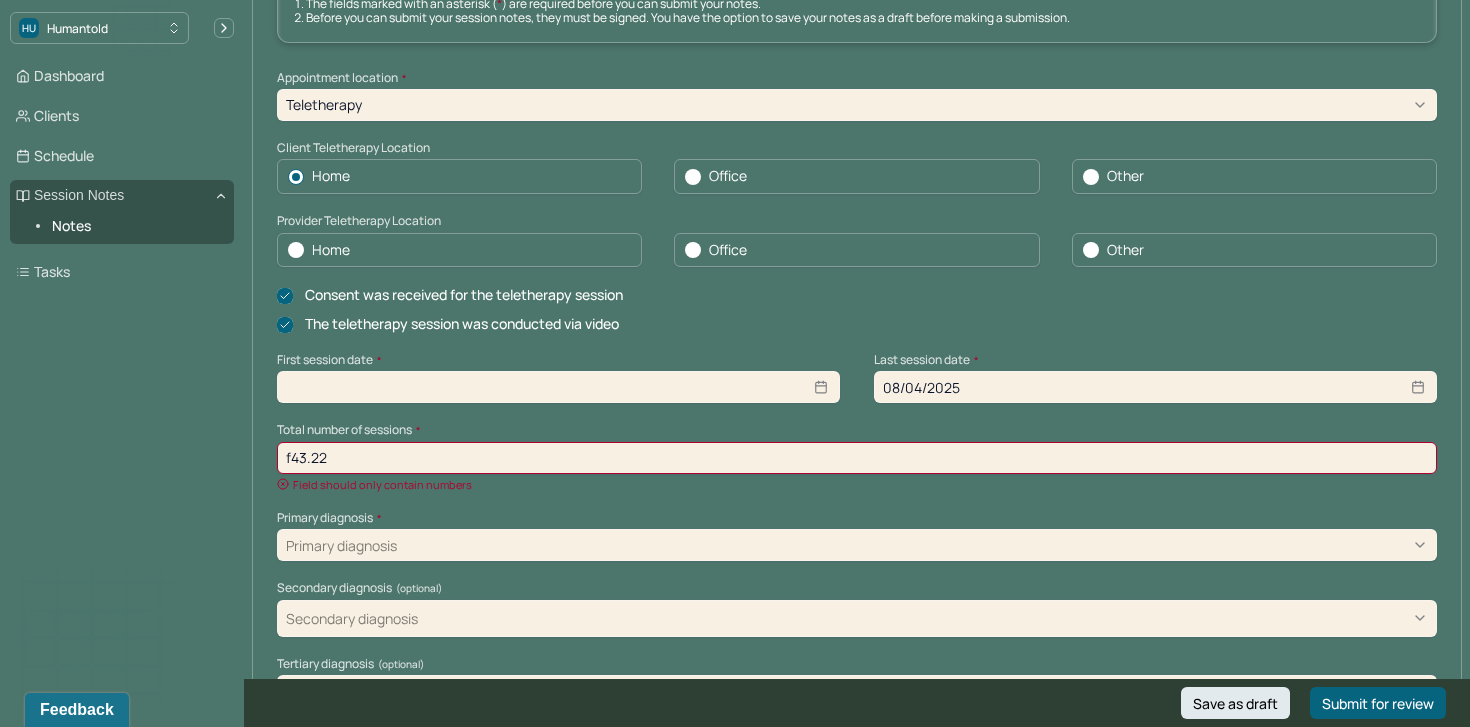 type on "f43.22" 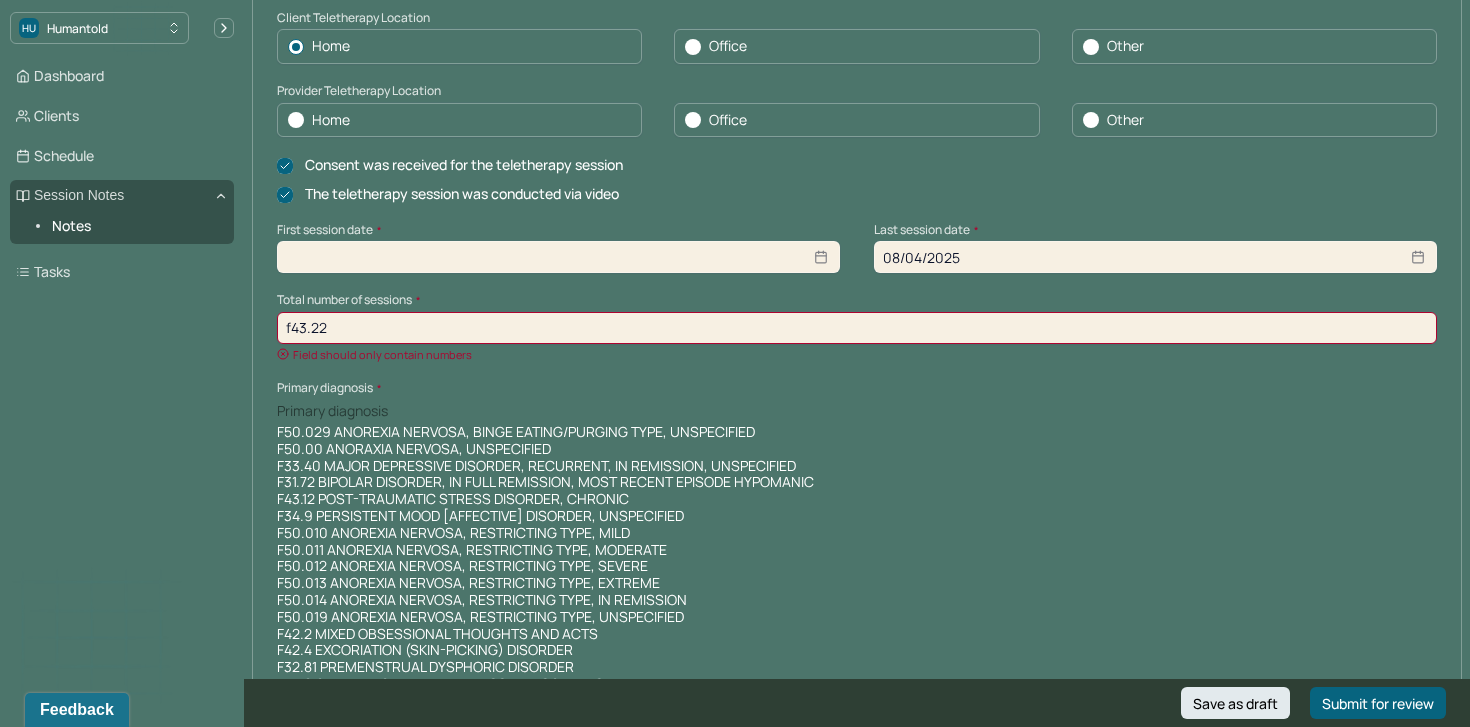 scroll, scrollTop: 452, scrollLeft: 0, axis: vertical 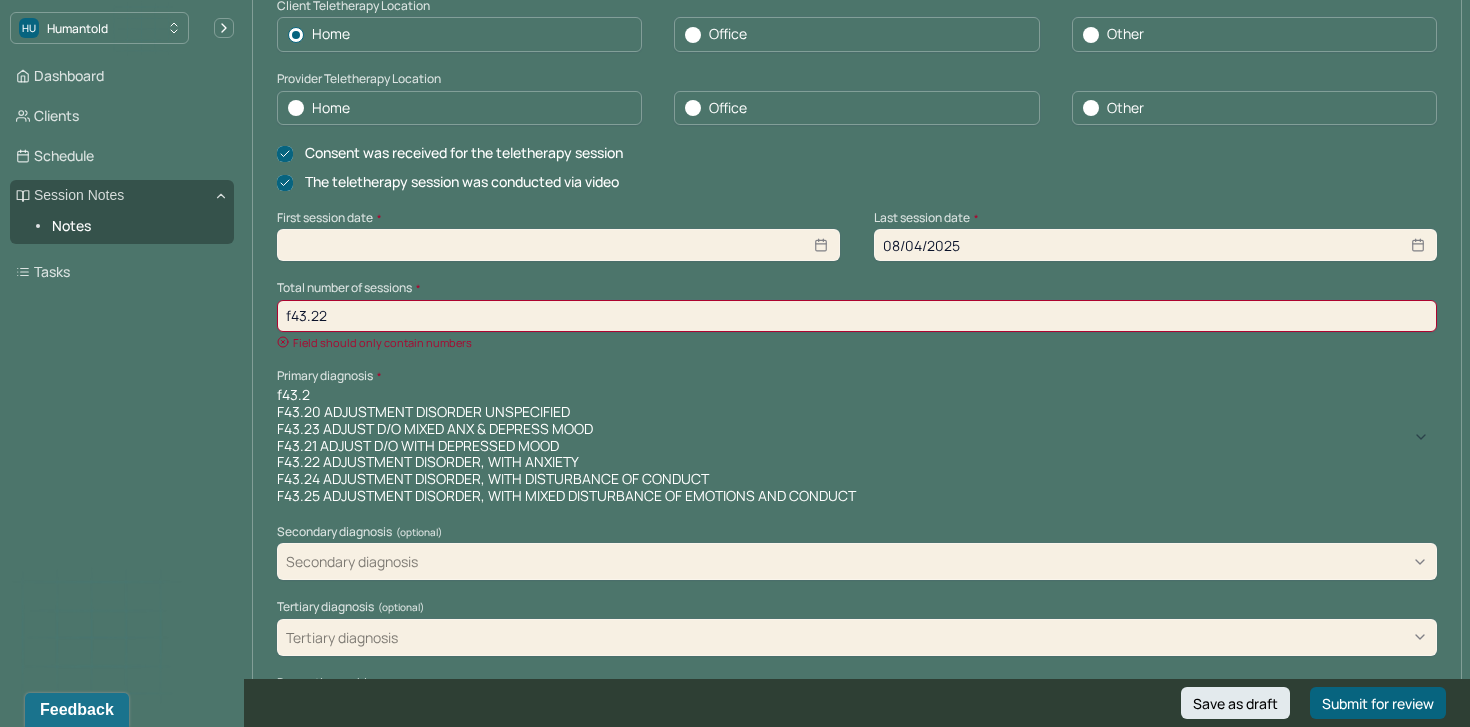 type on "f43.22" 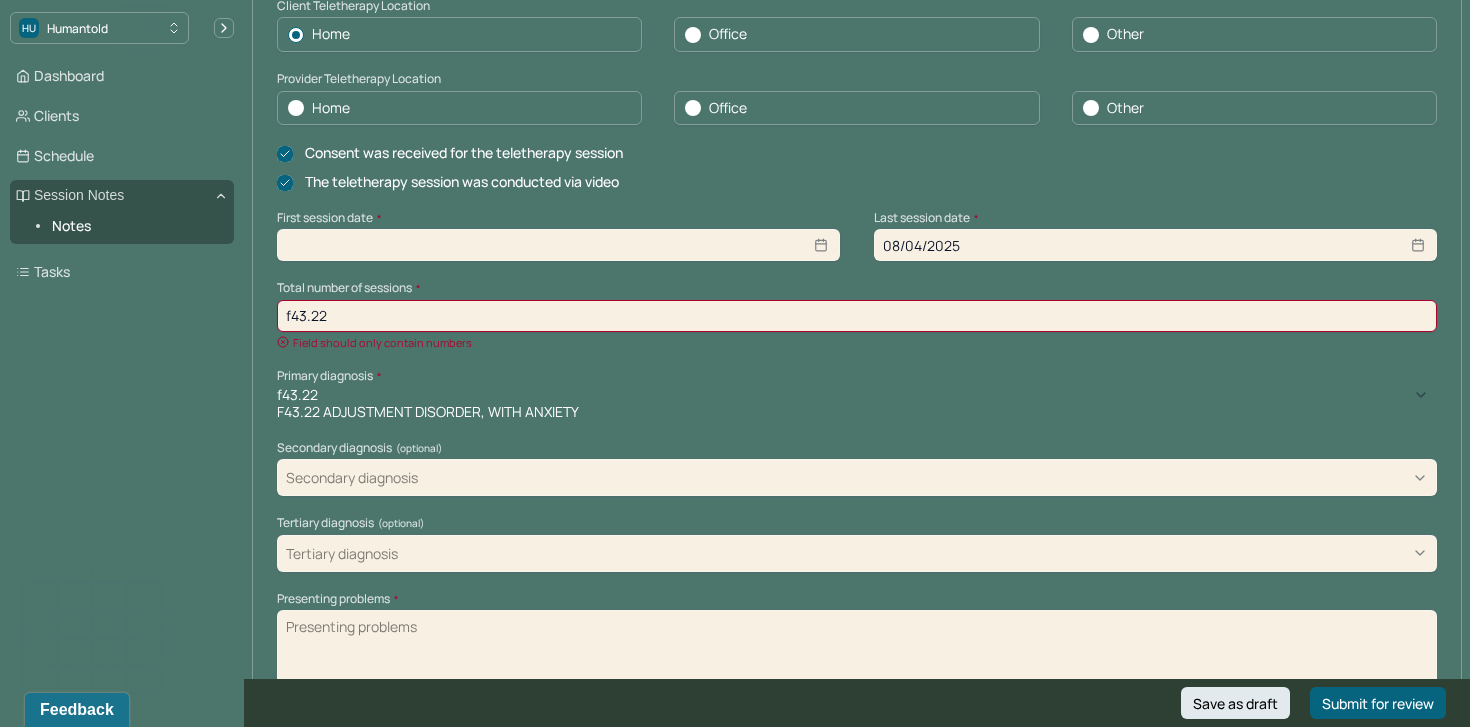 click on "F43.22 ADJUSTMENT DISORDER, WITH ANXIETY" at bounding box center (857, 412) 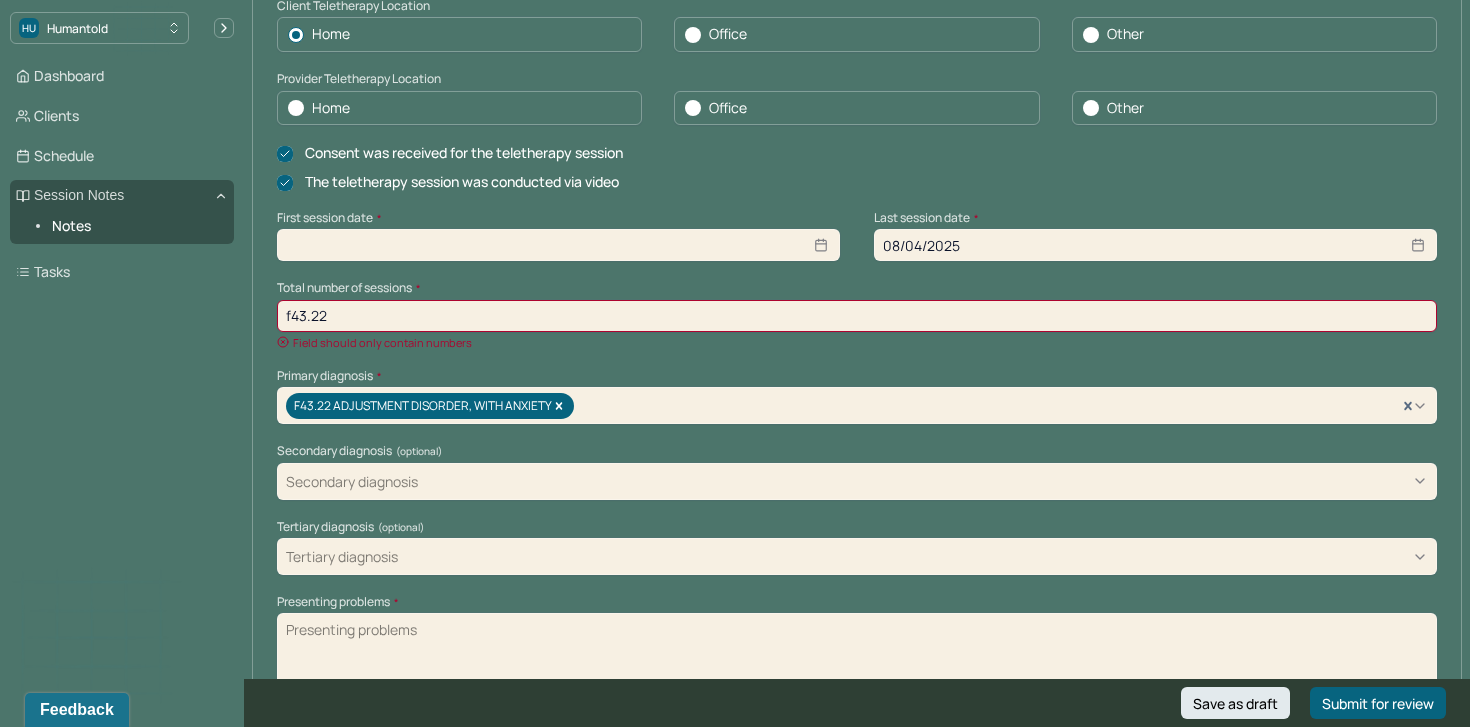 click on "f43.22" at bounding box center (857, 316) 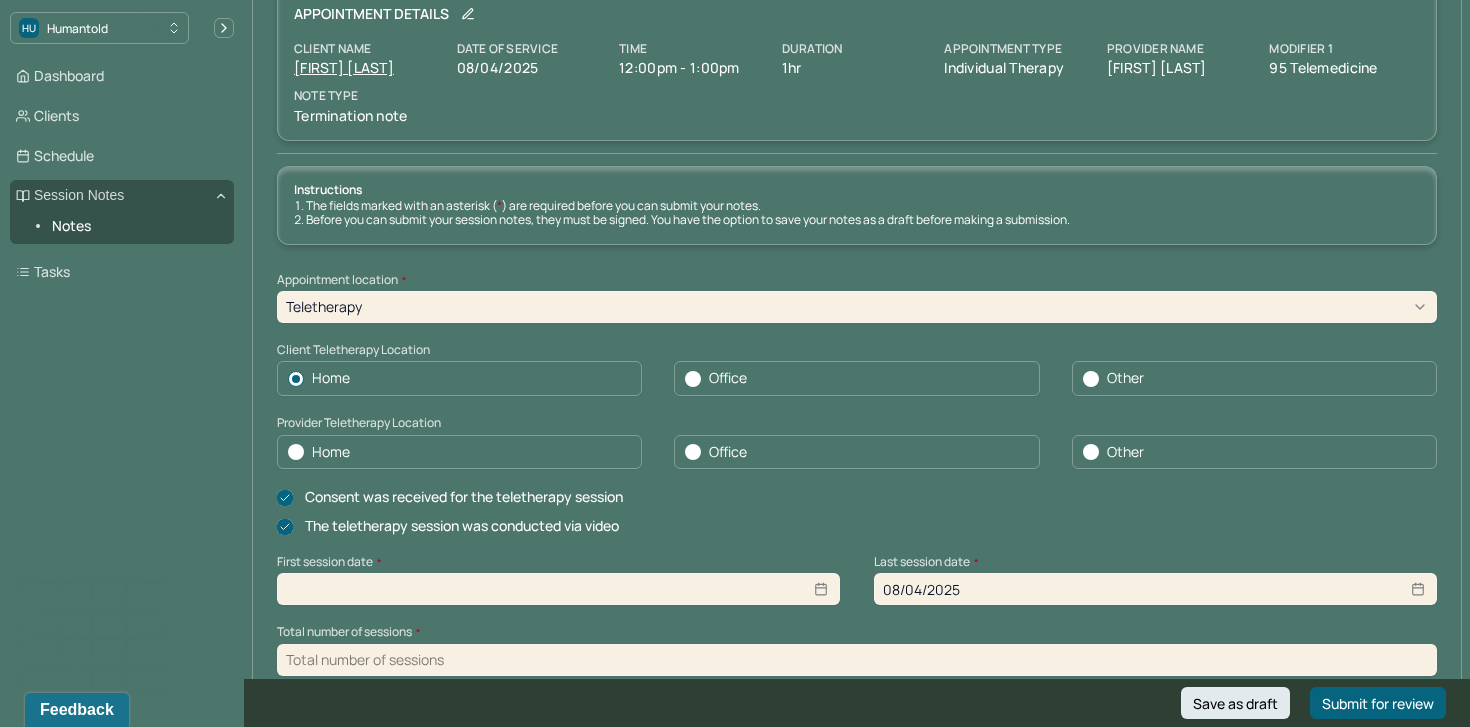 scroll, scrollTop: 0, scrollLeft: 0, axis: both 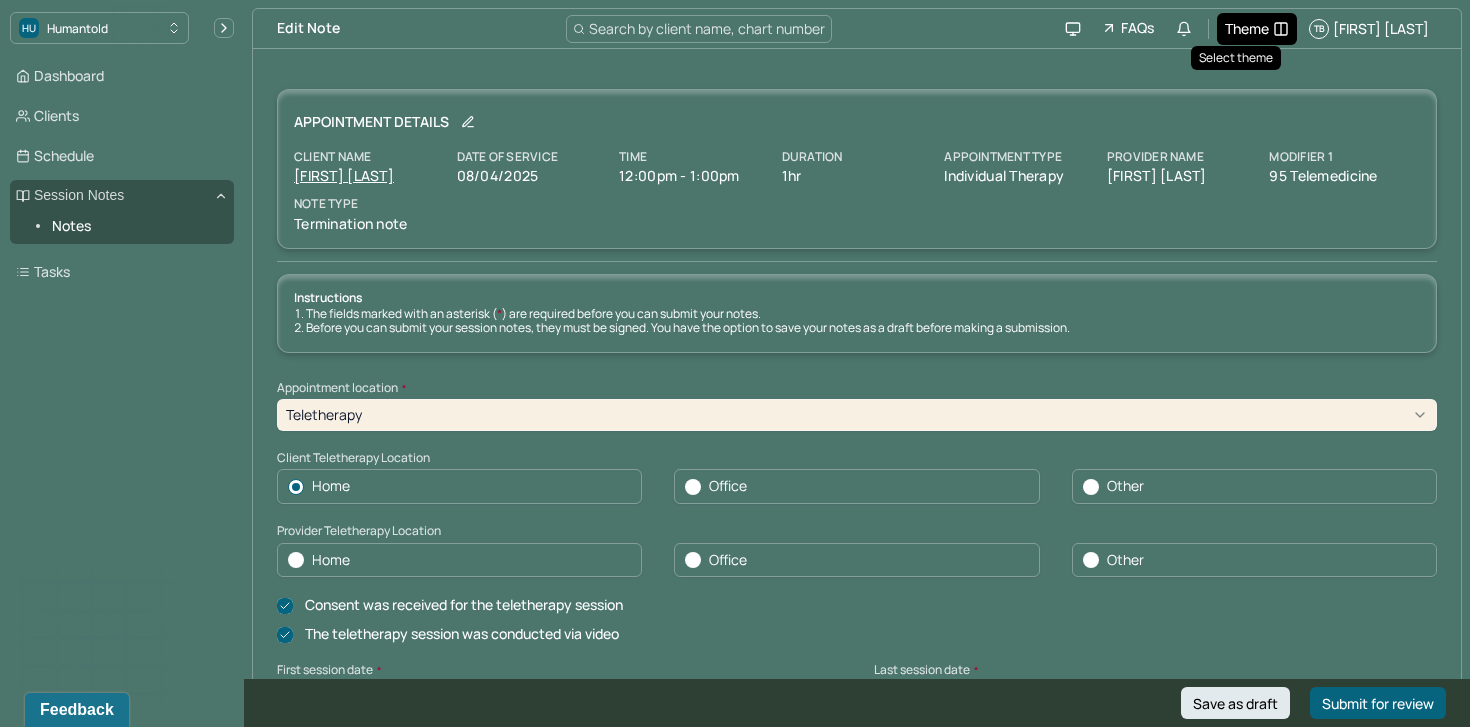 type 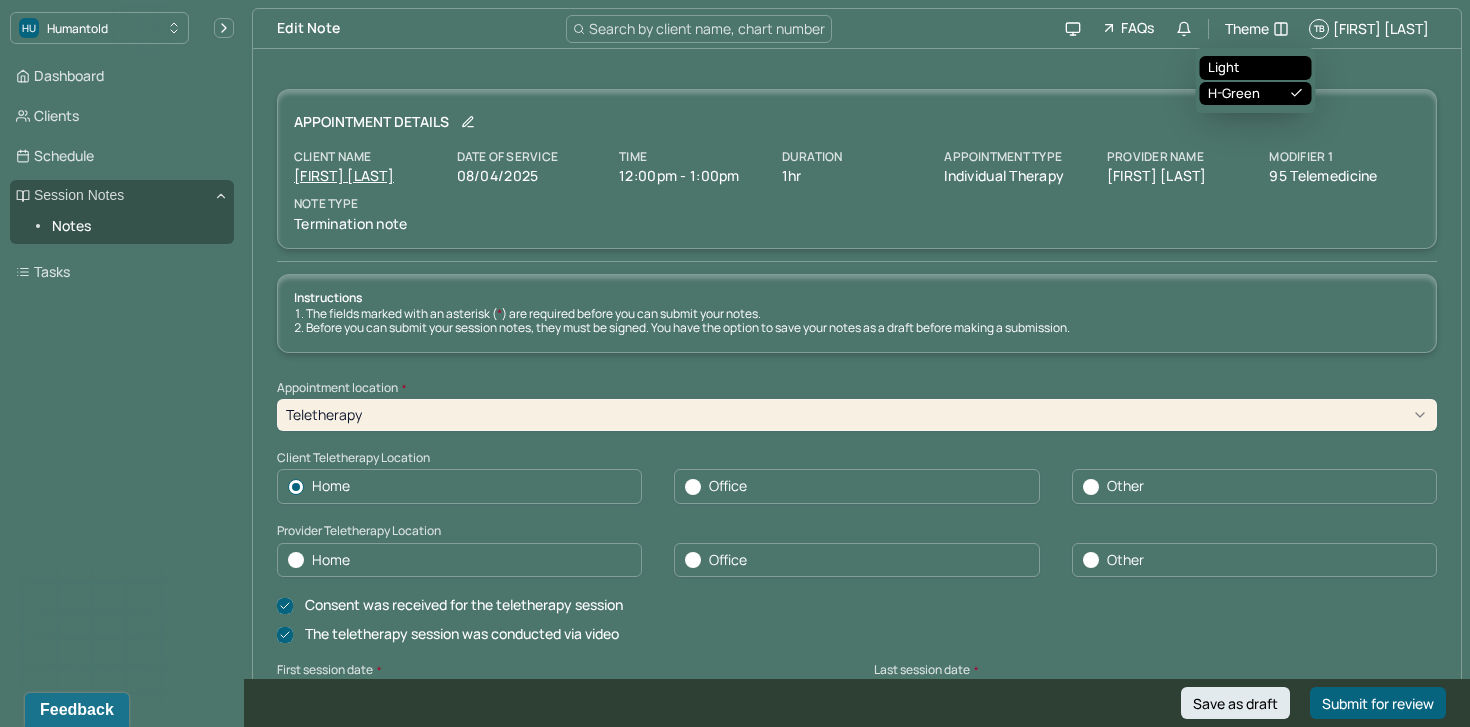 click on "Light" at bounding box center [1256, 68] 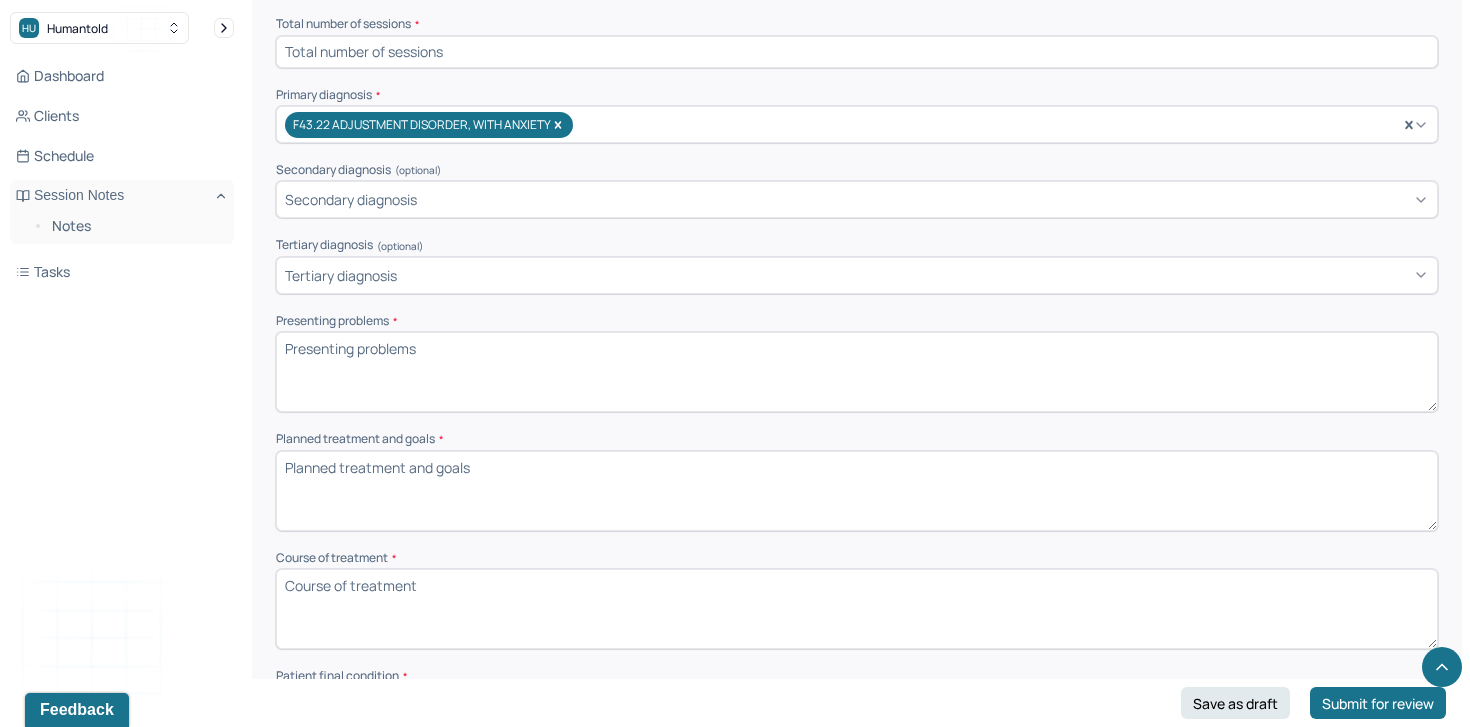 scroll, scrollTop: 733, scrollLeft: 0, axis: vertical 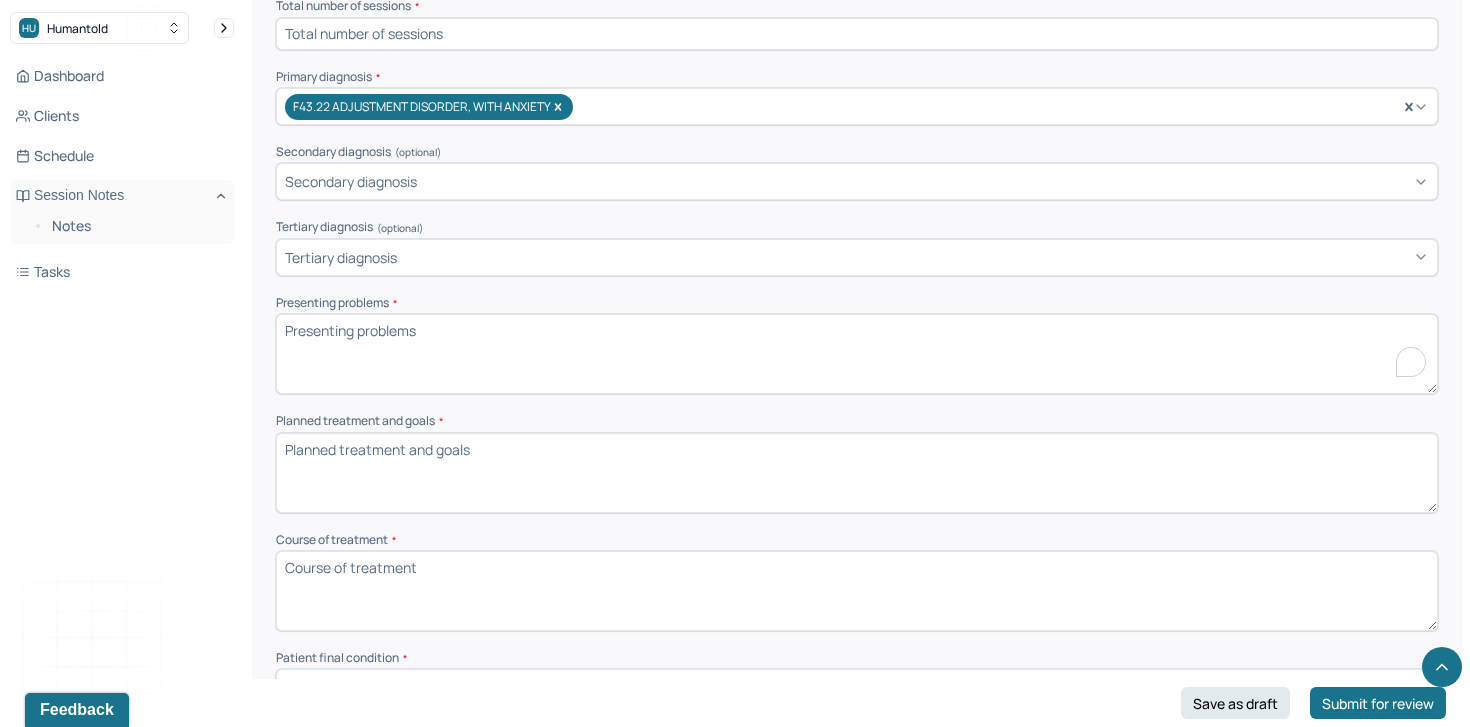 click on "Presenting problems *" at bounding box center (857, 354) 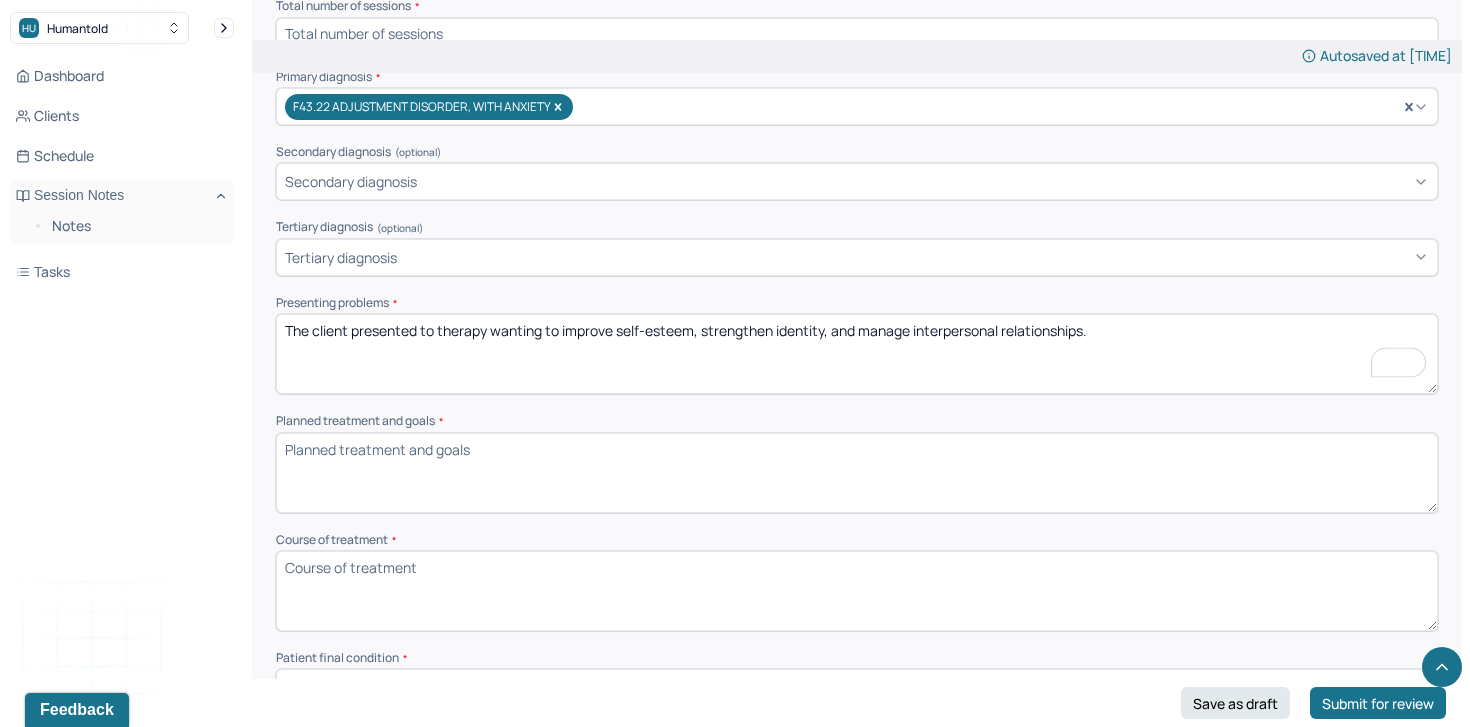 click on "The client presented to therapy wanting to improve self-esteem," at bounding box center [857, 354] 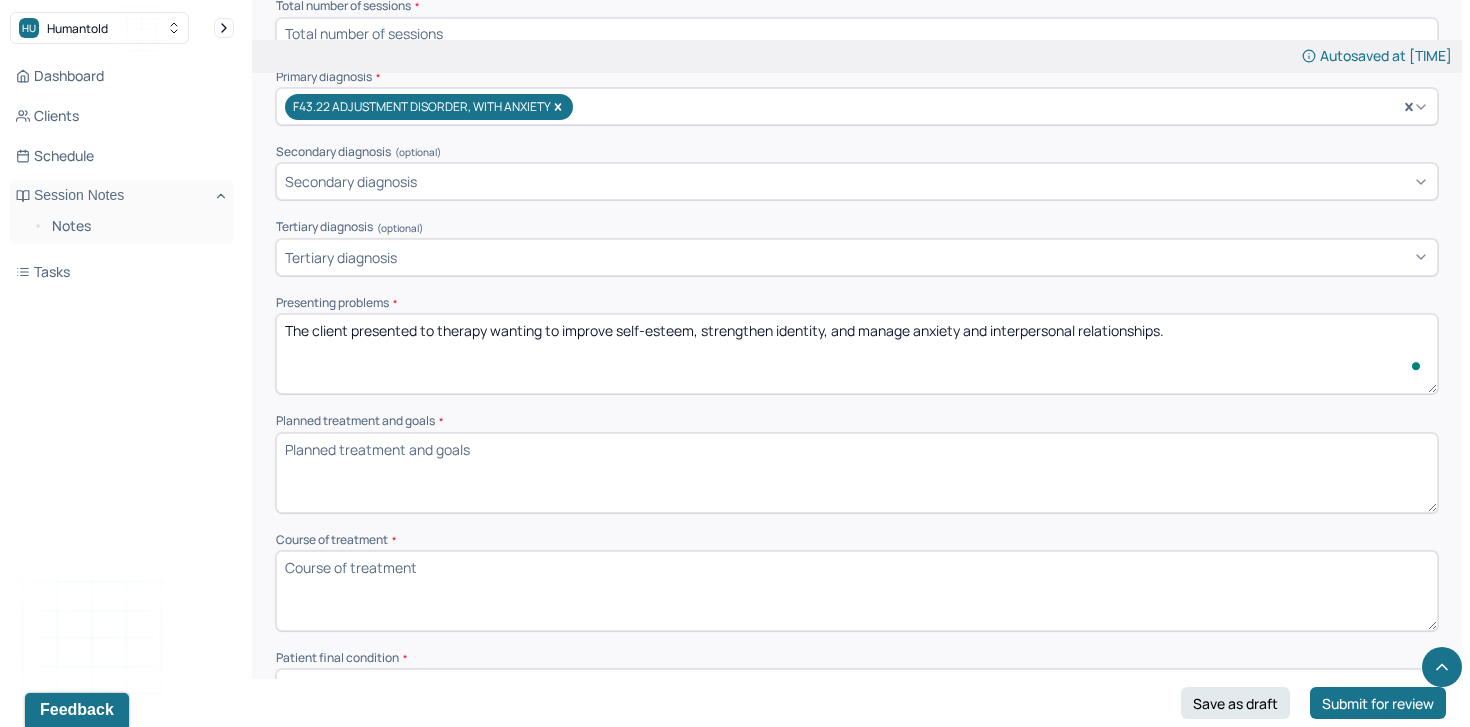 click on "The client presented to therapy wanting to improve self-esteem, strengthen identity, and manage interpersonal relationships." at bounding box center [857, 354] 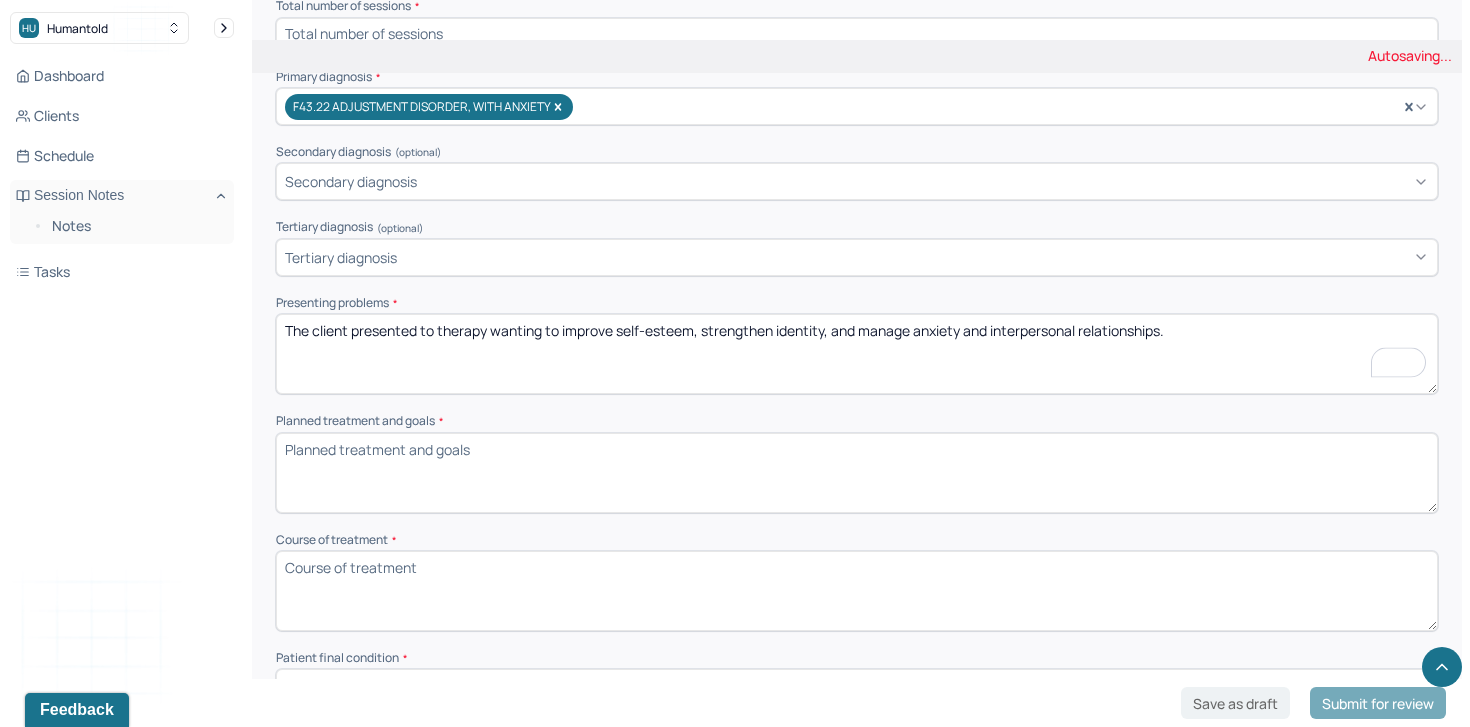 scroll, scrollTop: 833, scrollLeft: 0, axis: vertical 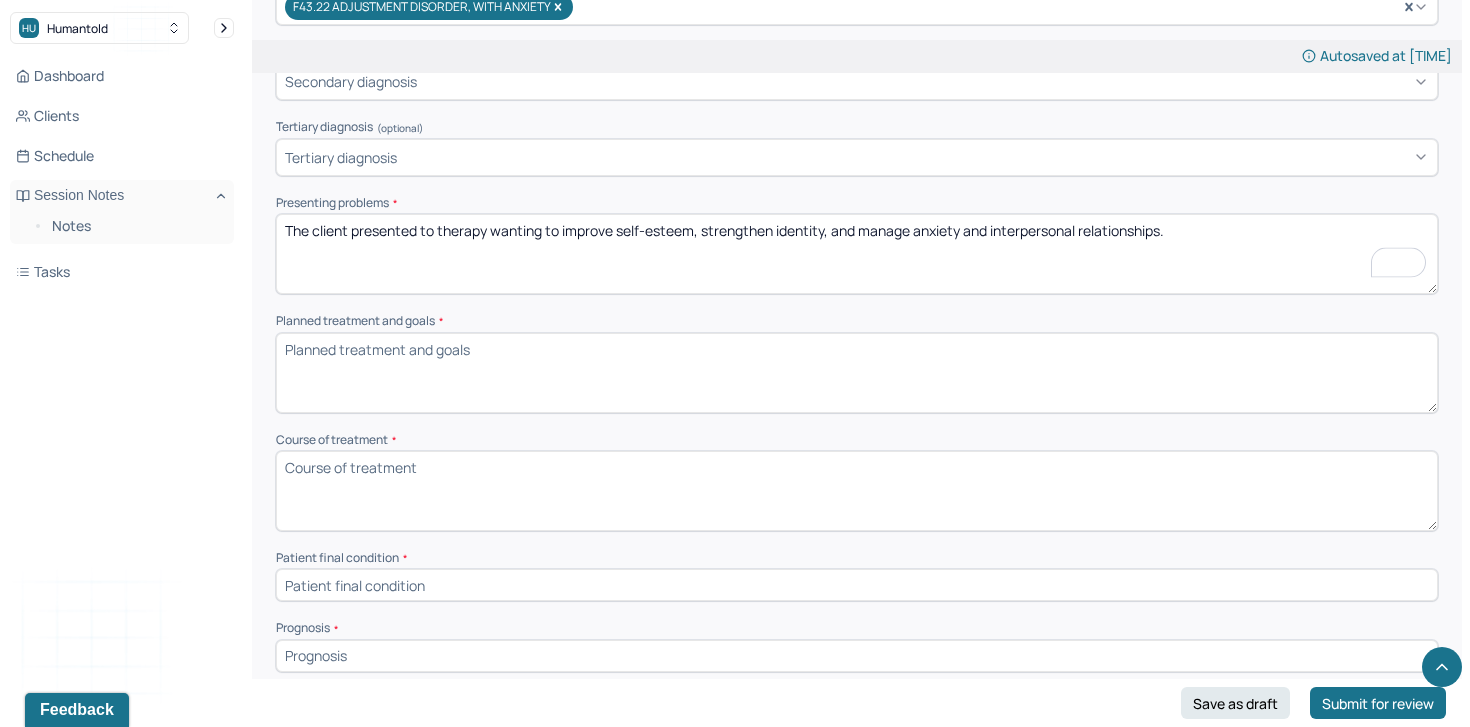 type on "The client presented to therapy wanting to improve self-esteem, strengthen identity, and manage anxiety and interpersonal relationships." 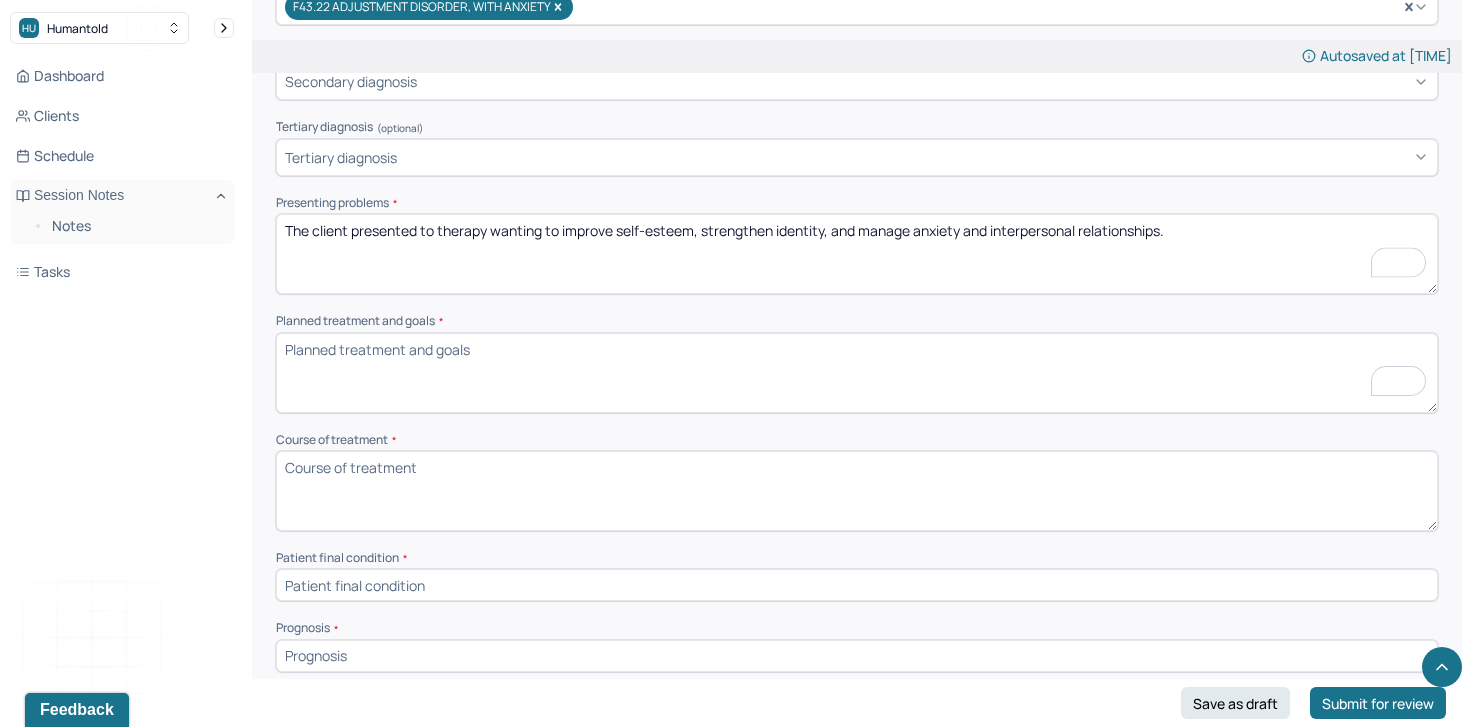 click on "Course of treatment *" at bounding box center [857, 491] 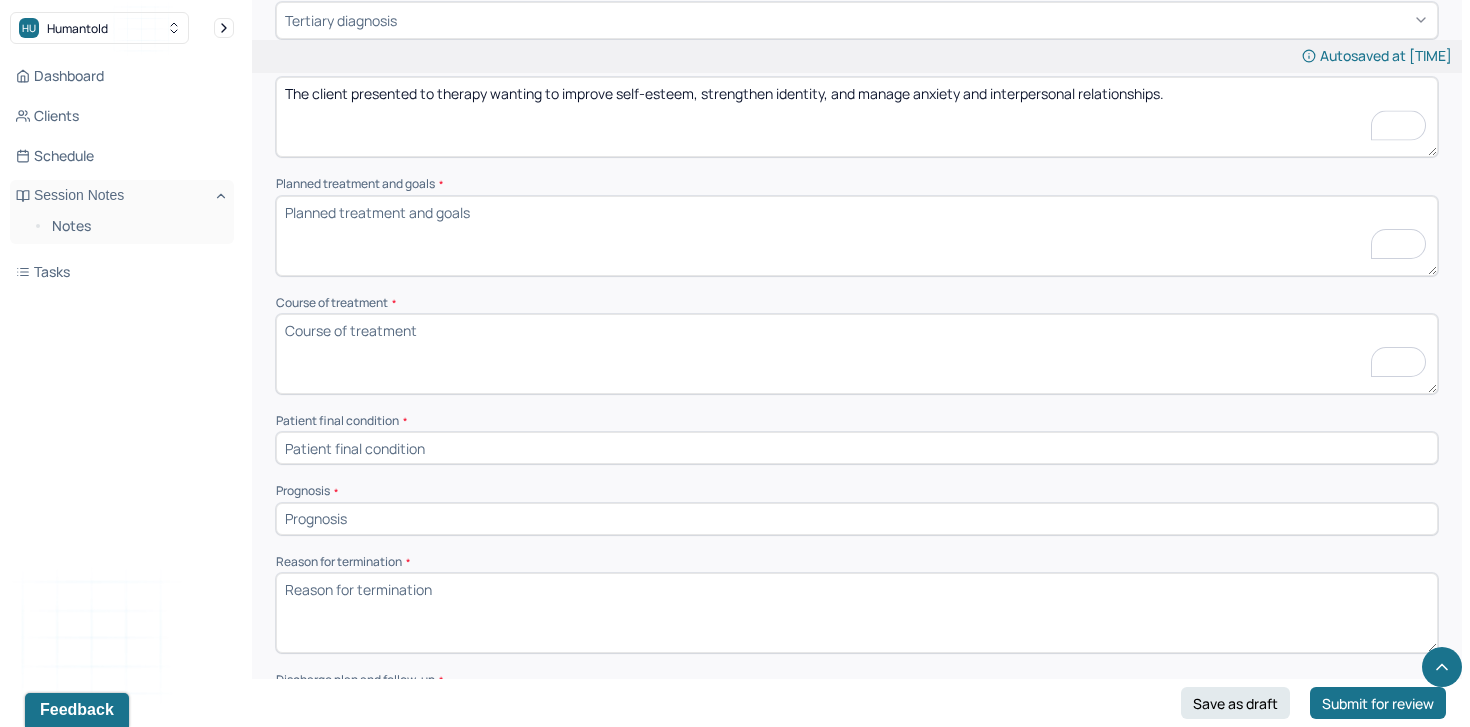 scroll, scrollTop: 986, scrollLeft: 0, axis: vertical 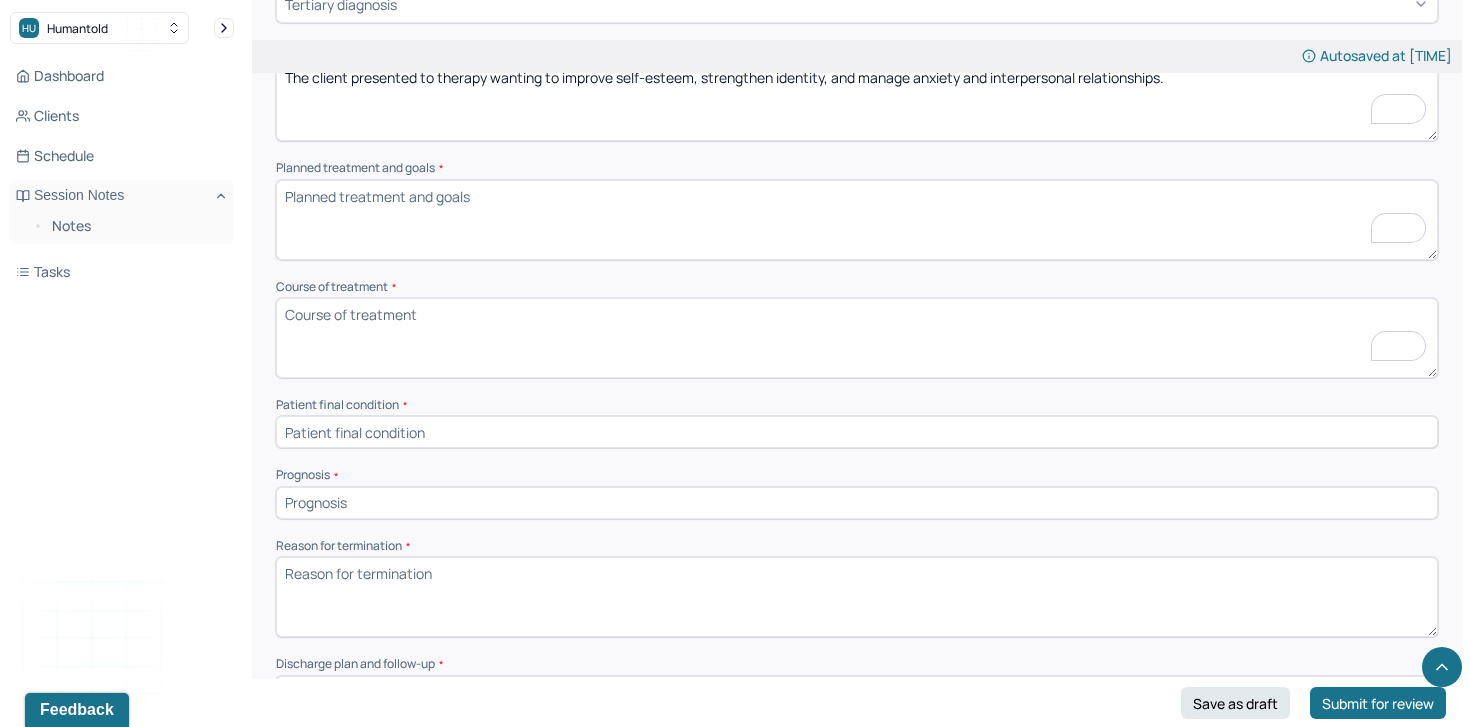 click on "Planned treatment and goals *" at bounding box center (857, 220) 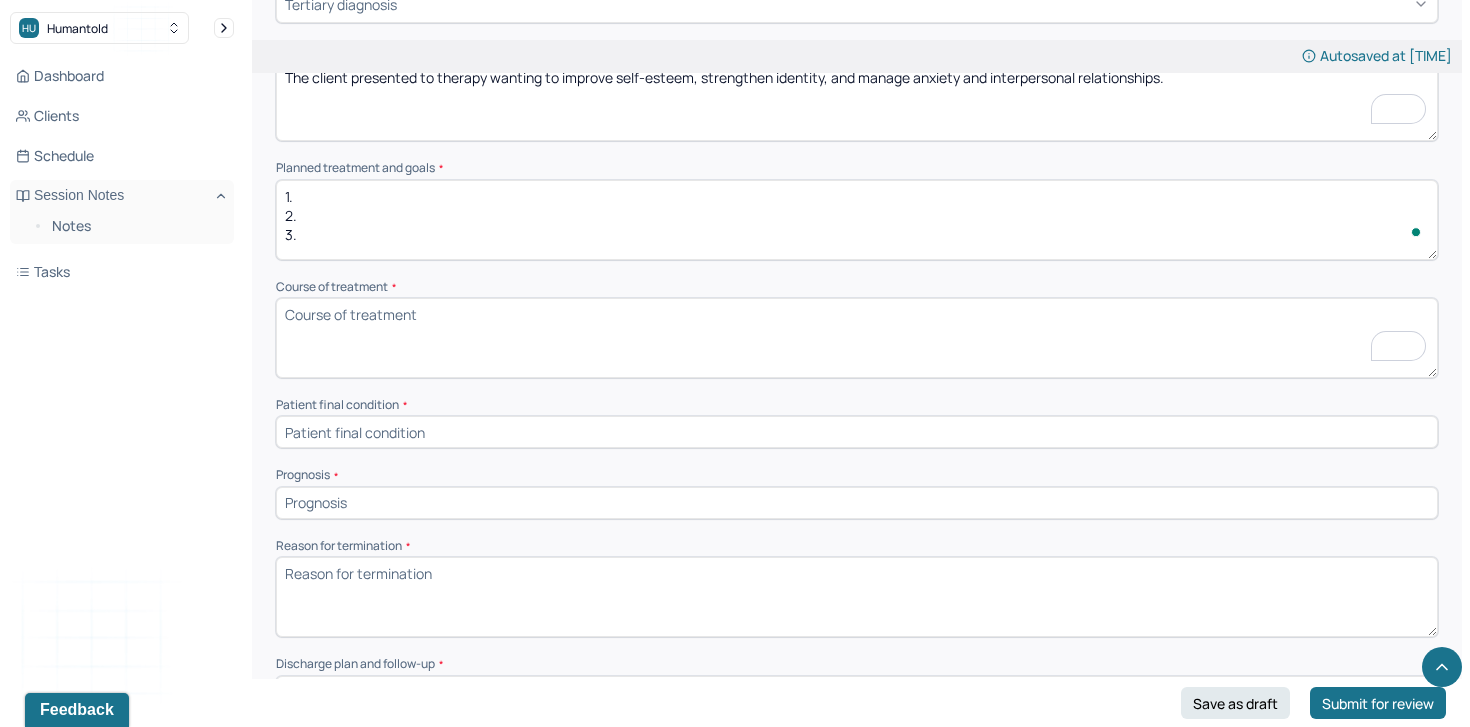 scroll, scrollTop: 3, scrollLeft: 0, axis: vertical 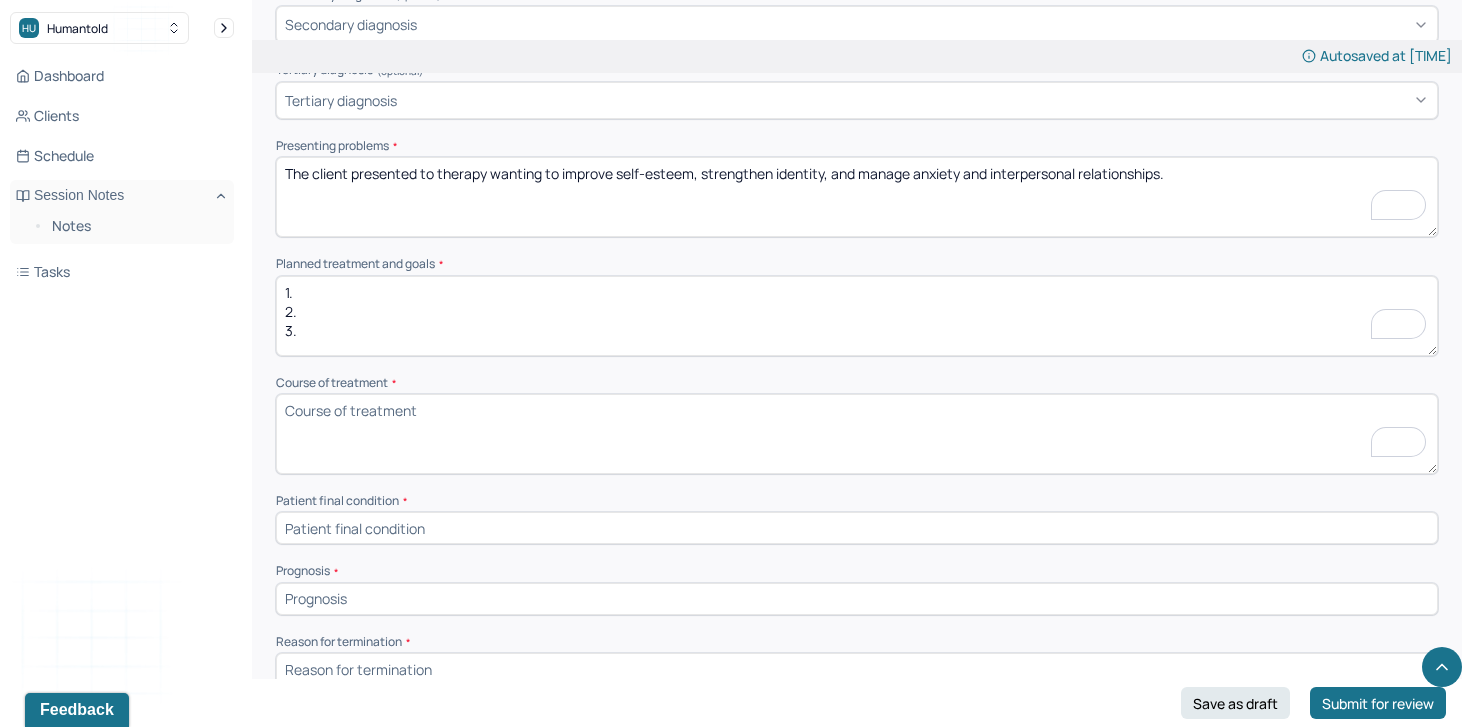 click on "The client presented to therapy wanting to improve self-esteem, strengthen identity, and manage anxiety and interpersonal relationships." at bounding box center (857, 197) 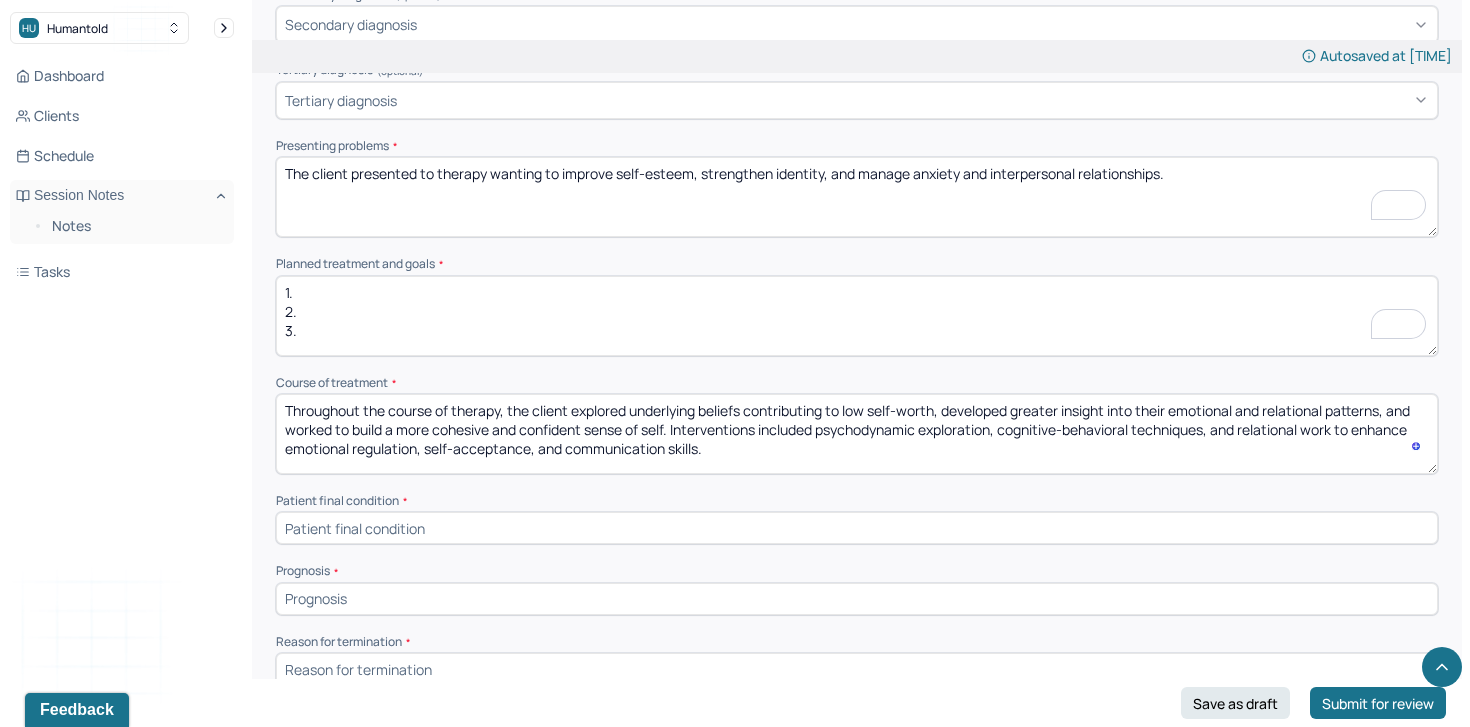 type on "Throughout the course of therapy, the client explored underlying beliefs contributing to low self-worth, developed greater insight into their emotional and relational patterns, and worked to build a more cohesive and confident sense of self. Interventions included psychodynamic exploration, cognitive-behavioral techniques, and relational work to enhance emotional regulation, self-acceptance, and communication skills." 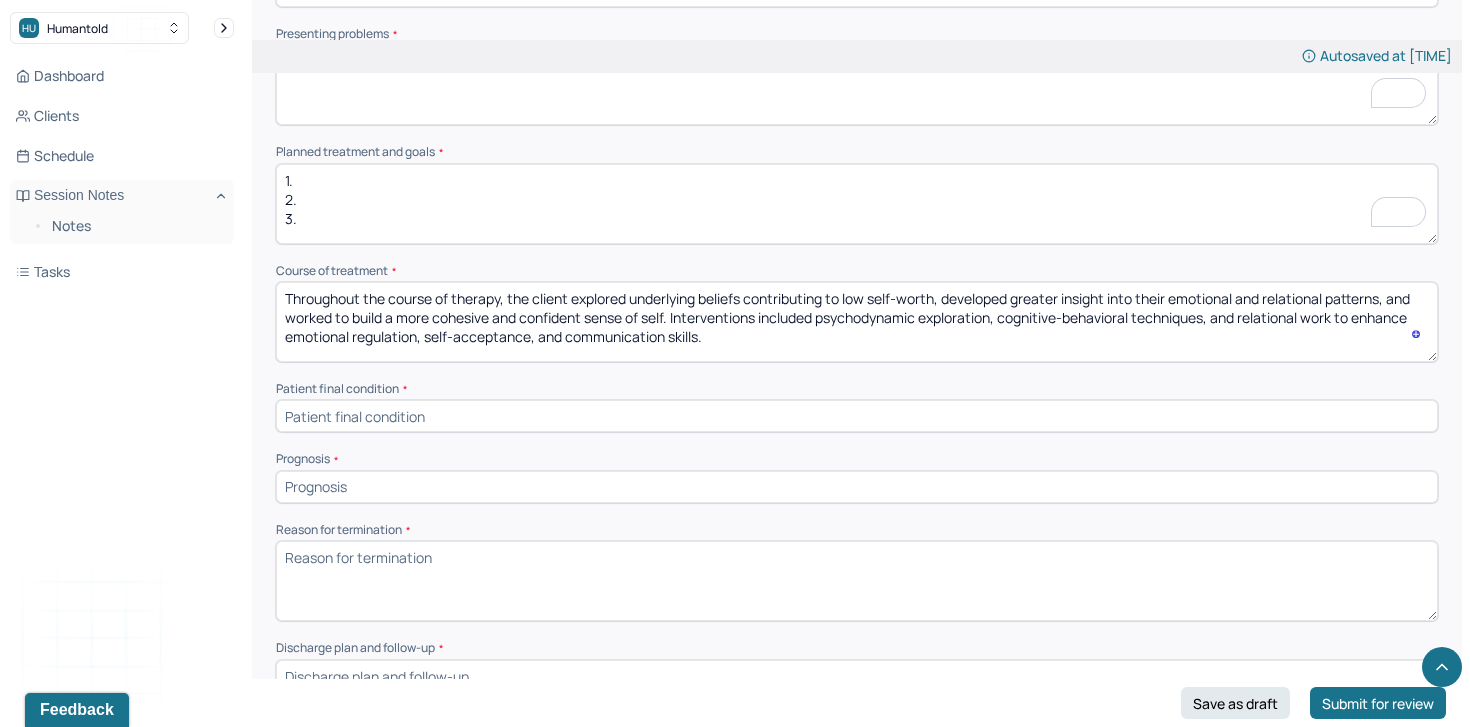 scroll, scrollTop: 1006, scrollLeft: 0, axis: vertical 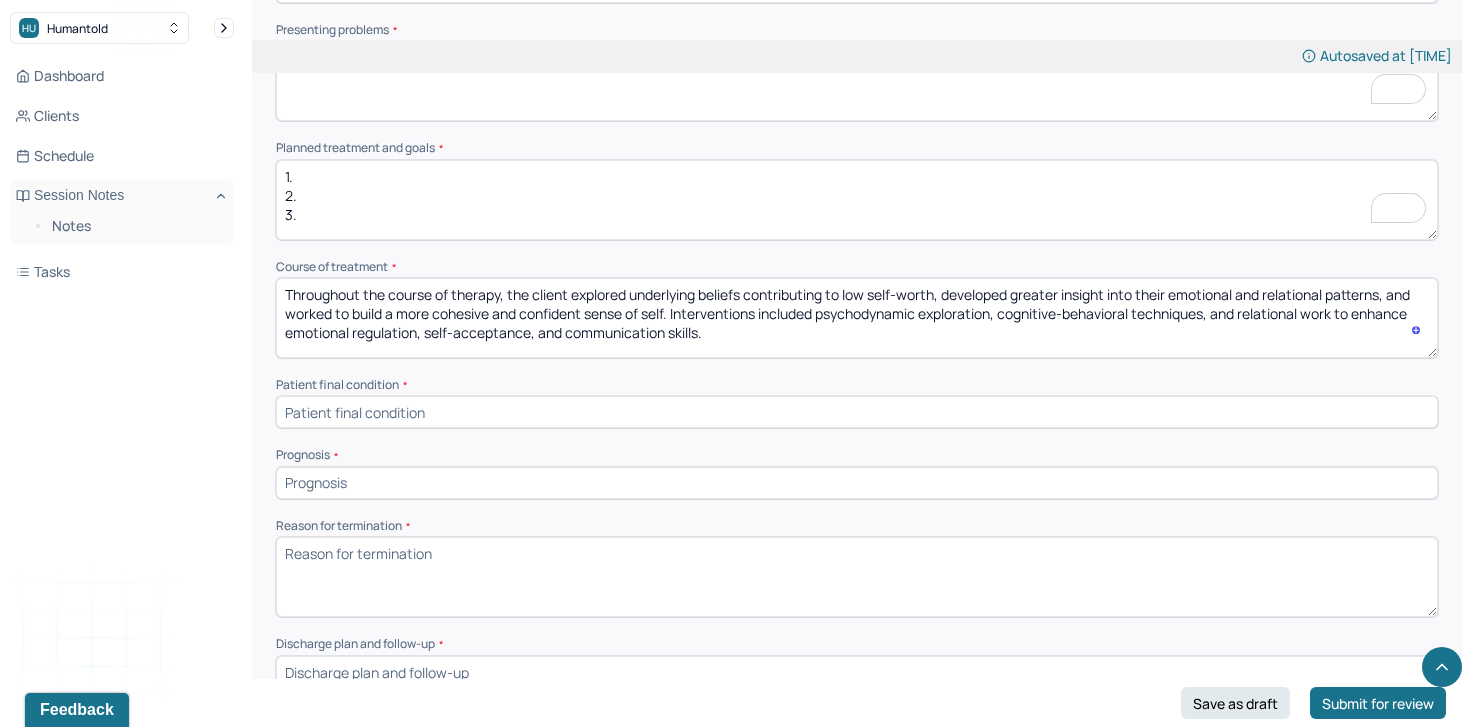 click at bounding box center (857, 412) 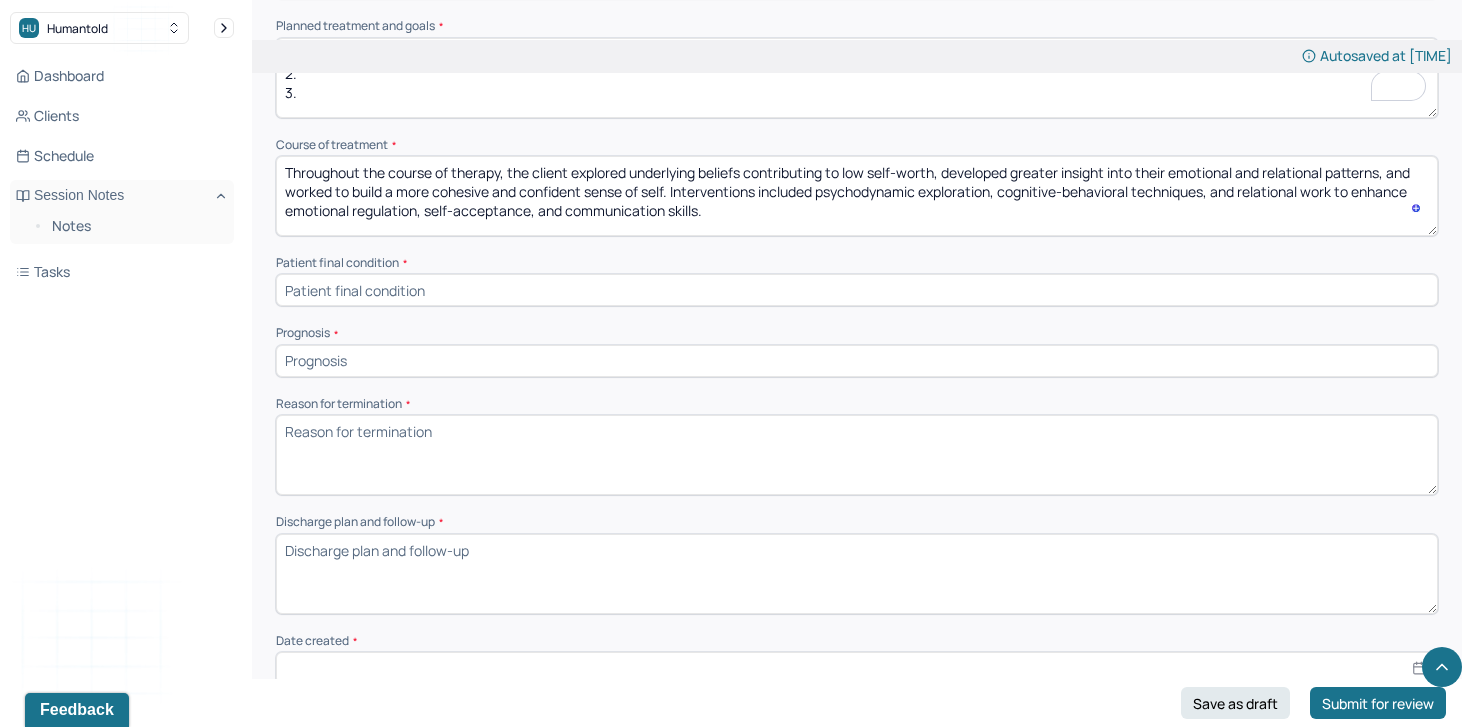 scroll, scrollTop: 1129, scrollLeft: 0, axis: vertical 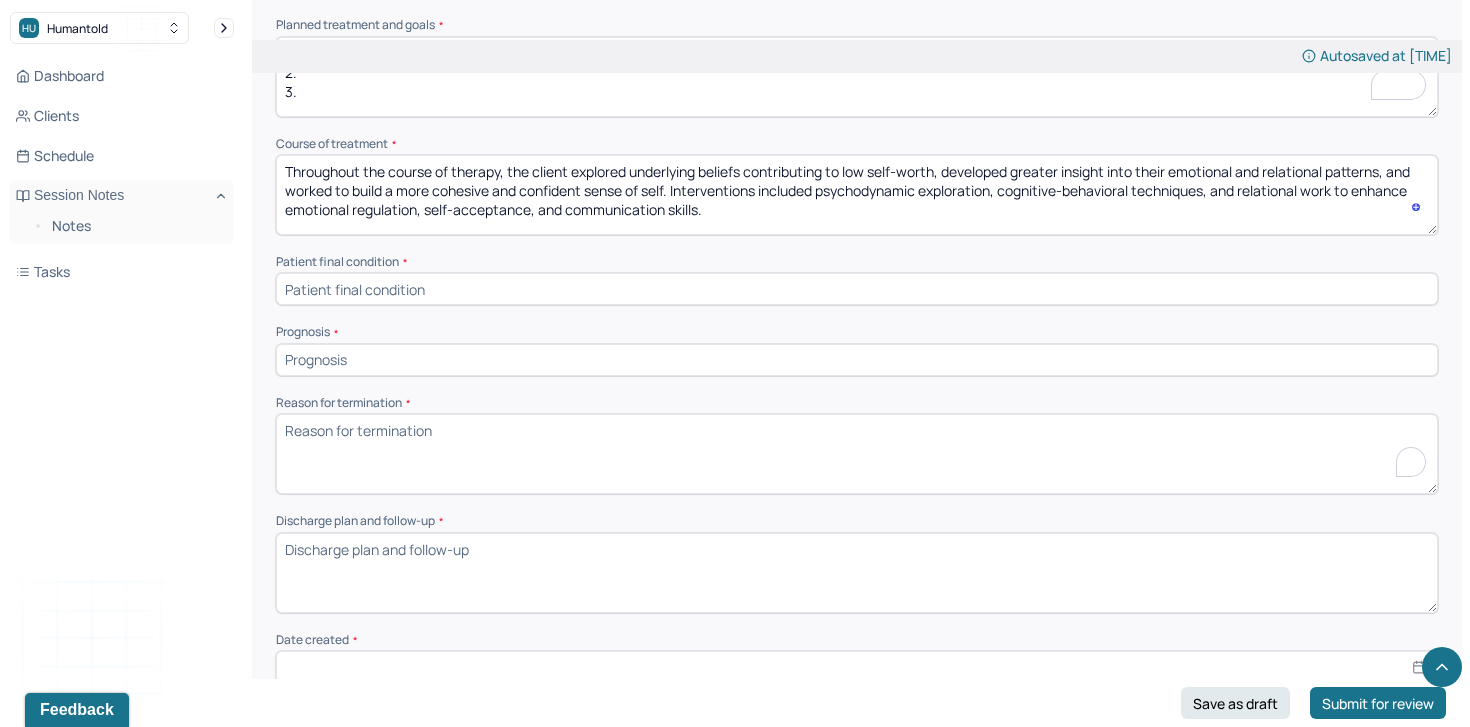 click on "Reason for termination *" at bounding box center (857, 454) 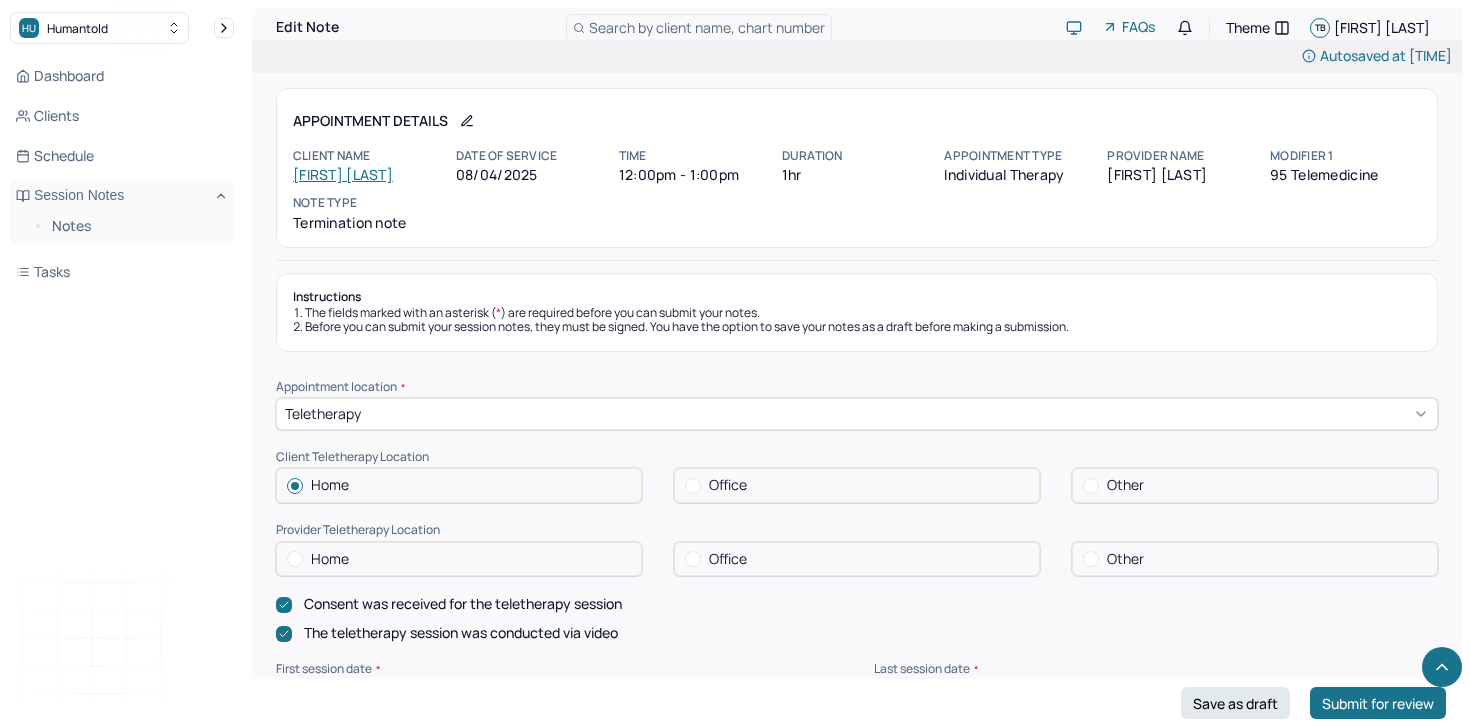 scroll, scrollTop: 1134, scrollLeft: 0, axis: vertical 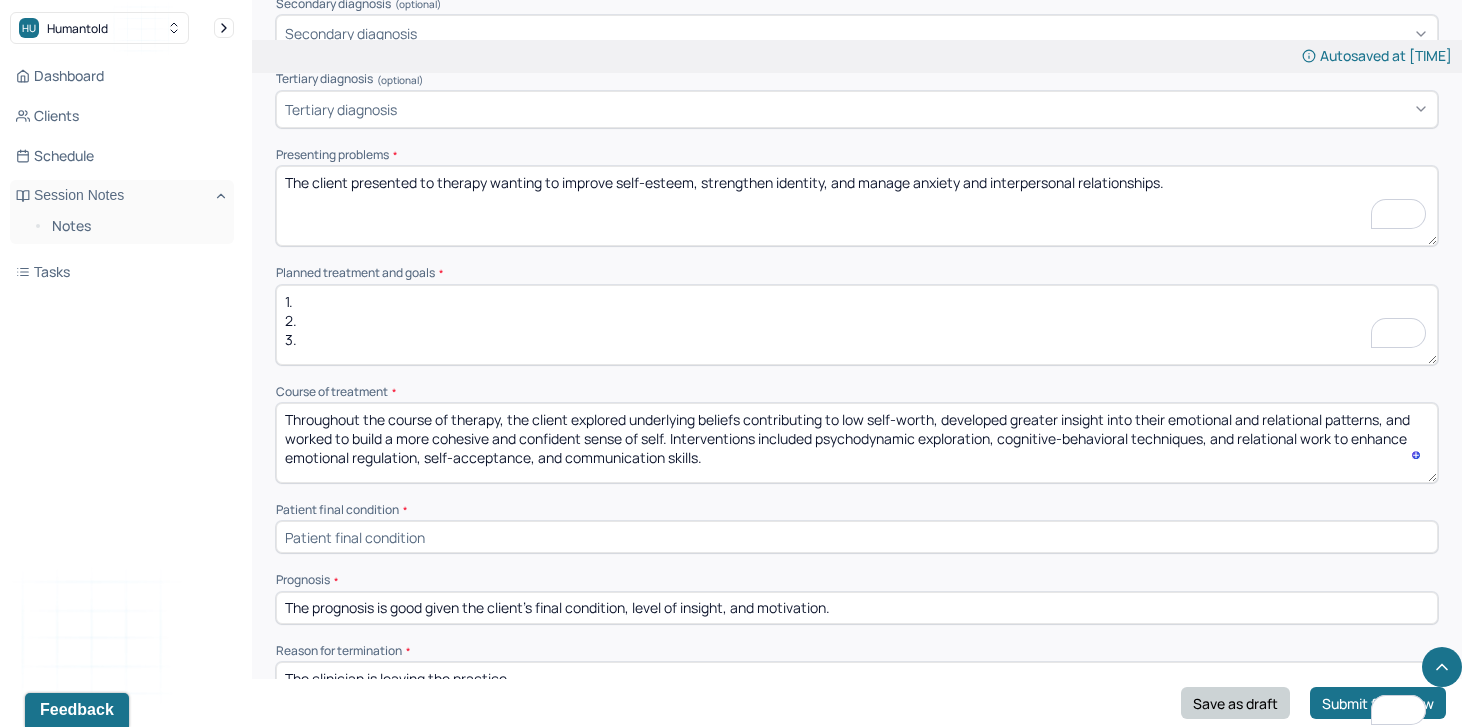 type on "The prognosis is good given the client's final condition, level of insight, and motivation." 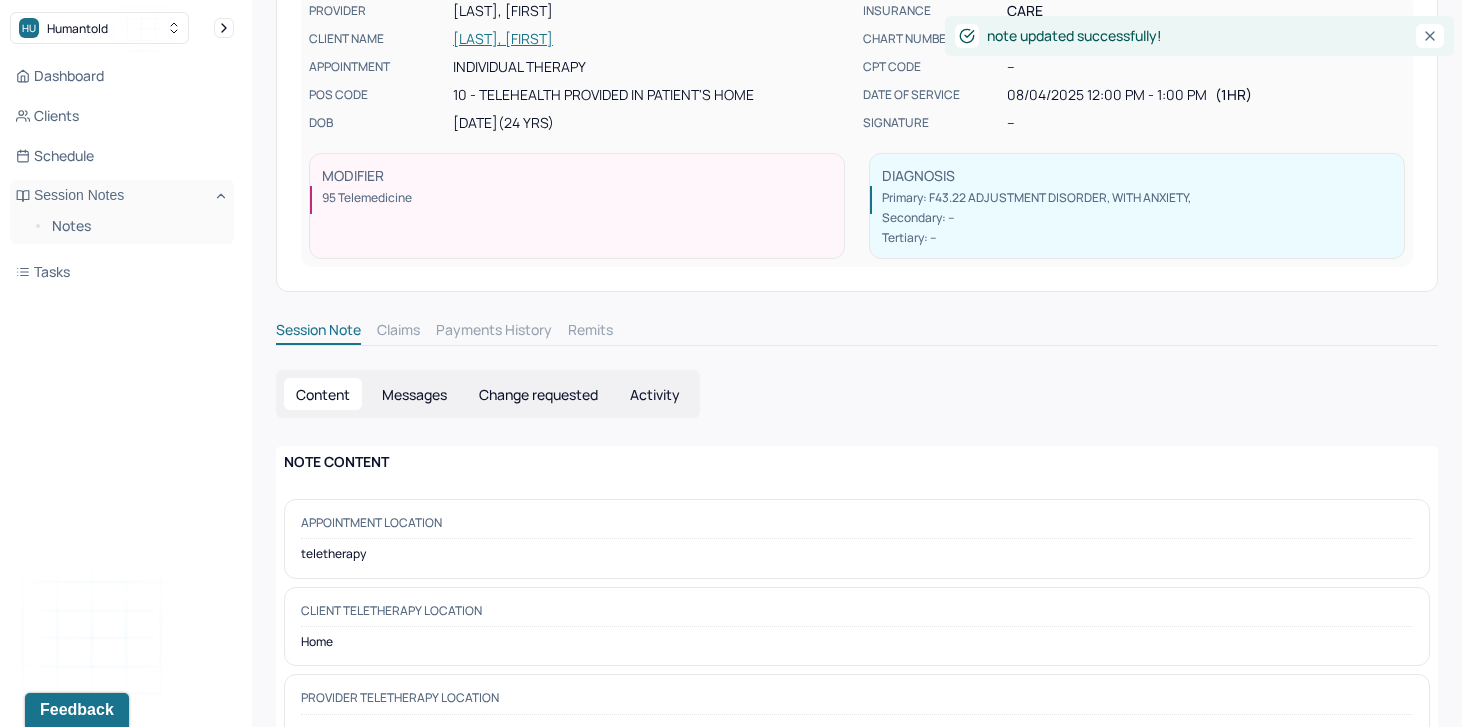 scroll, scrollTop: 0, scrollLeft: 0, axis: both 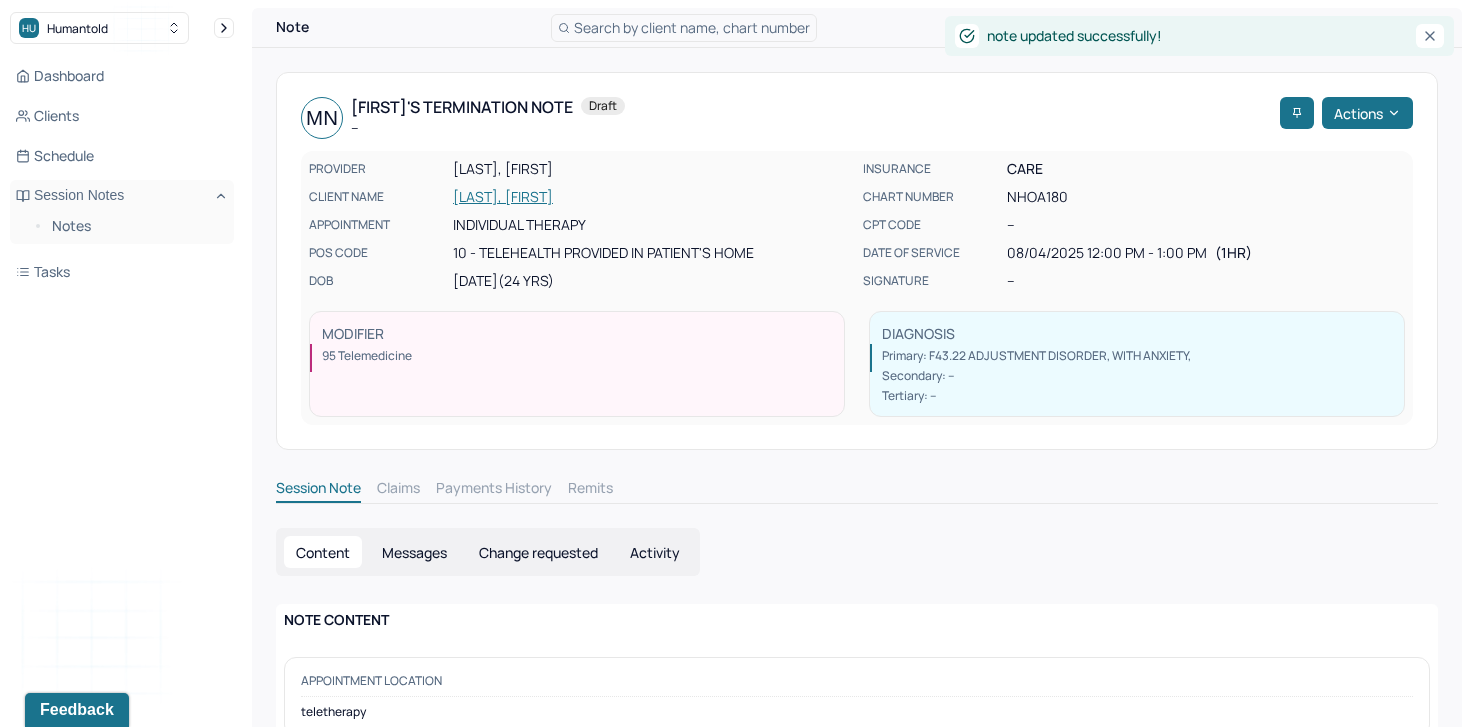 click on "[LAST], [FIRST]" at bounding box center [652, 197] 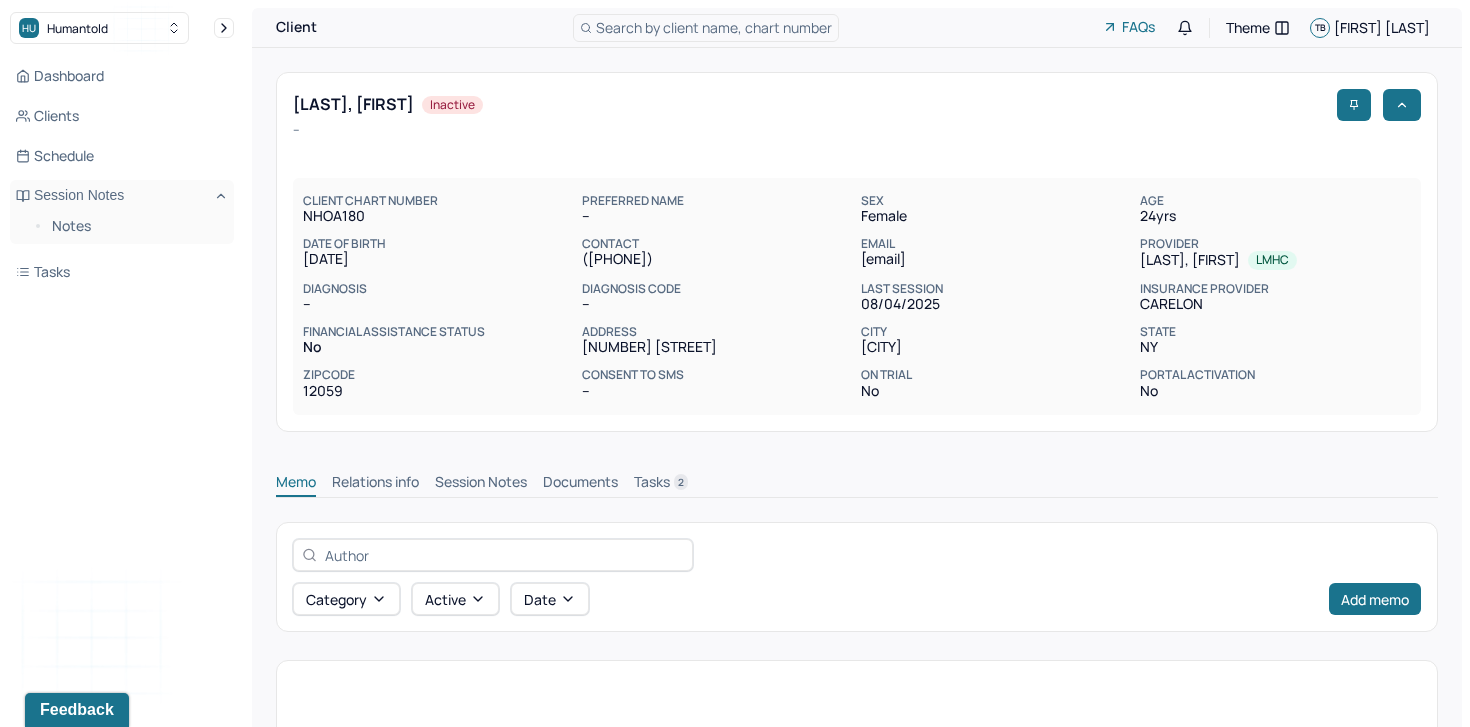 click on "Session Notes" at bounding box center (481, 484) 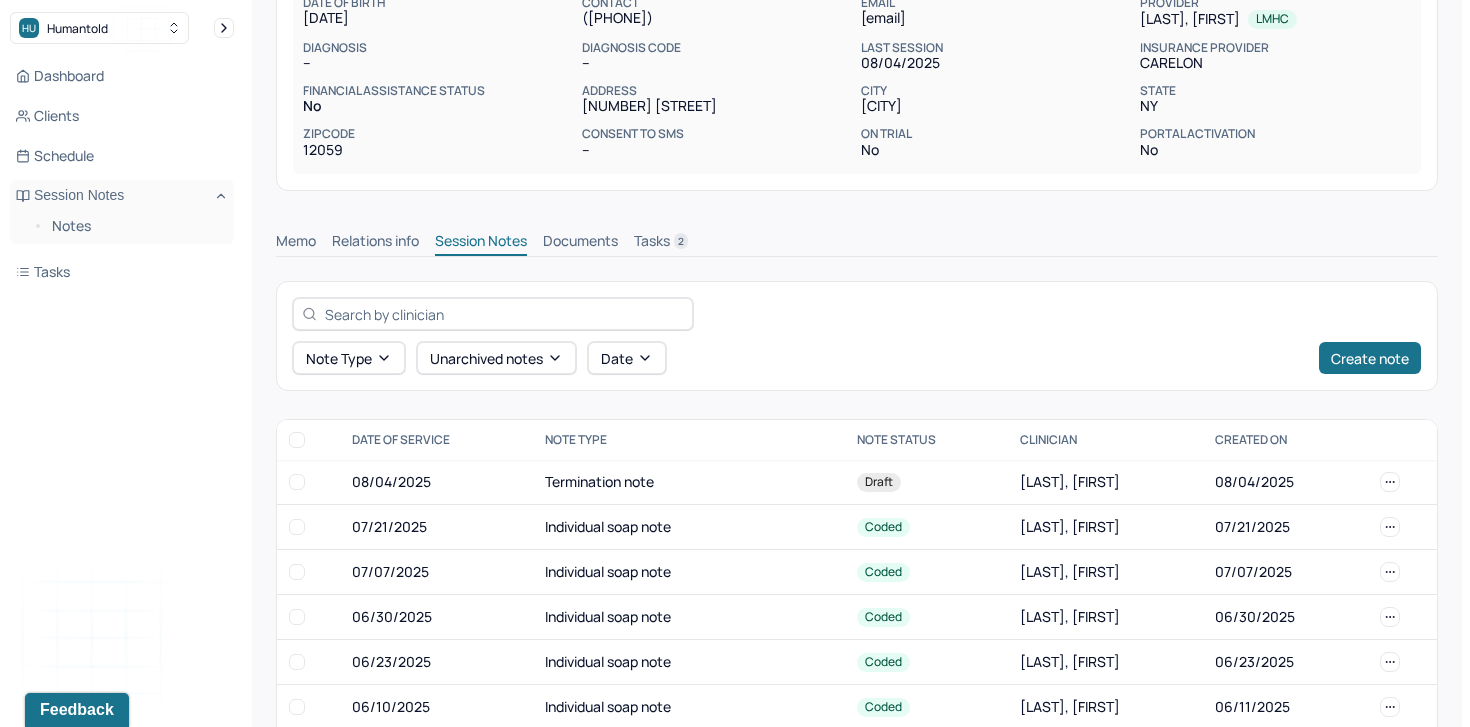 scroll, scrollTop: 289, scrollLeft: 0, axis: vertical 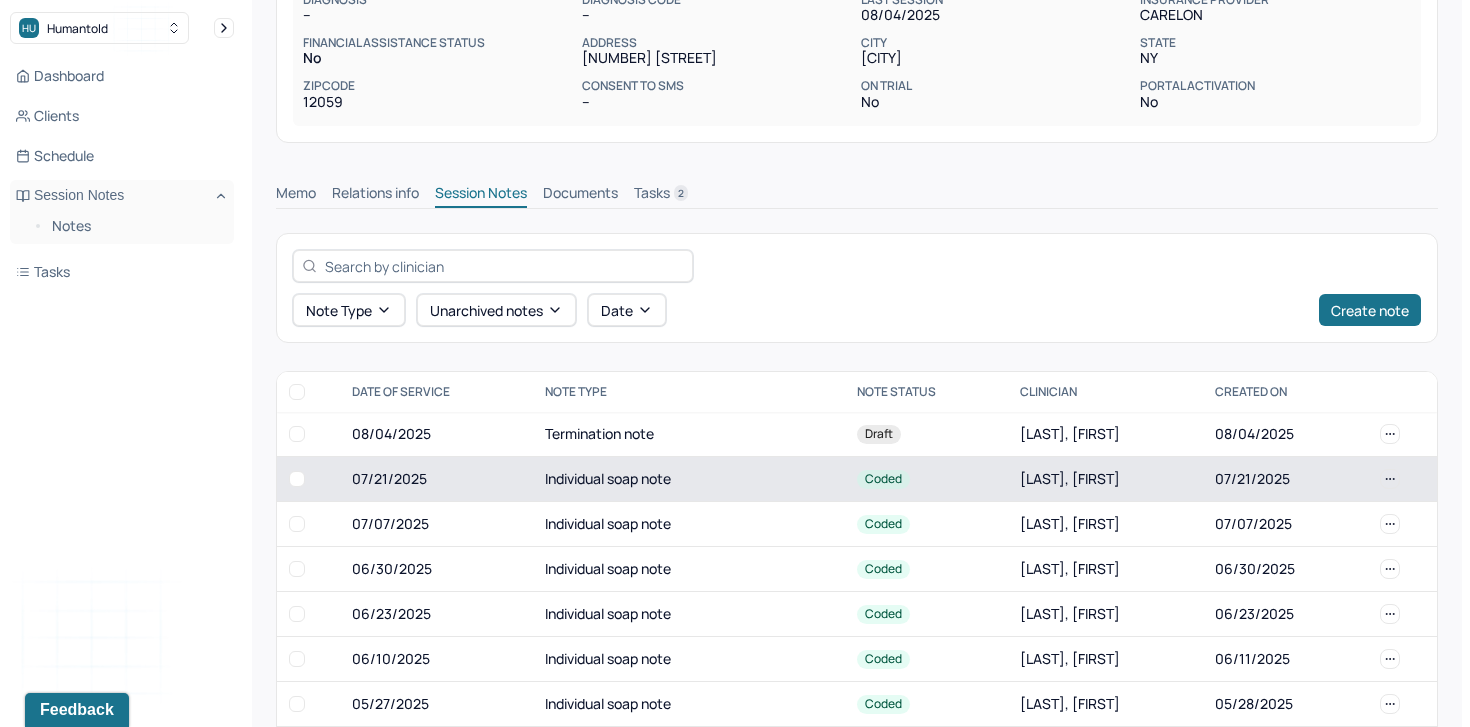 click on "07/21/2025" at bounding box center [436, 479] 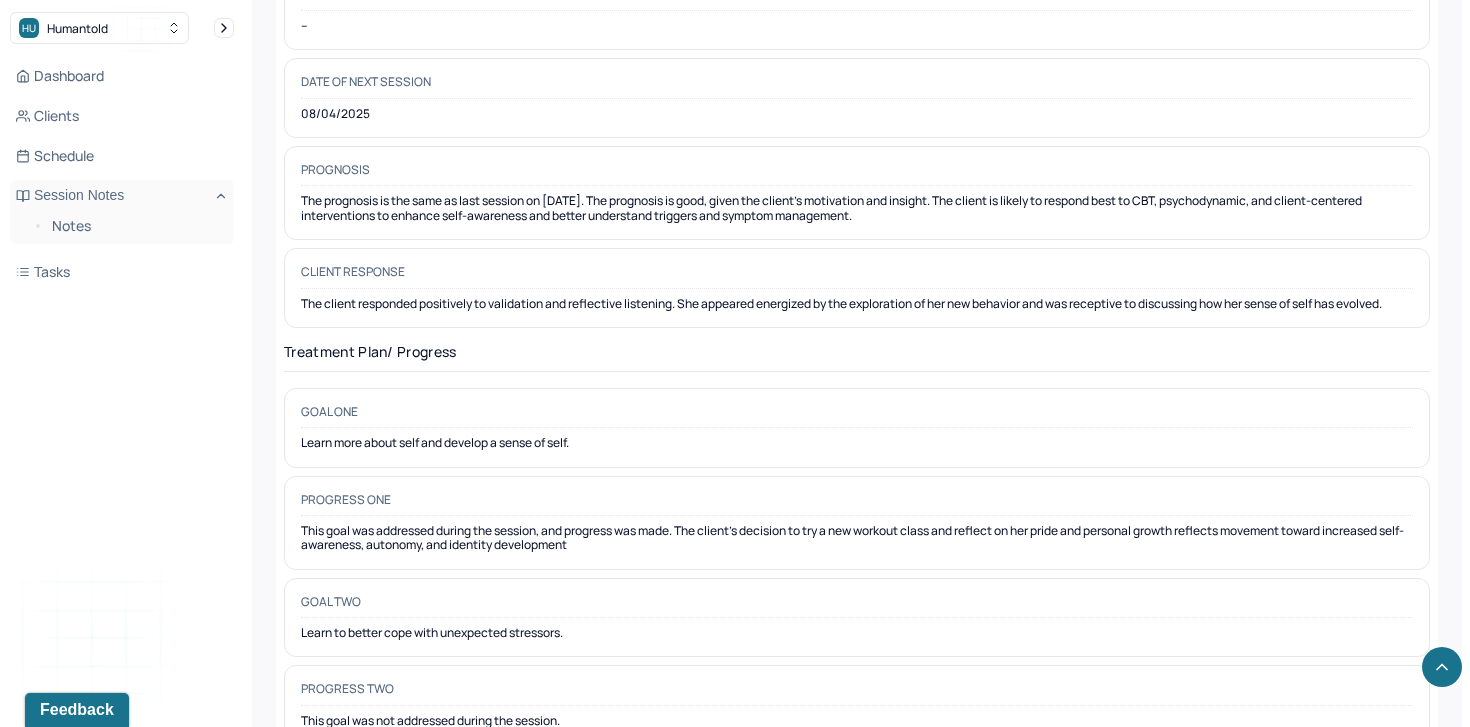scroll, scrollTop: 2687, scrollLeft: 0, axis: vertical 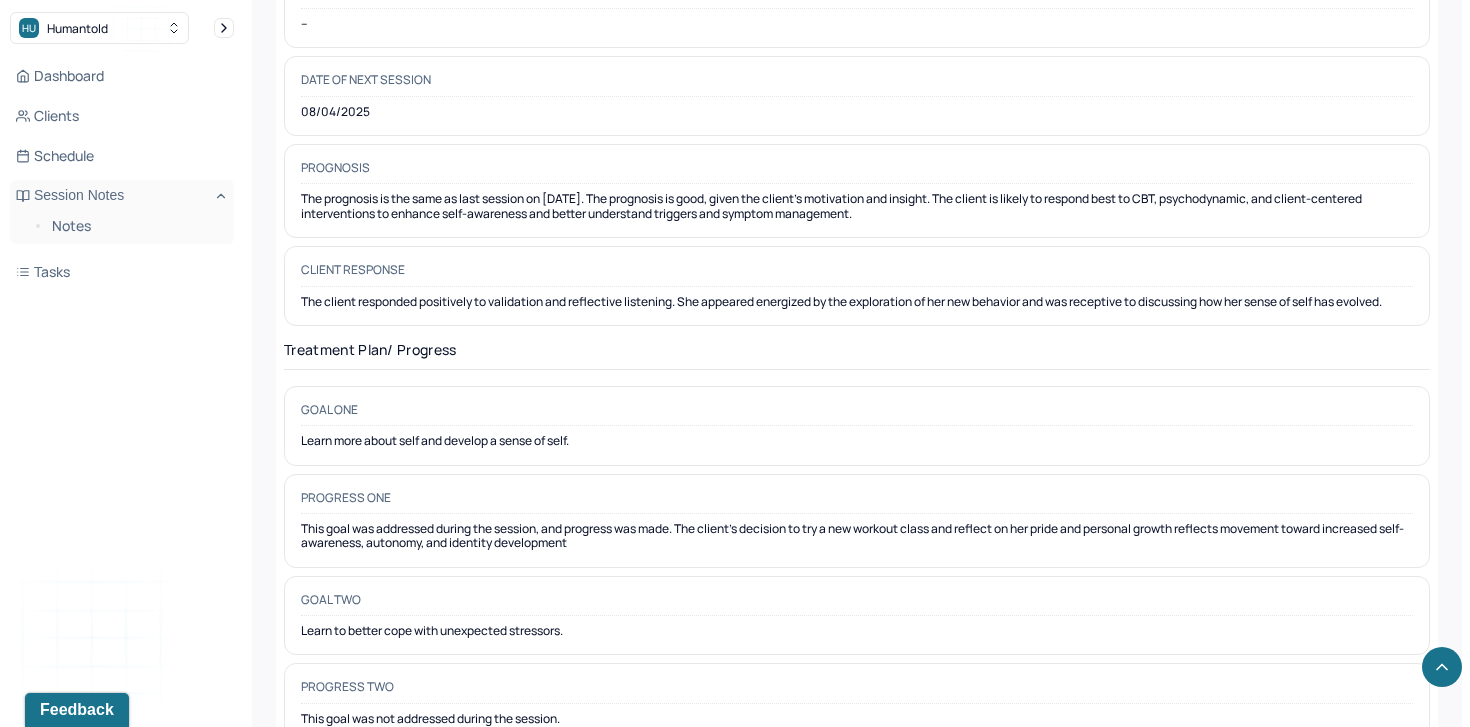 click on "Learn more about self and develop a sense of self." at bounding box center (857, 441) 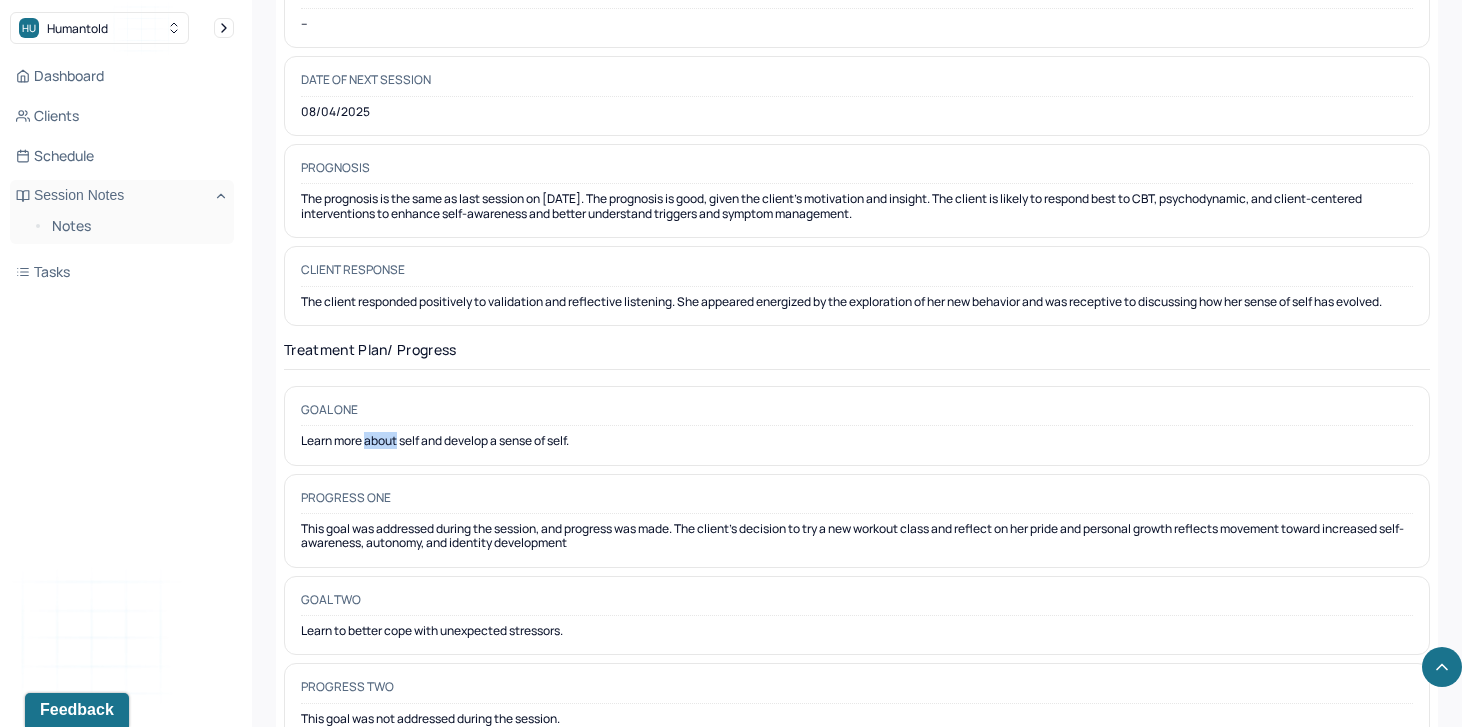 click on "Learn more about self and develop a sense of self." at bounding box center [857, 441] 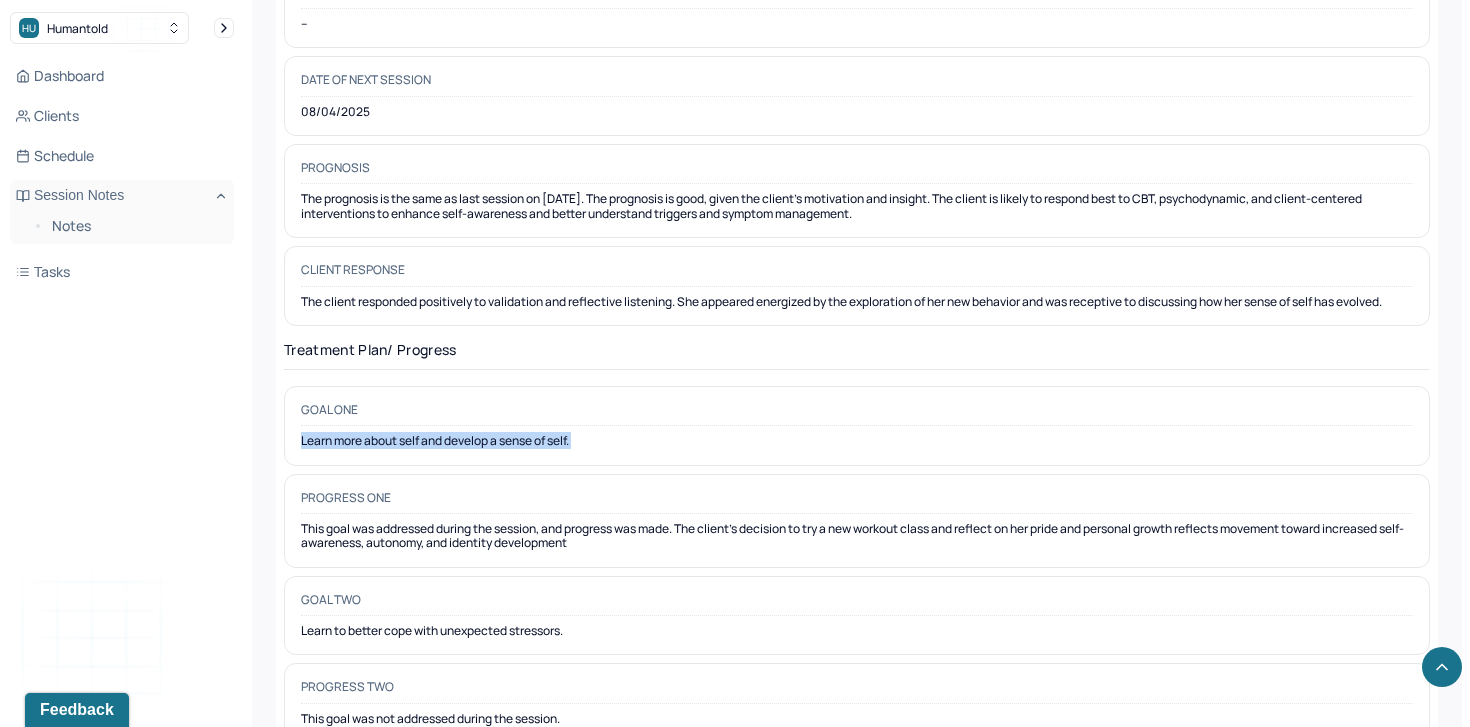 click on "Learn more about self and develop a sense of self." at bounding box center [857, 441] 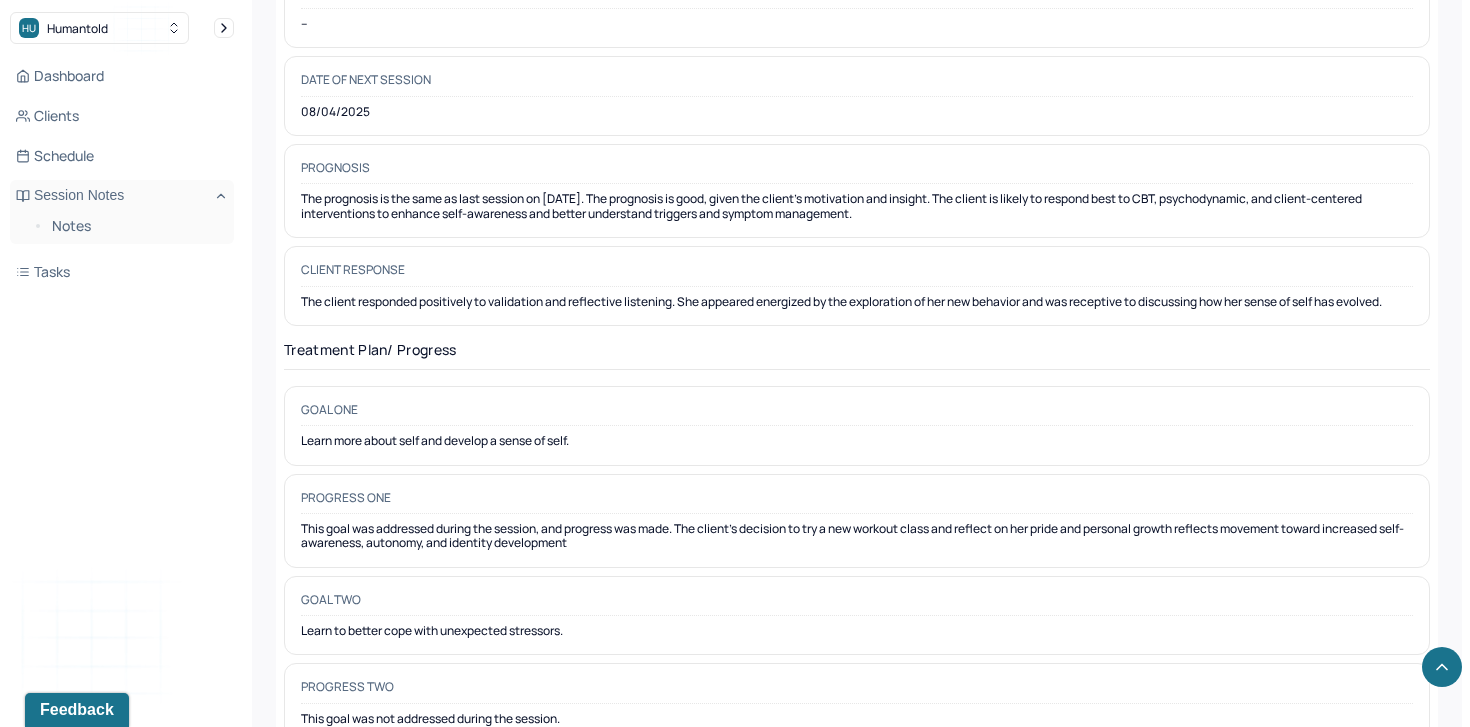 click on "Learn to better cope with unexpected stressors." at bounding box center (857, 631) 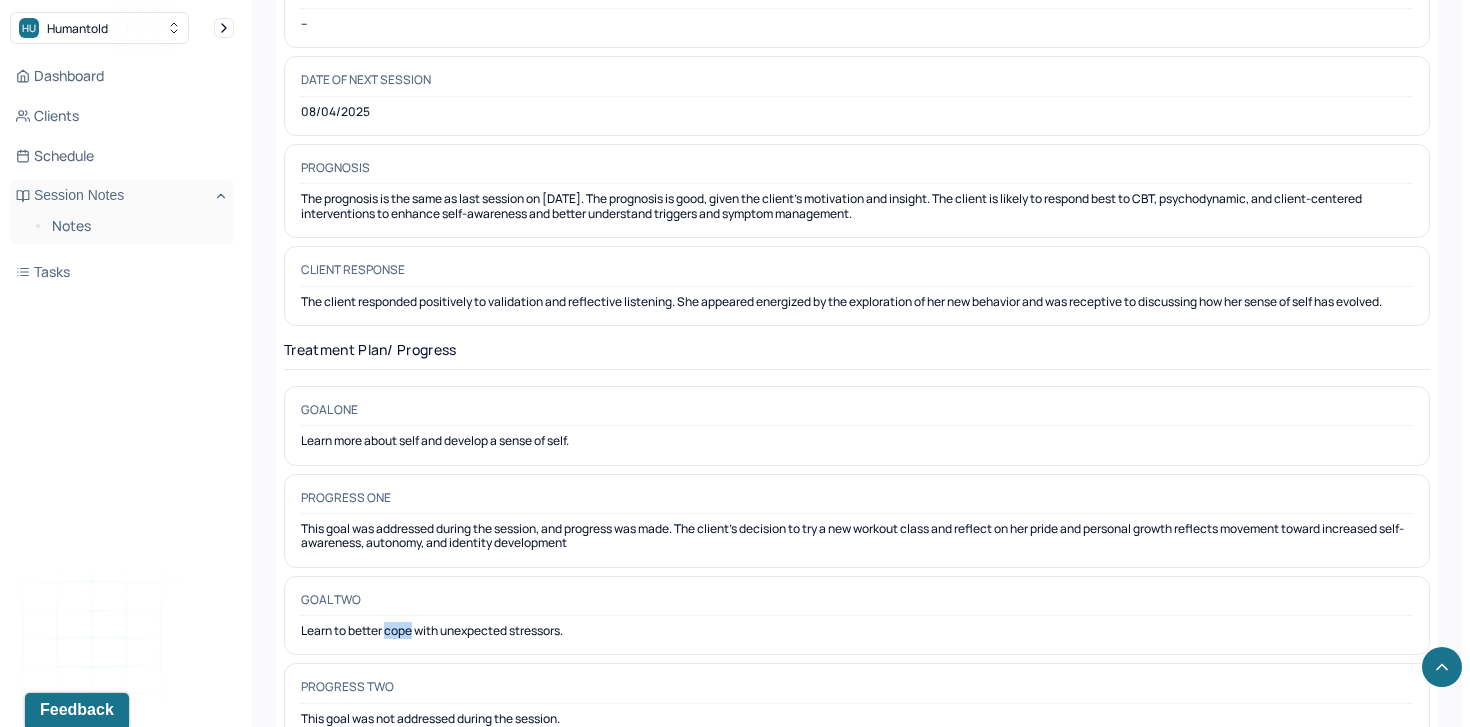click on "Learn to better cope with unexpected stressors." at bounding box center [857, 631] 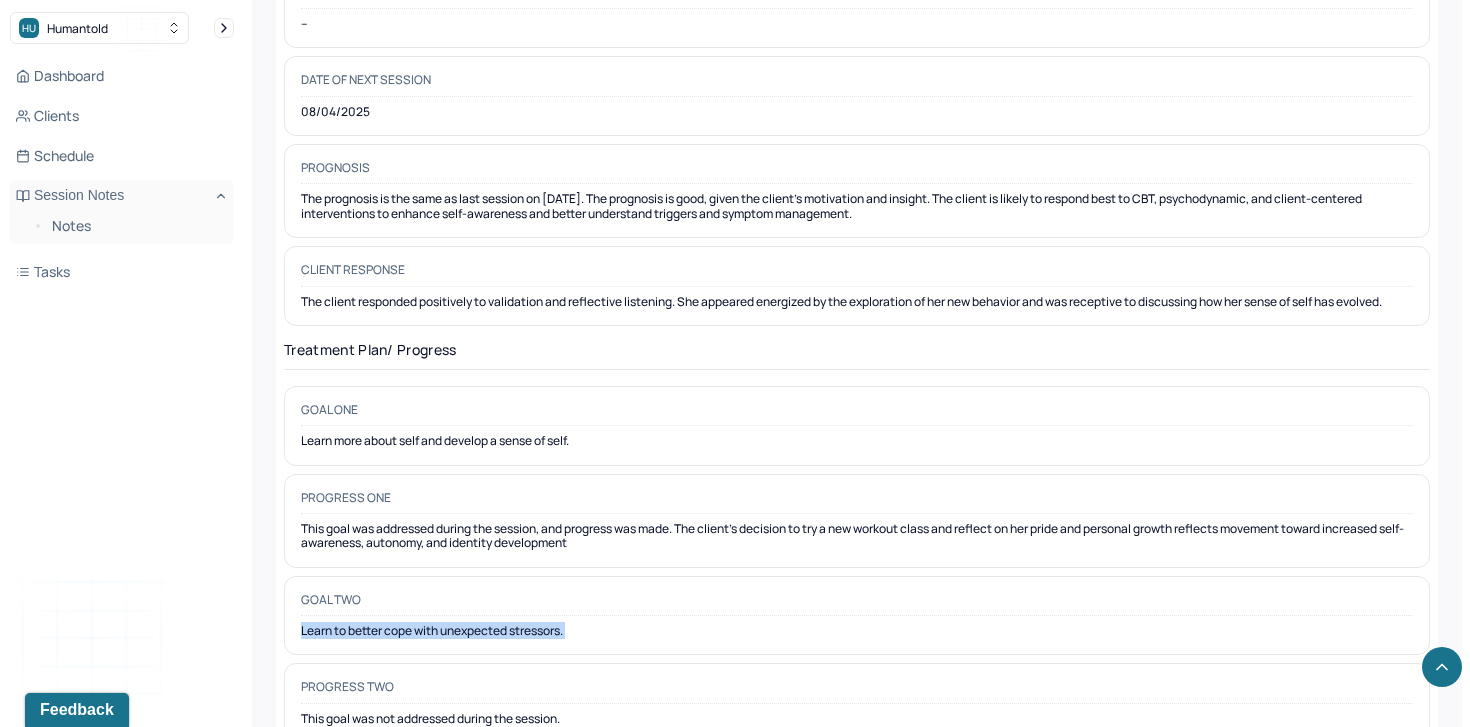 click on "Learn to better cope with unexpected stressors." at bounding box center [857, 631] 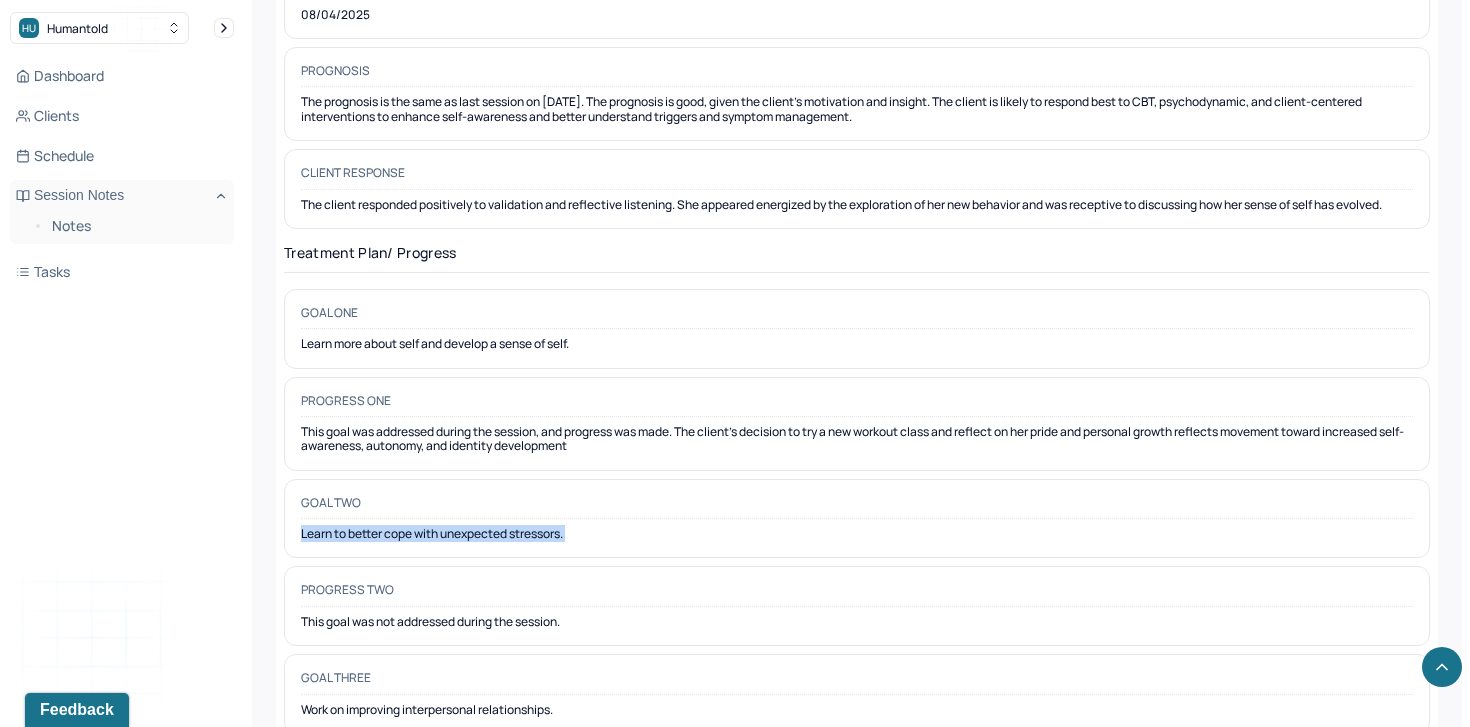 scroll, scrollTop: 2828, scrollLeft: 0, axis: vertical 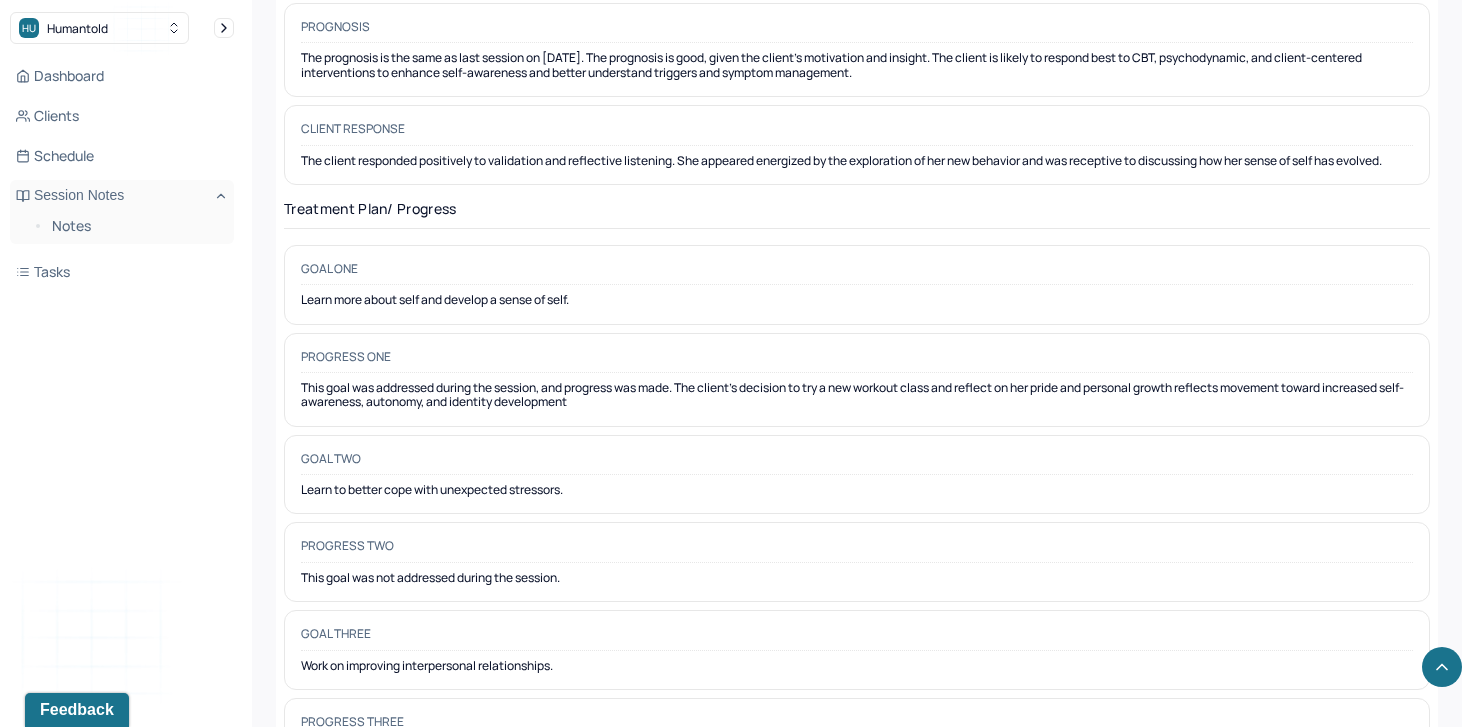 click on "Work on improving interpersonal relationships." at bounding box center [857, 666] 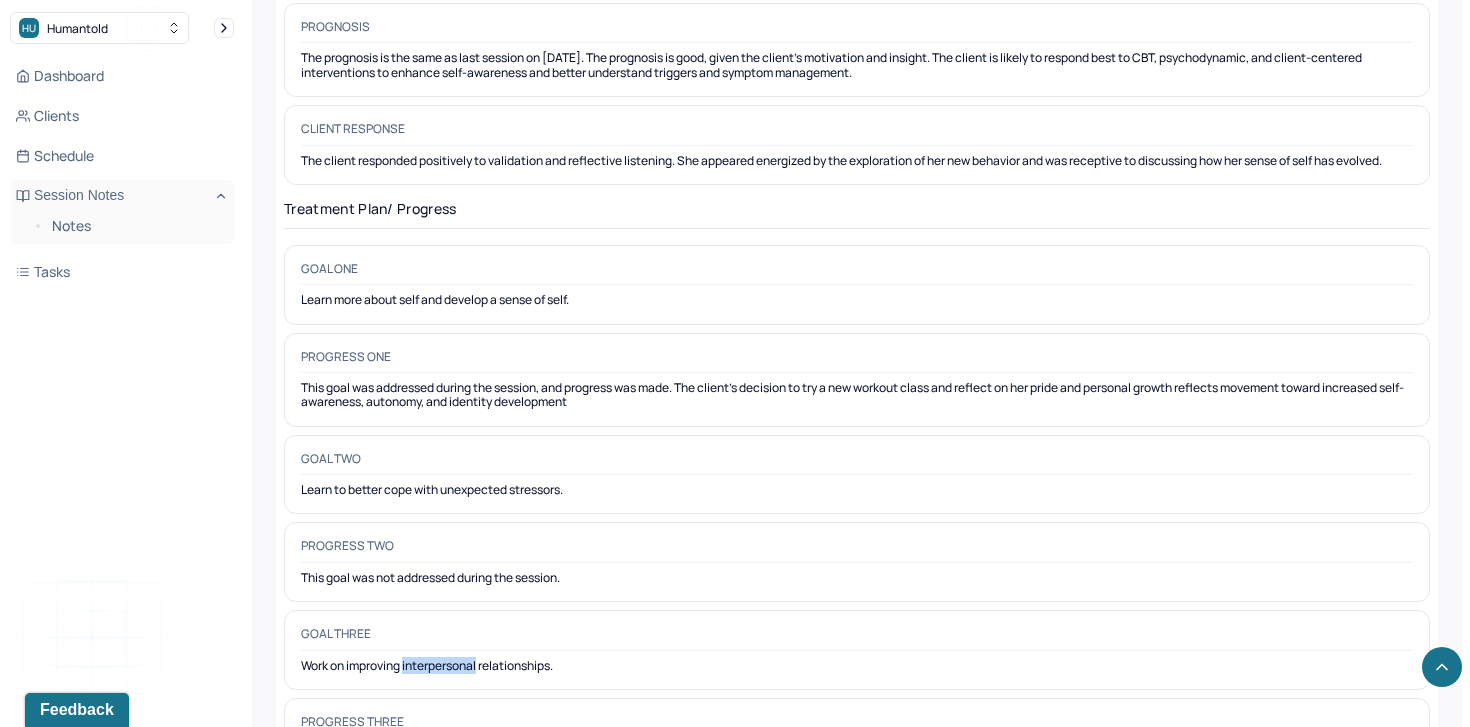 click on "Work on improving interpersonal relationships." at bounding box center (857, 666) 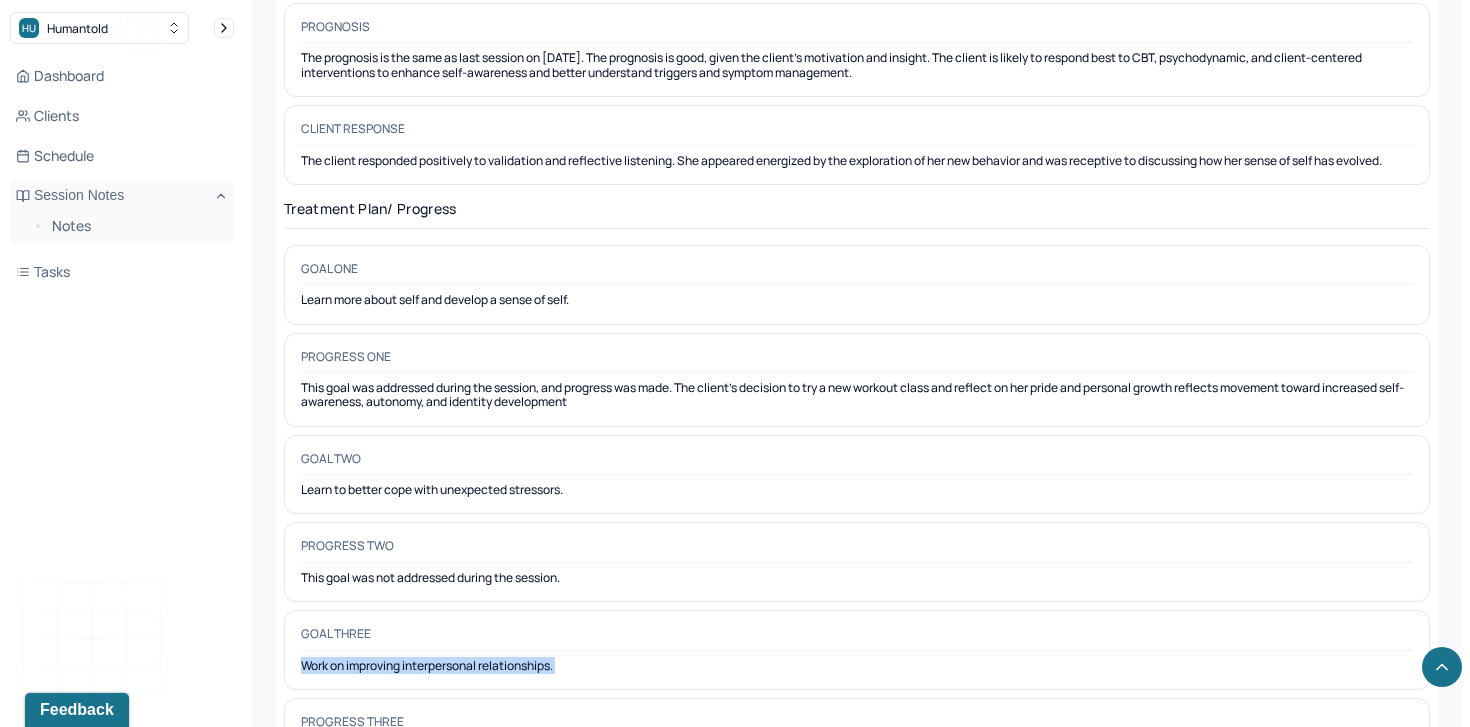 click on "Work on improving interpersonal relationships." at bounding box center (857, 666) 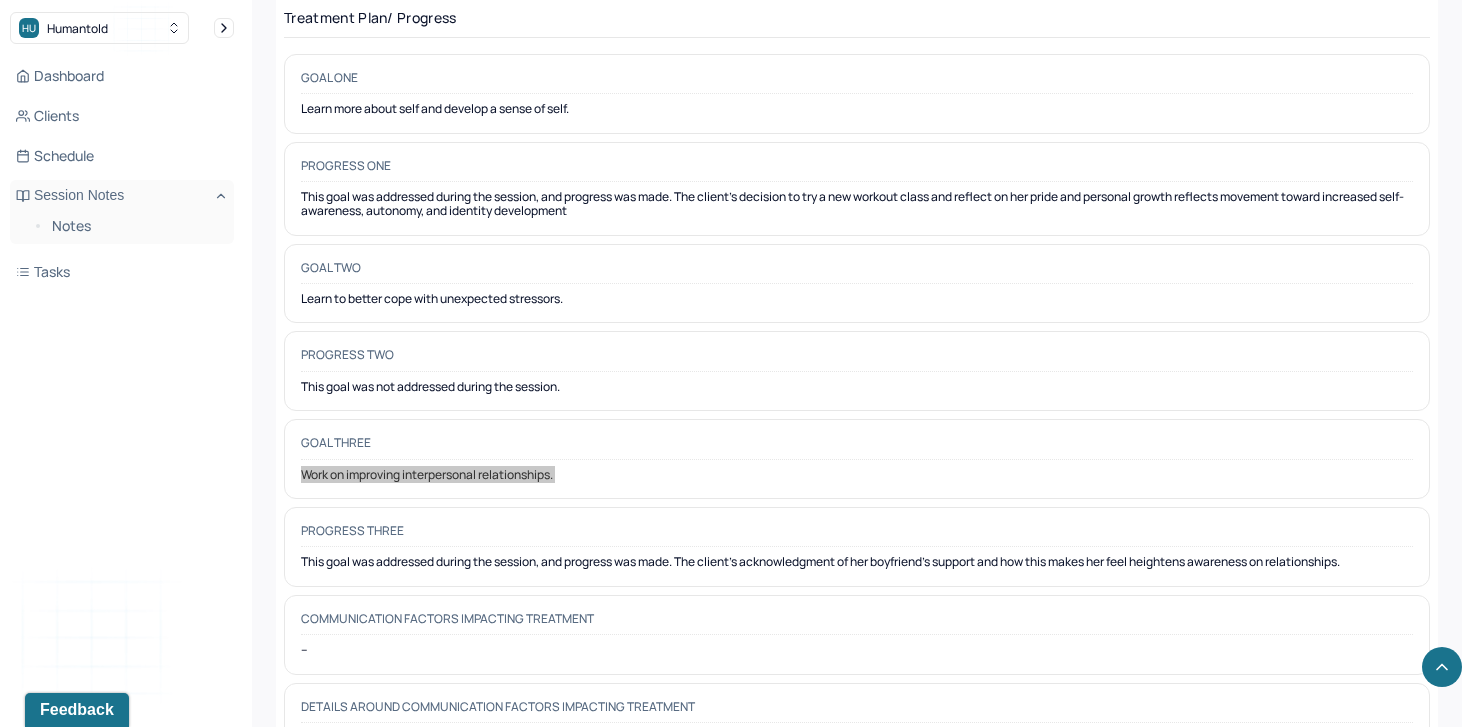 scroll, scrollTop: 3026, scrollLeft: 0, axis: vertical 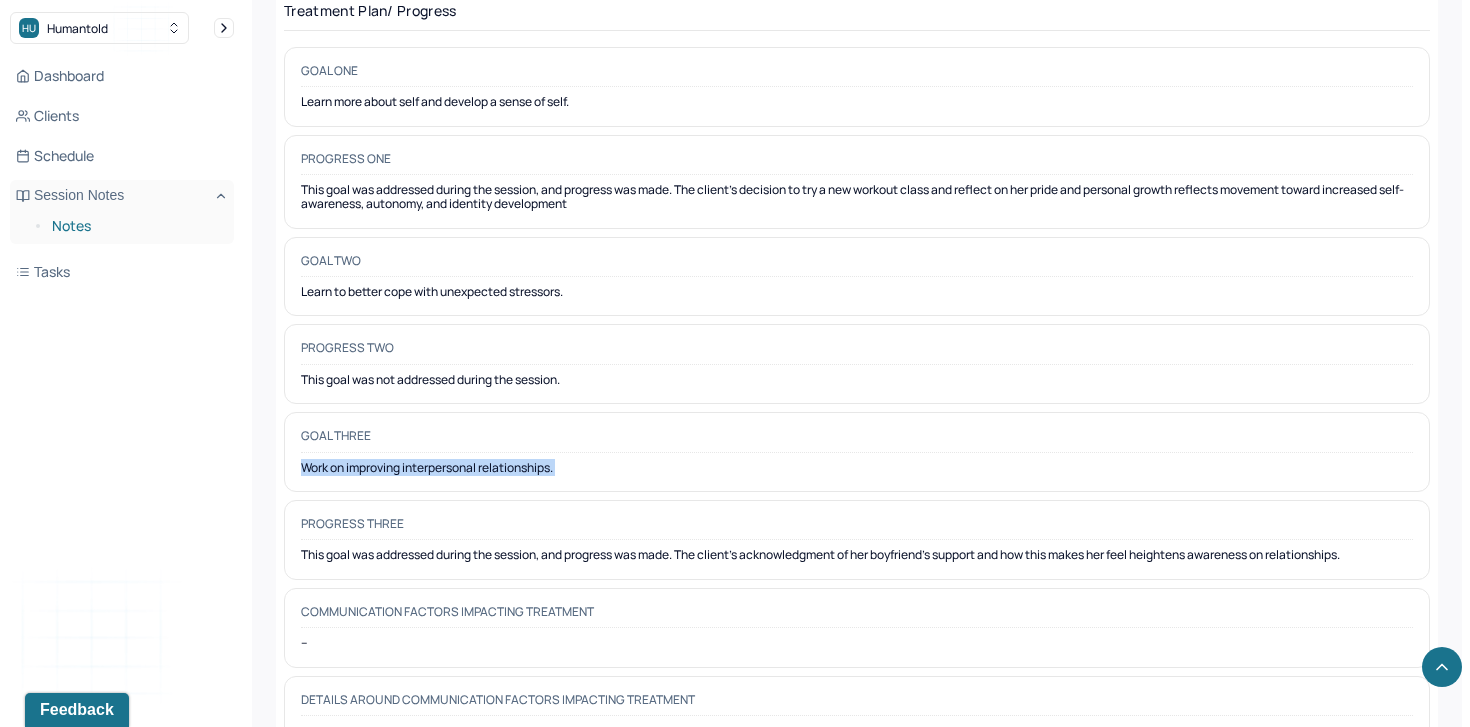 click on "Notes" at bounding box center (135, 226) 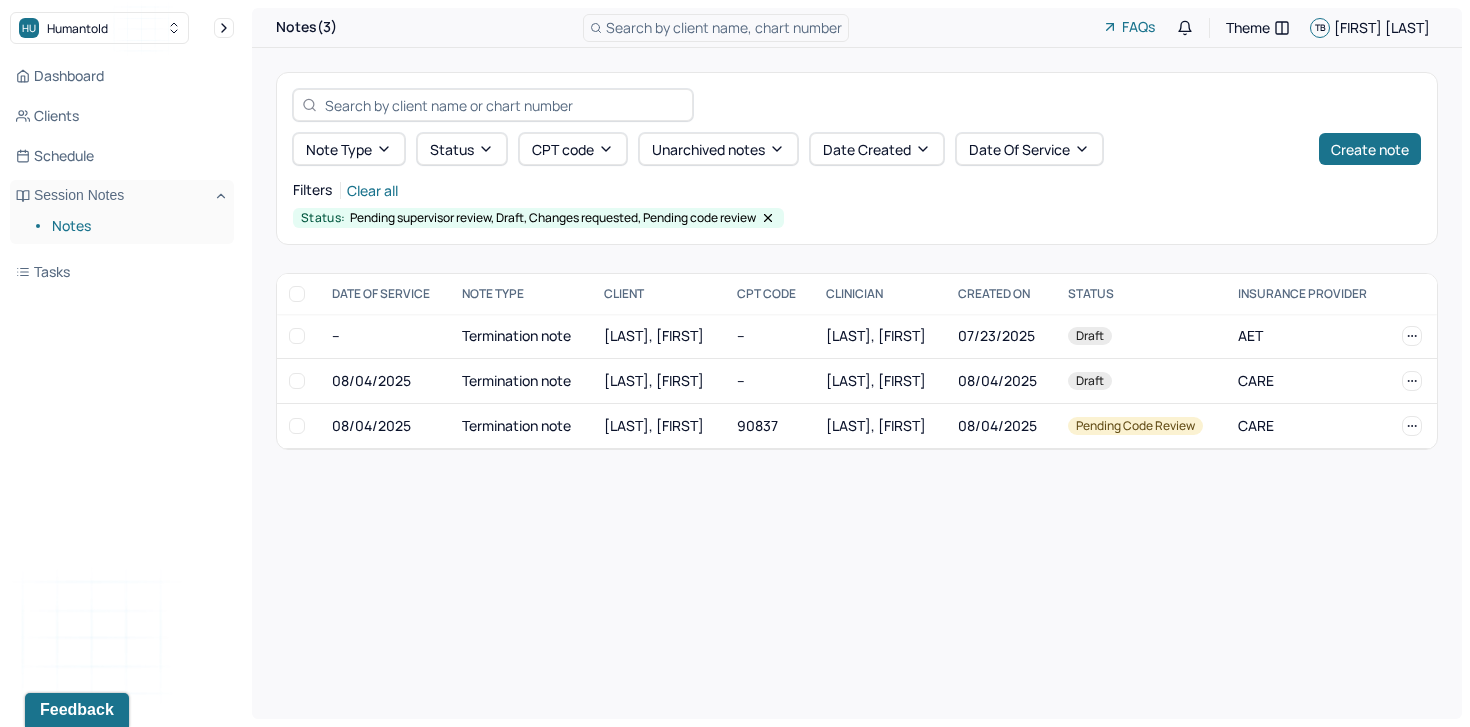 scroll, scrollTop: 0, scrollLeft: 0, axis: both 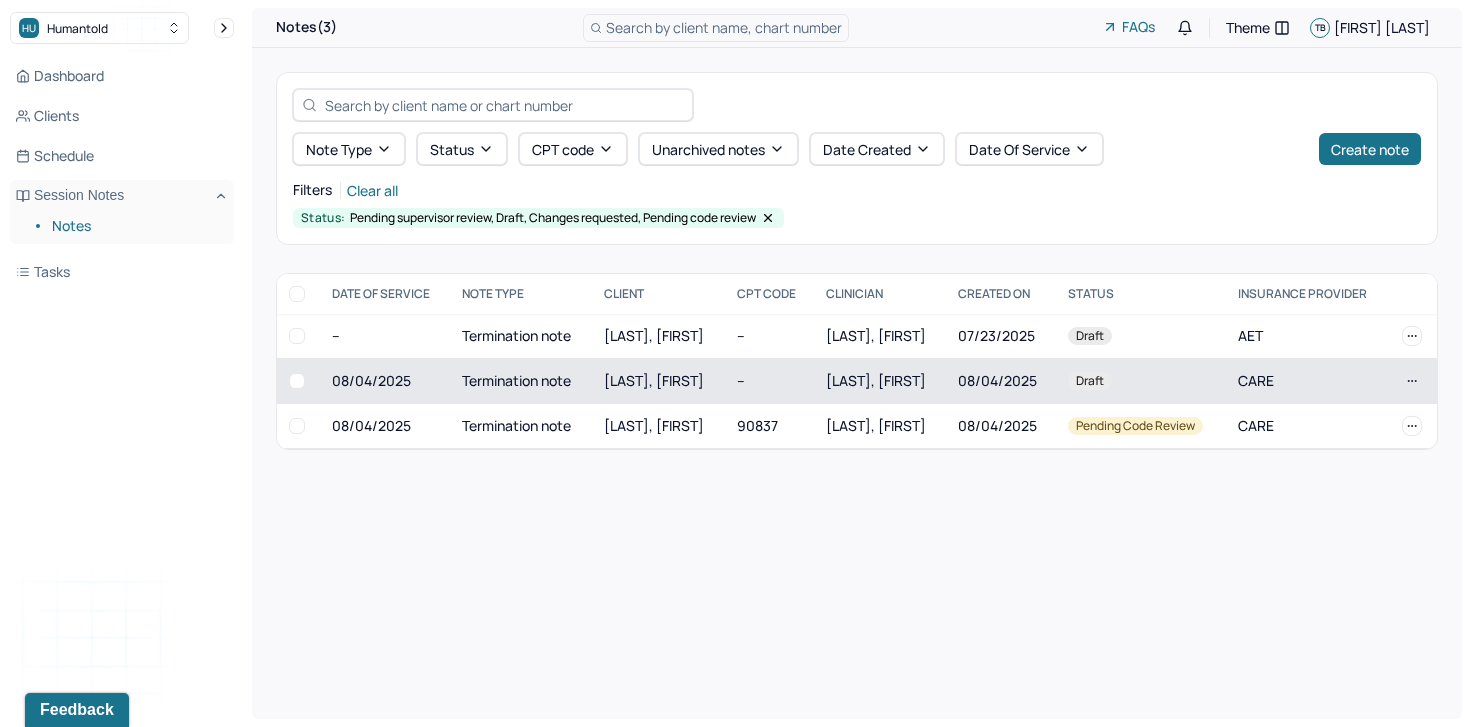 click on "Termination note" at bounding box center [521, 381] 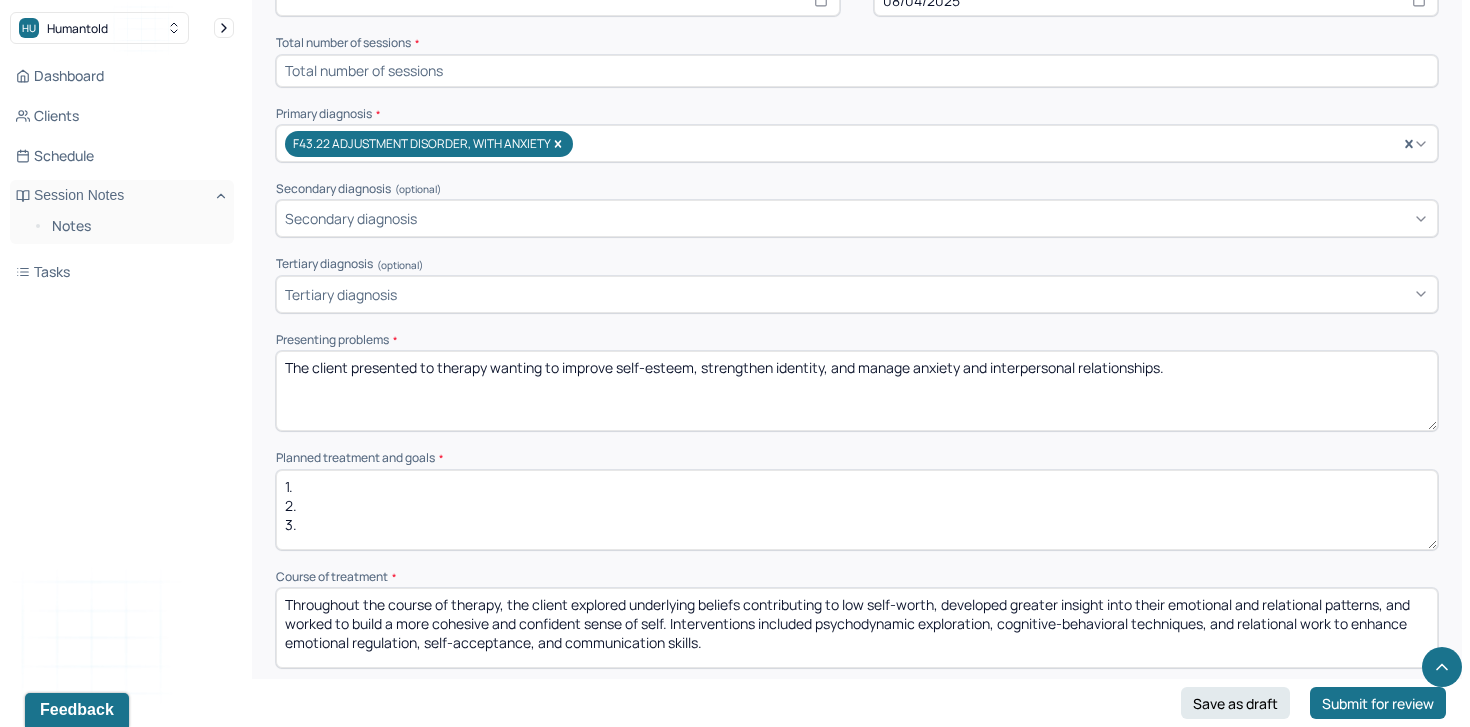scroll, scrollTop: 808, scrollLeft: 0, axis: vertical 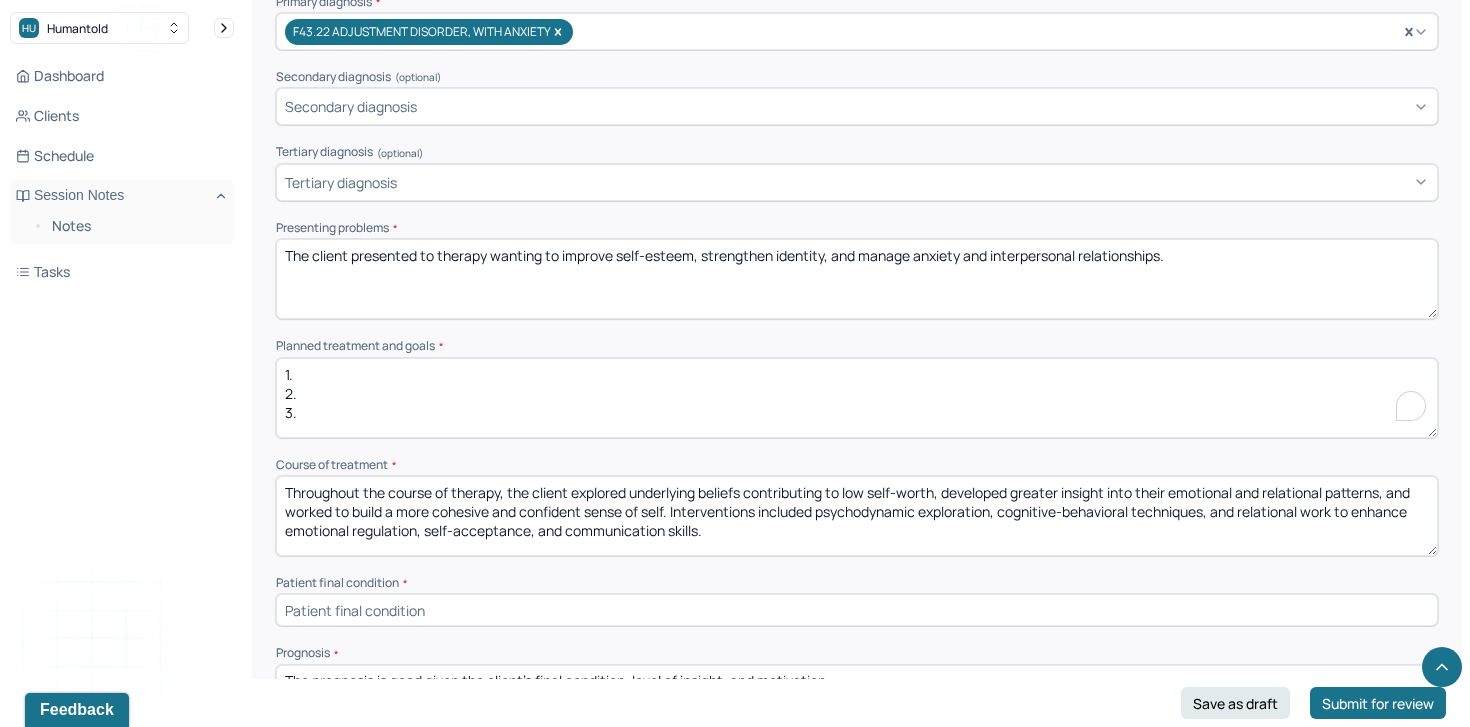 click on "1.
2.
3." at bounding box center [857, 398] 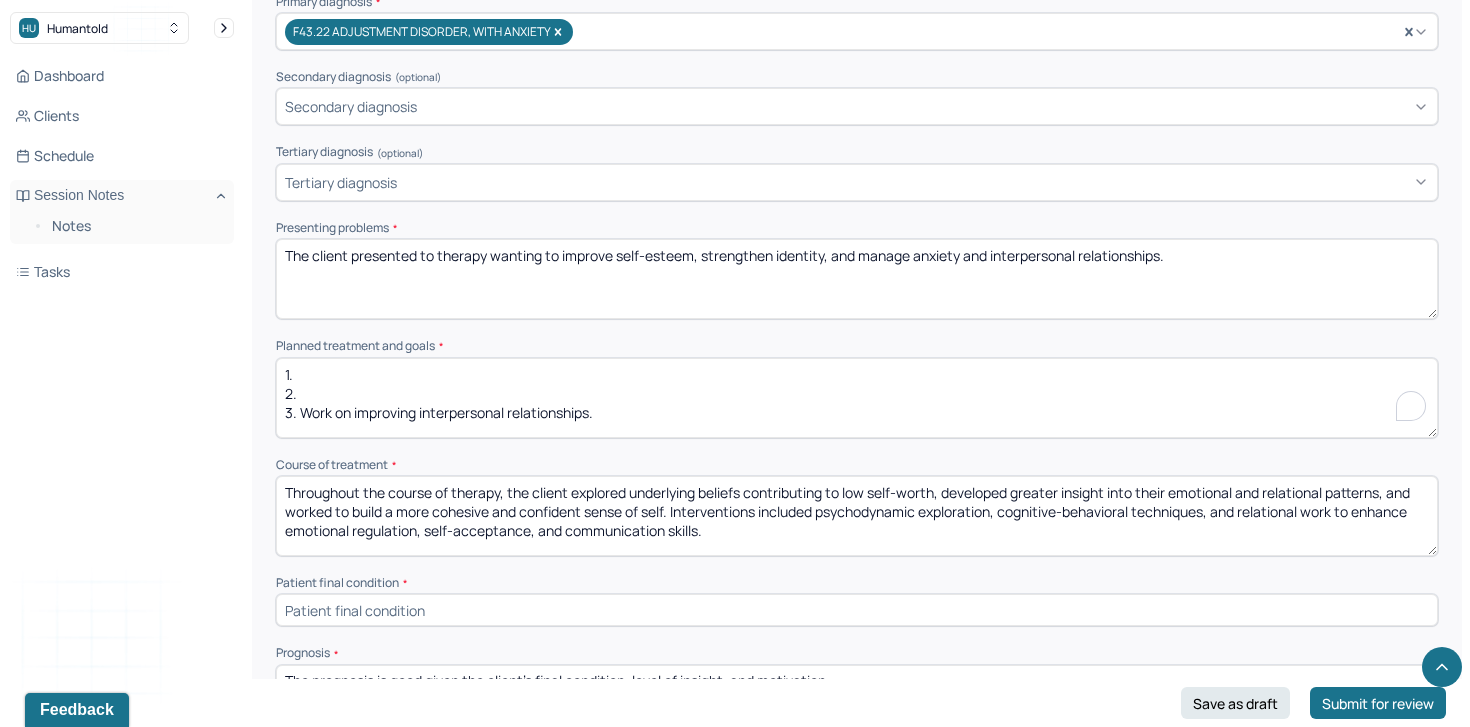 scroll, scrollTop: 3, scrollLeft: 0, axis: vertical 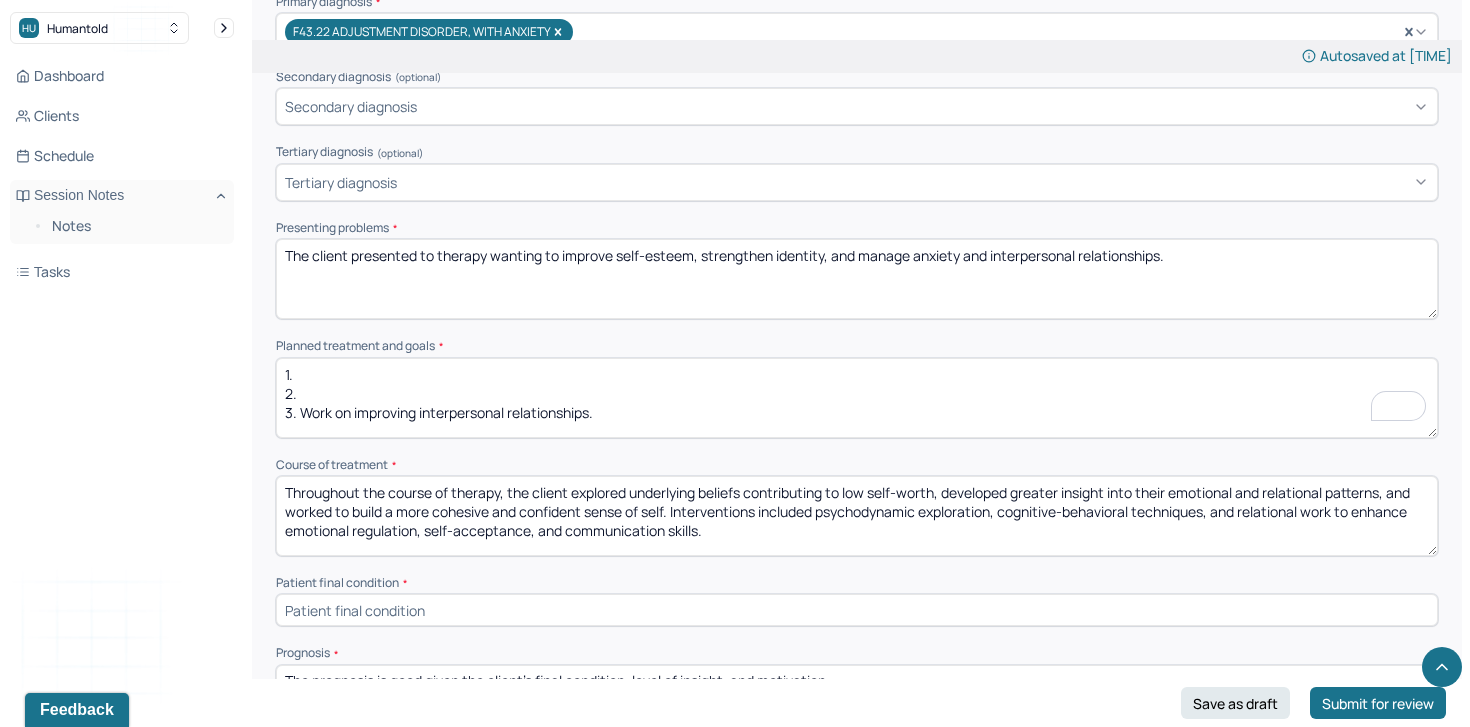 click on "1.
2.
3. Work on improving interpersonal relationships." at bounding box center [857, 398] 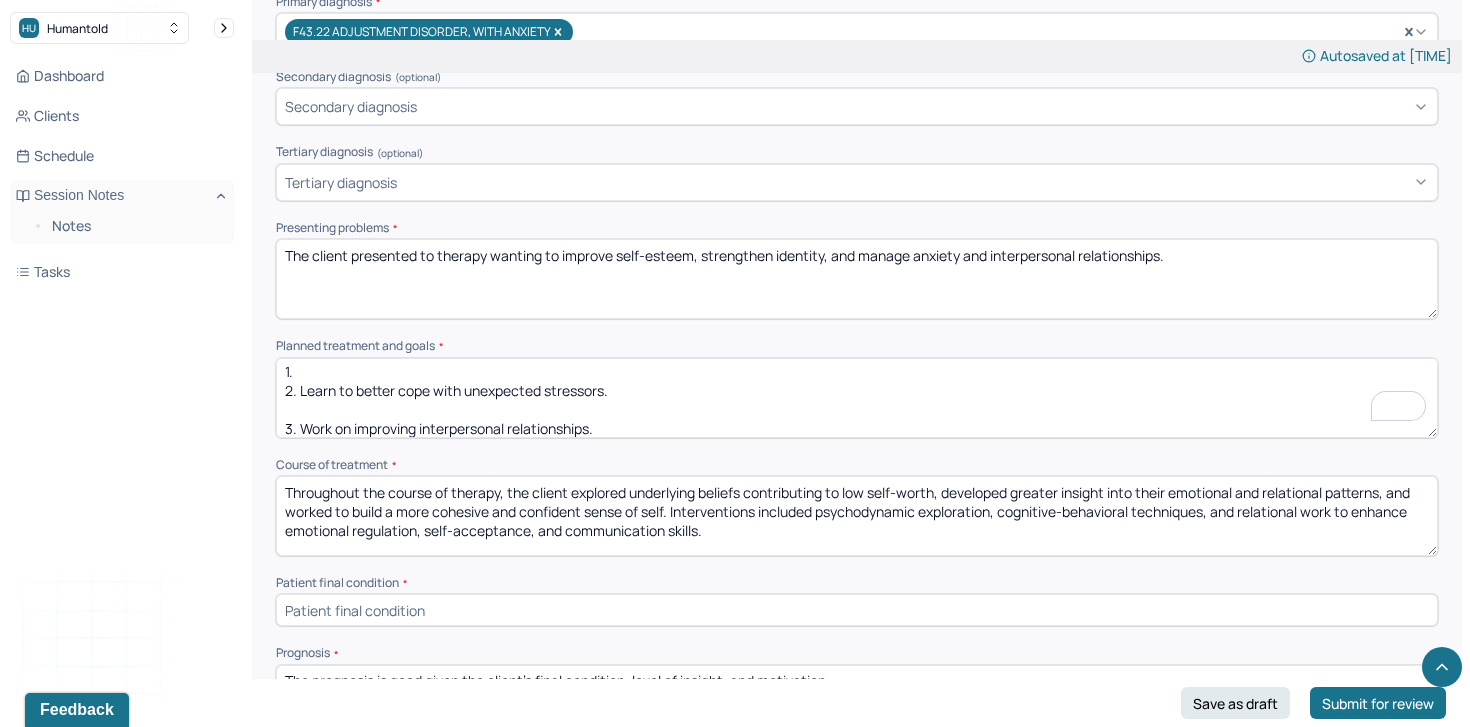 click on "1.
2. Learn to better cope with unexpected stressors.
3. Work on improving interpersonal relationships." at bounding box center (857, 398) 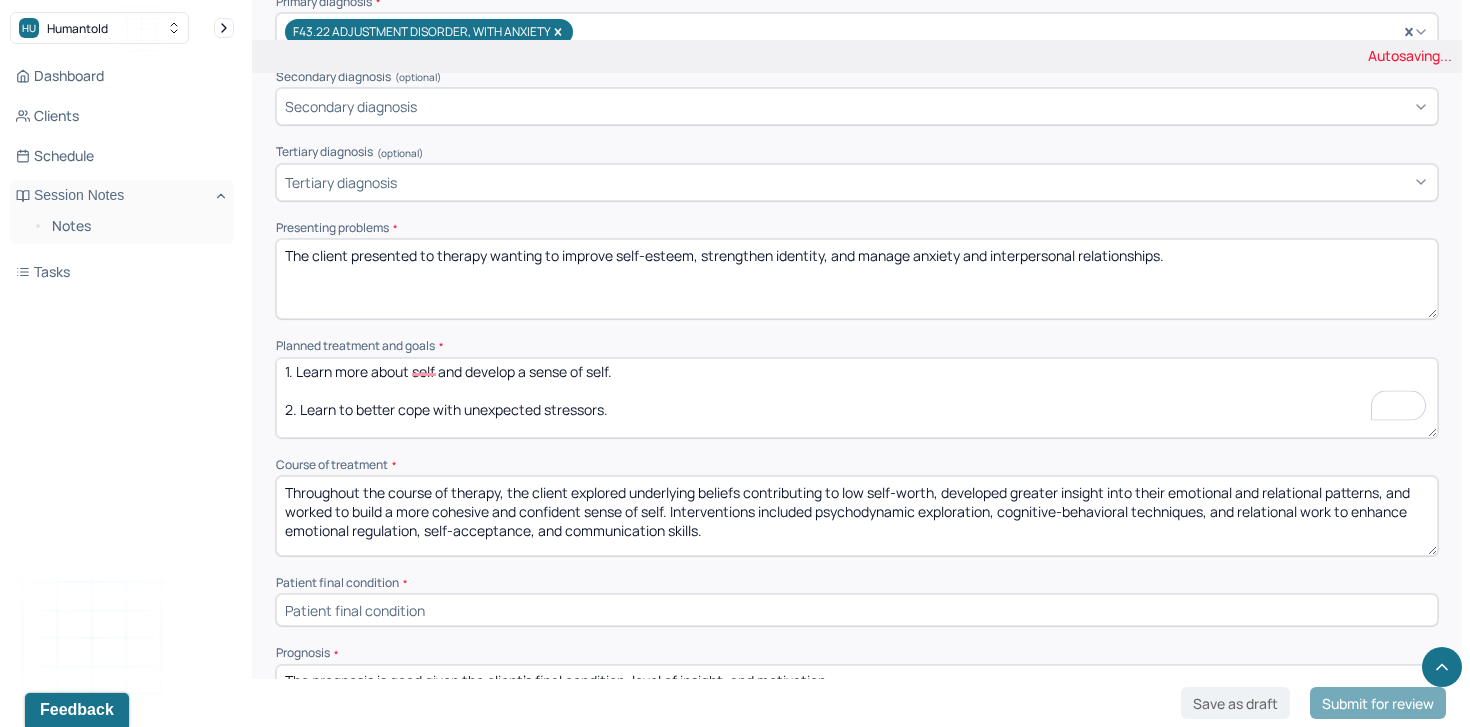 type on "1. Learn more about self and develop a sense of self.
2. Learn to better cope with unexpected stressors.
3. Work on improving interpersonal relationships." 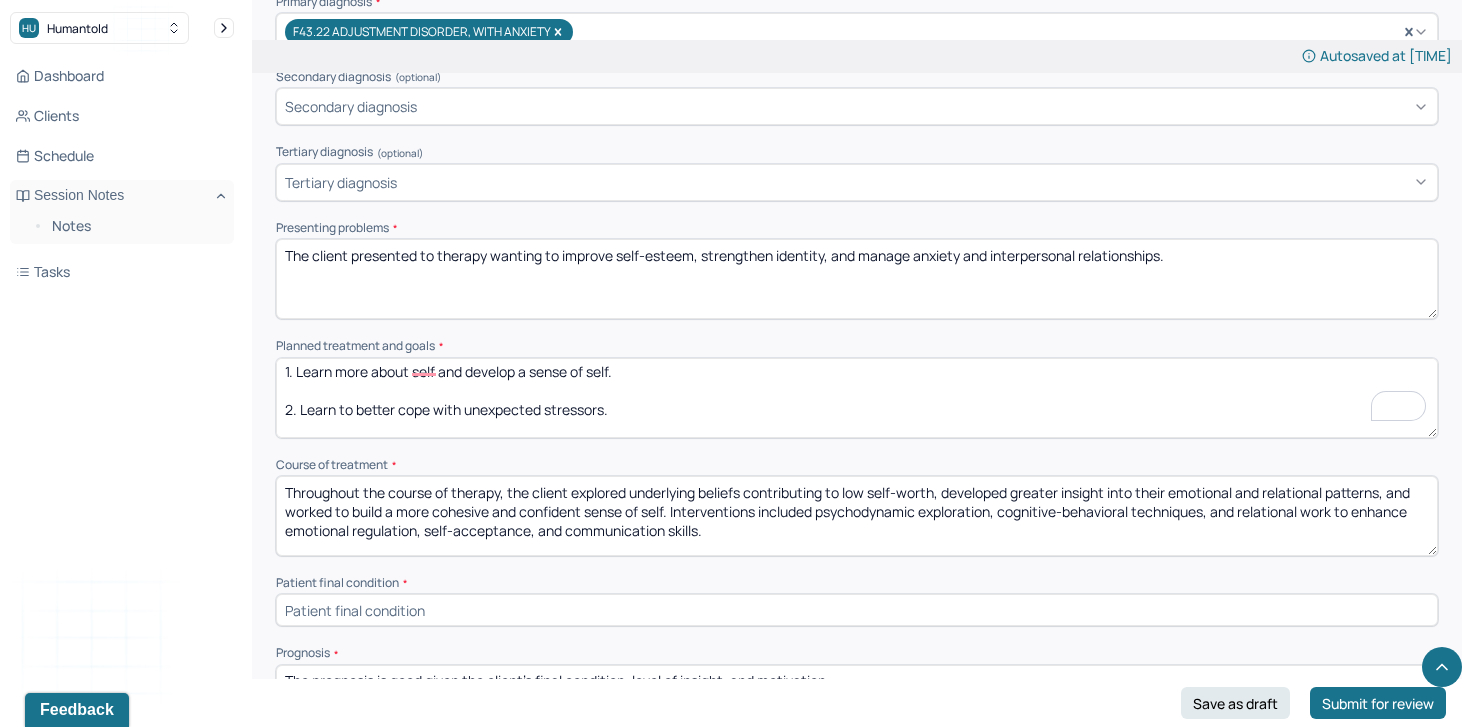 click on "Dashboard Clients Schedule Session Notes Notes Tasks TB [FIRST] [LAST] provider Logout" at bounding box center (122, 383) 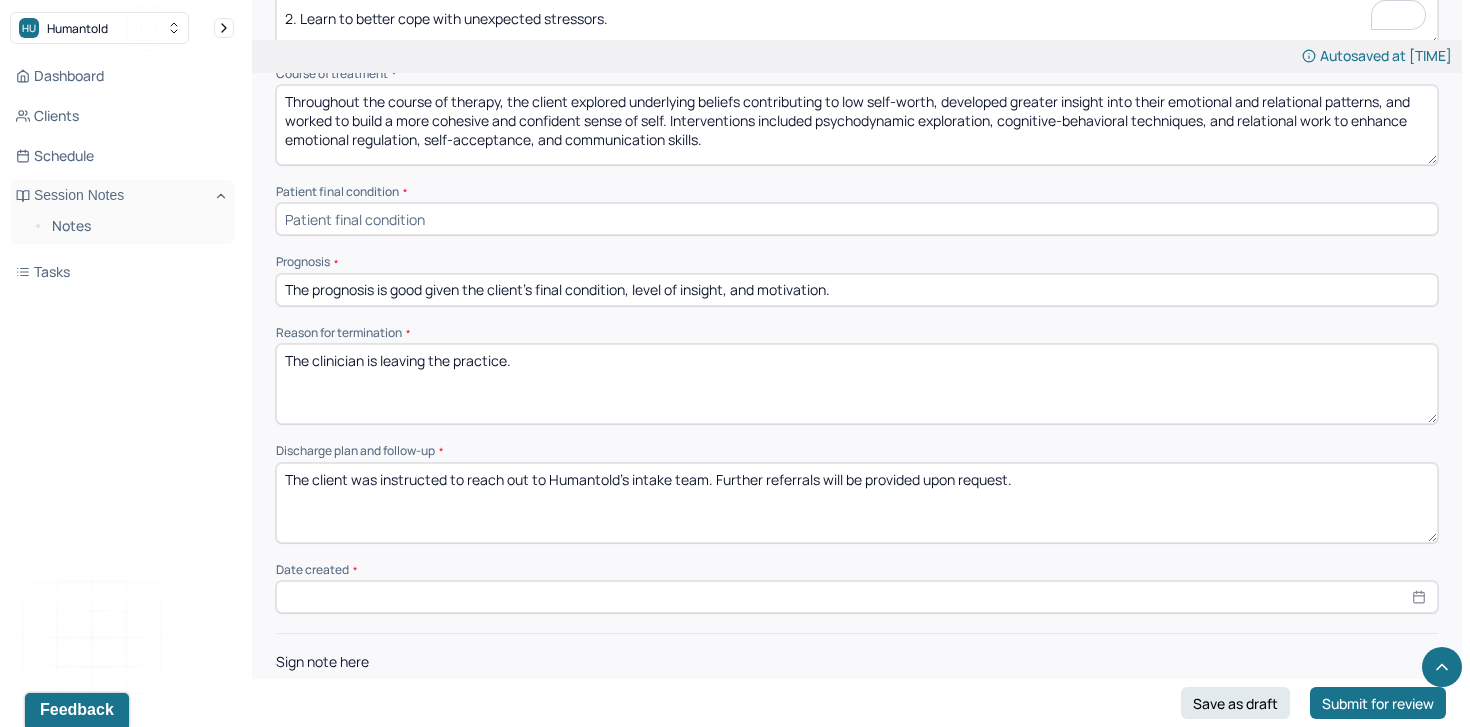 scroll, scrollTop: 1274, scrollLeft: 0, axis: vertical 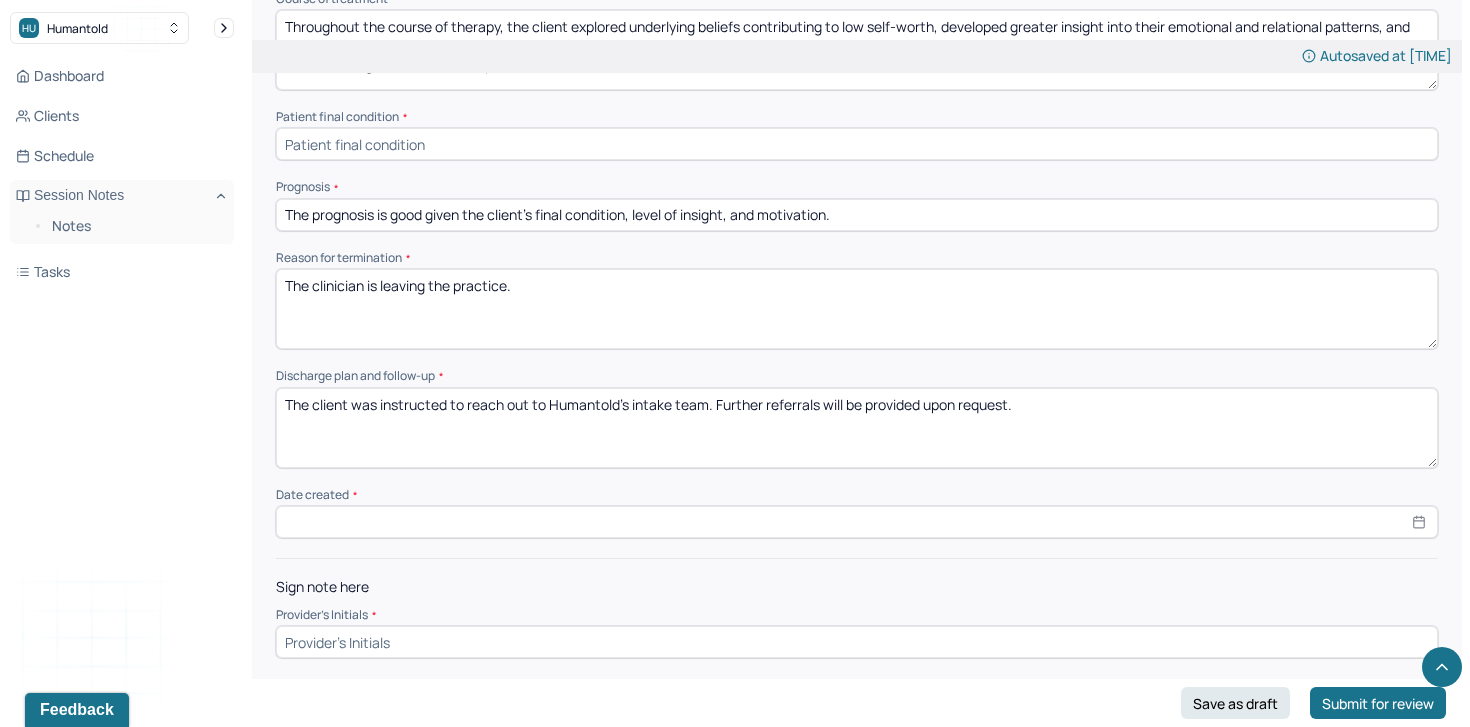 click at bounding box center [857, 522] 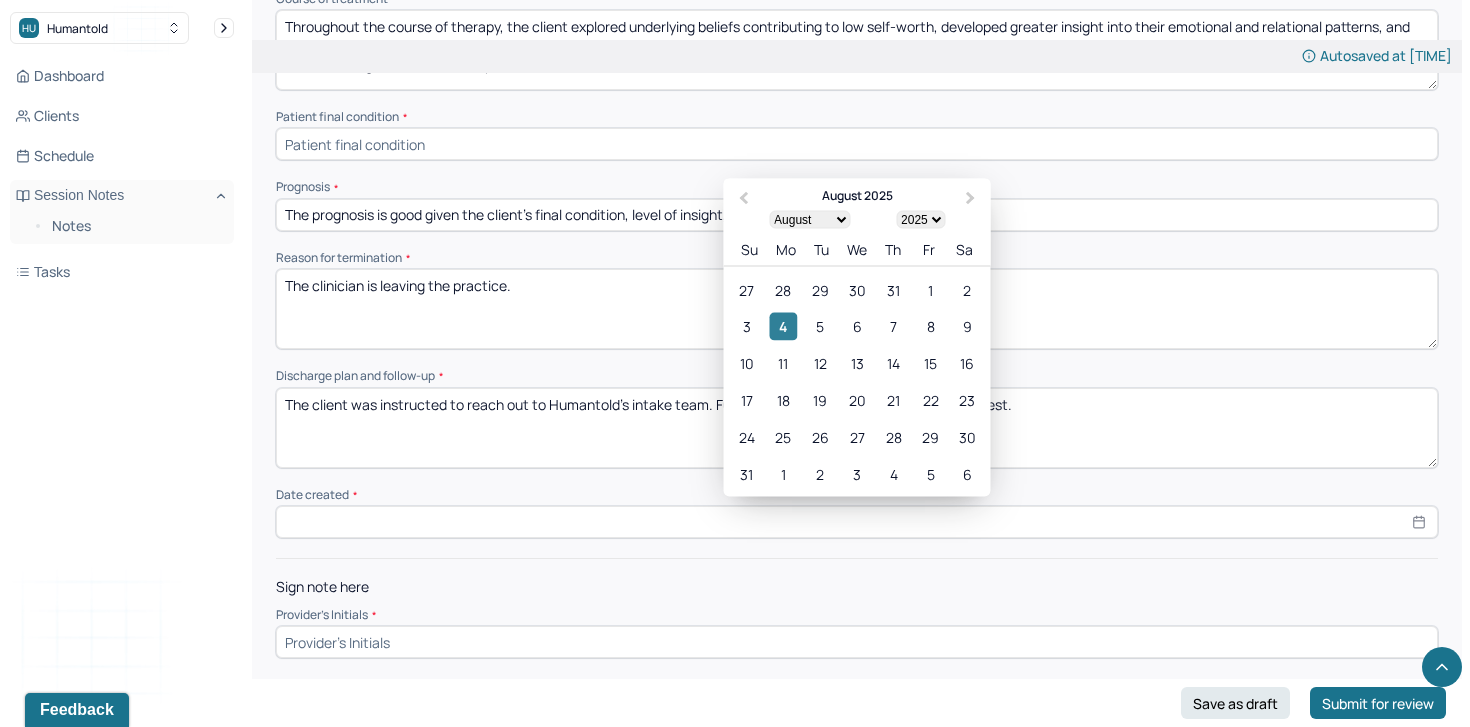 click on "4" at bounding box center [783, 326] 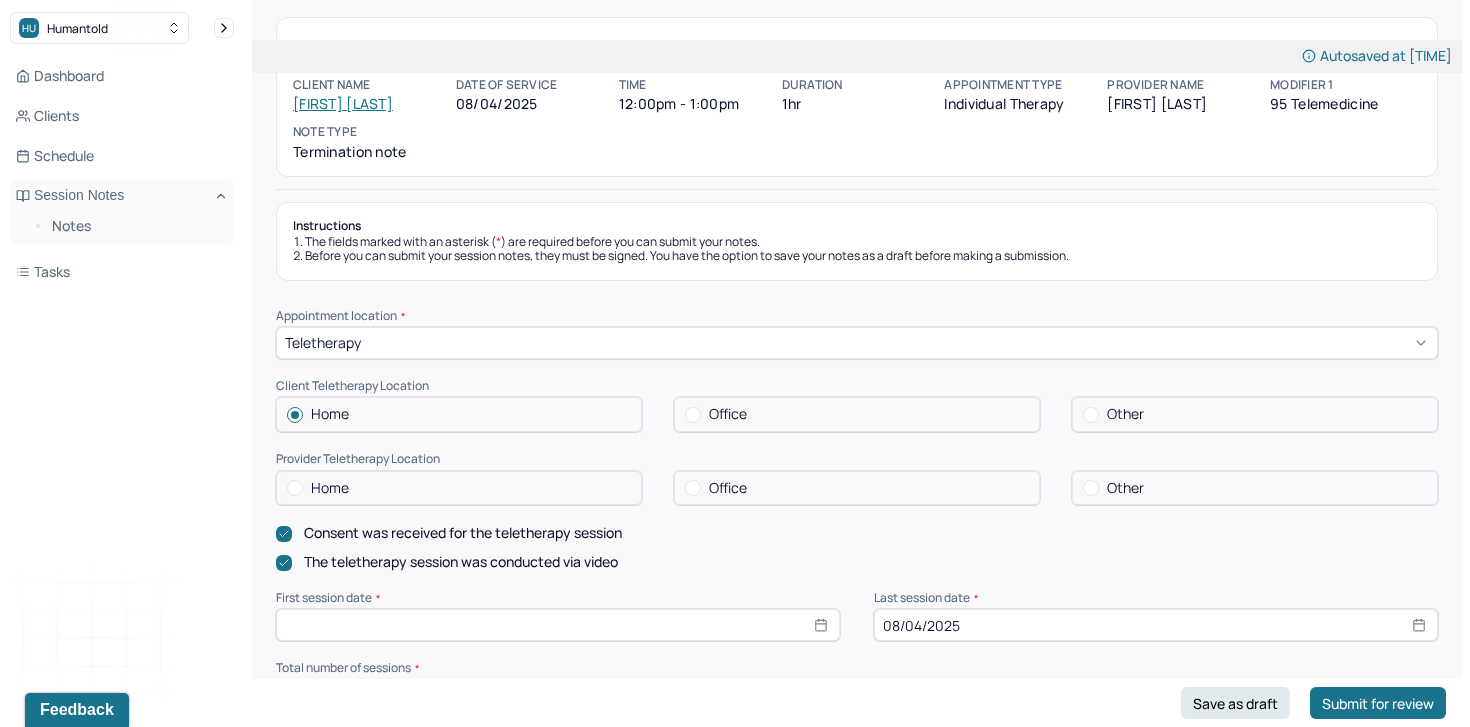 scroll, scrollTop: 83, scrollLeft: 0, axis: vertical 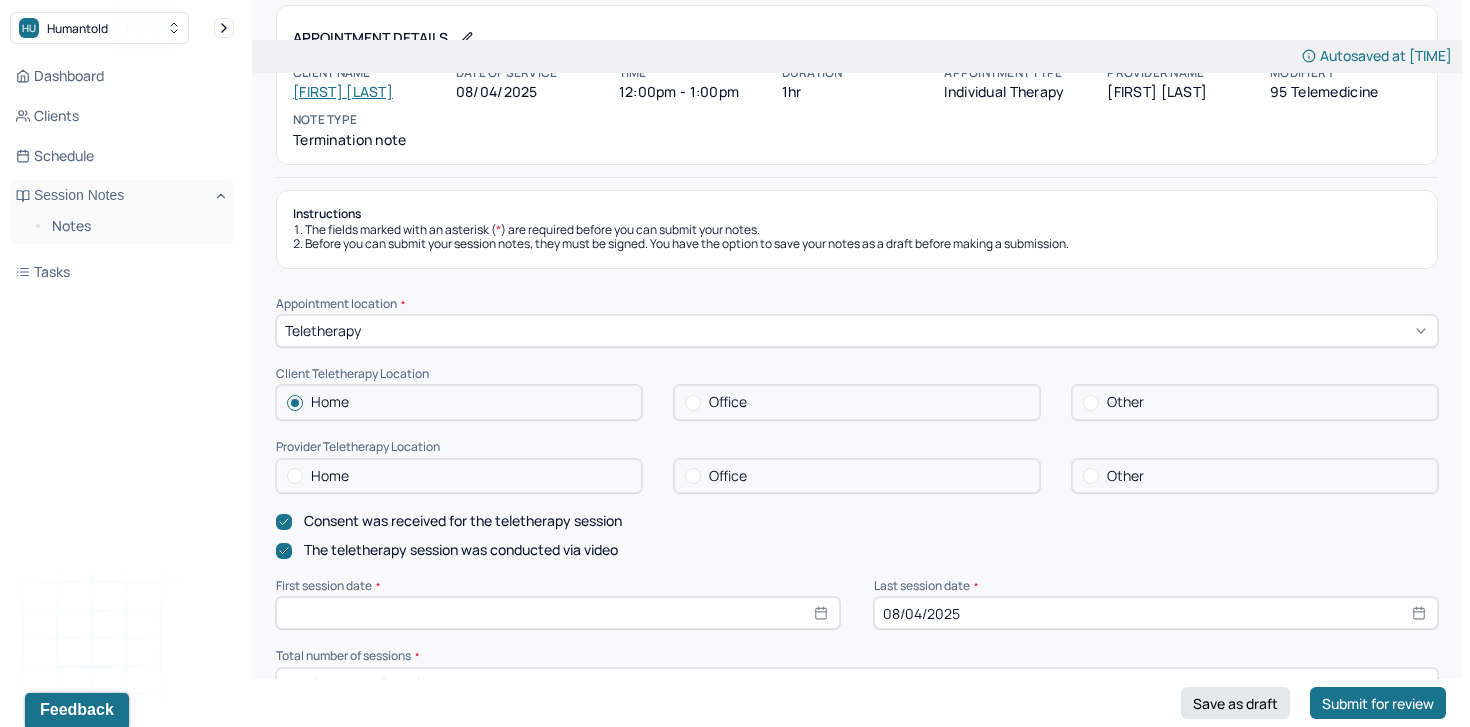 select on "7" 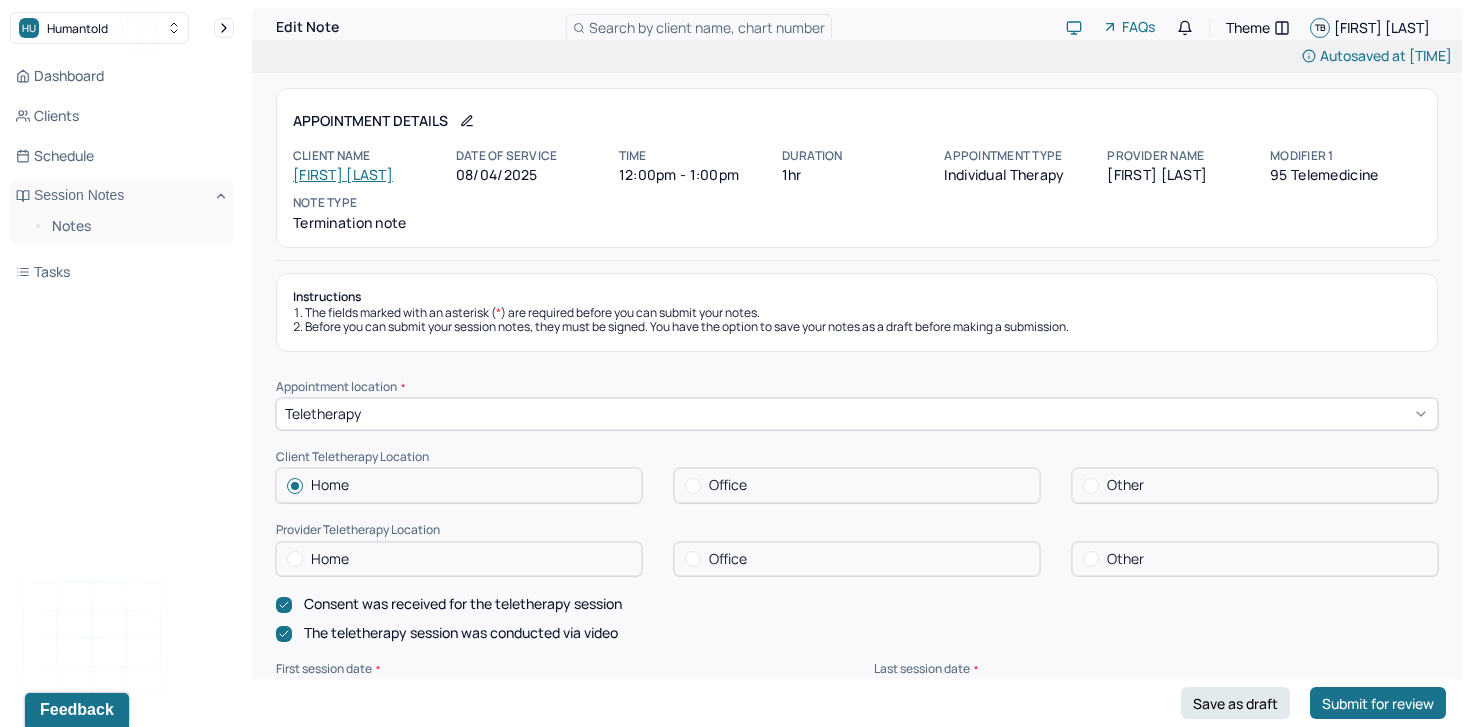 click on "[FIRST] [LAST]" at bounding box center (343, 174) 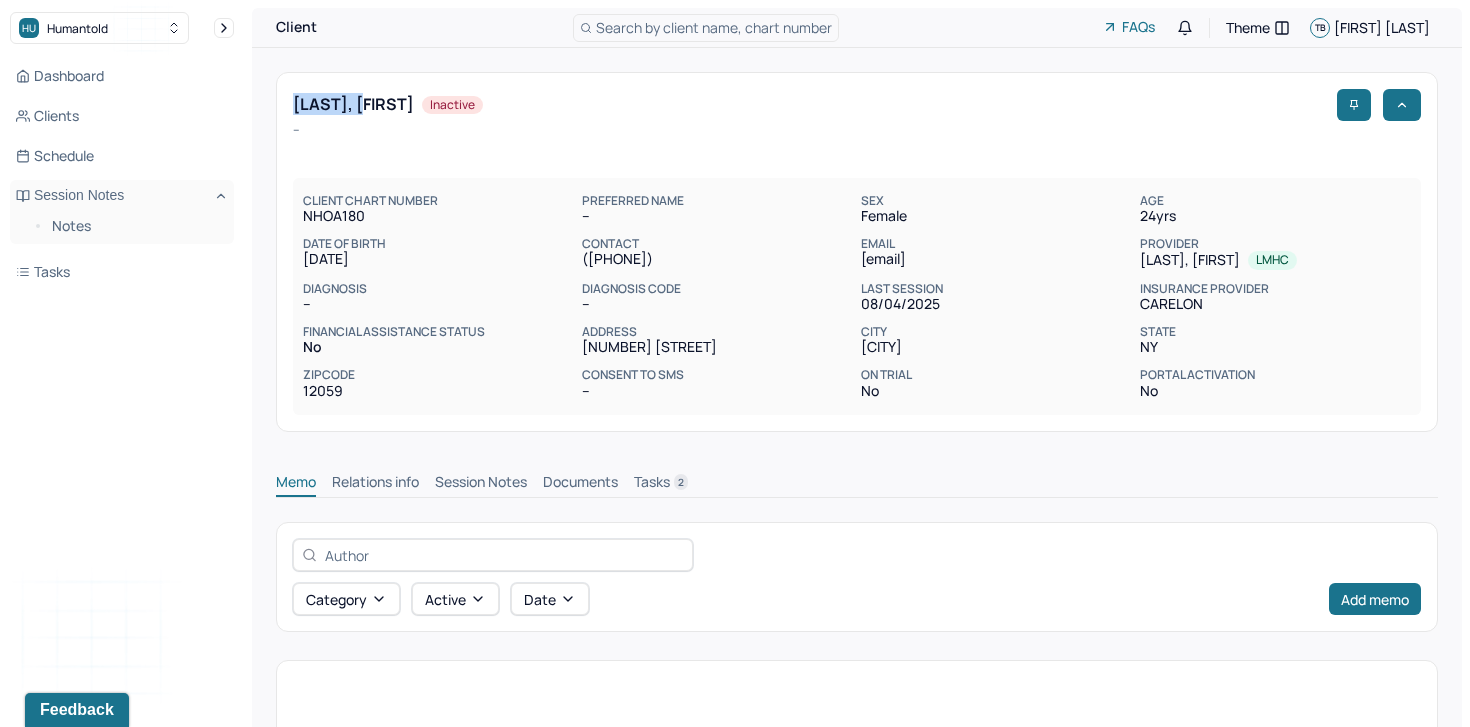 drag, startPoint x: 386, startPoint y: 106, endPoint x: 294, endPoint y: 107, distance: 92.00543 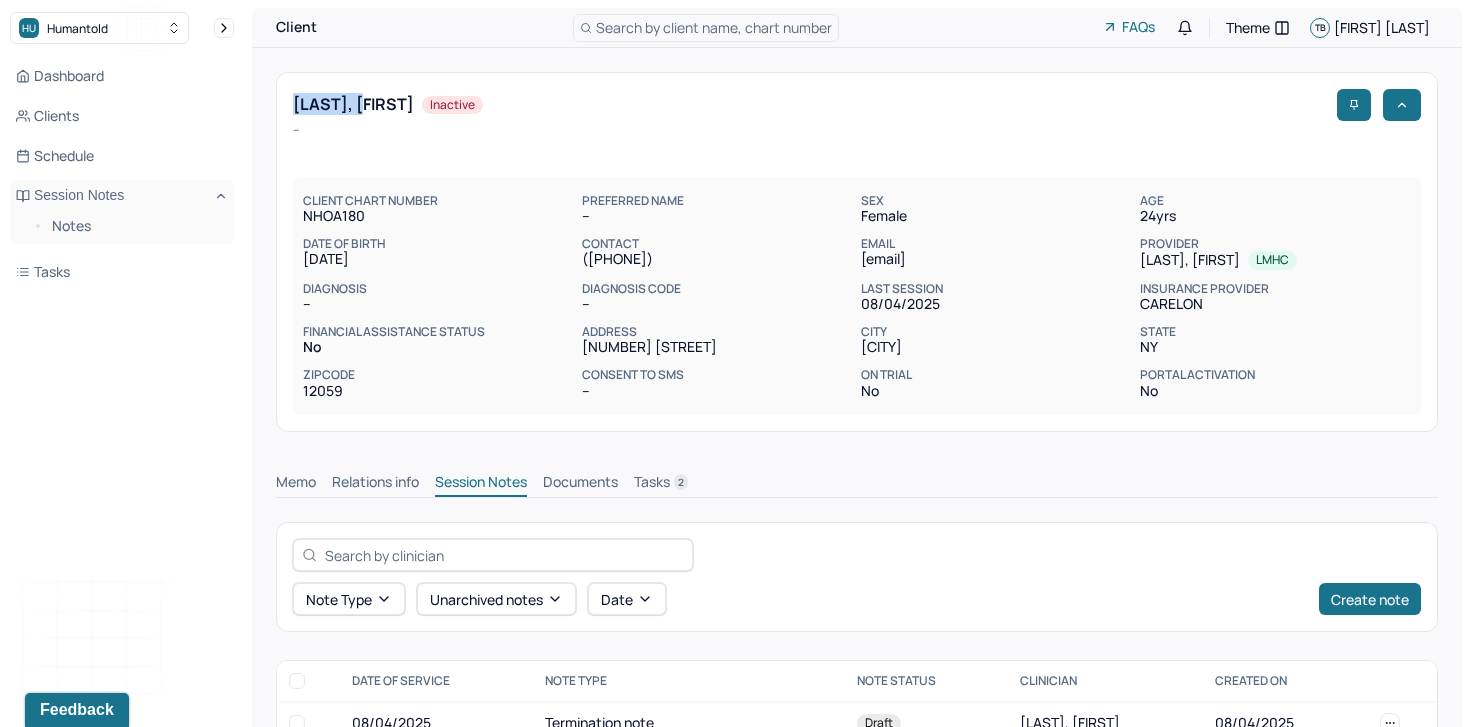 scroll, scrollTop: 545, scrollLeft: 0, axis: vertical 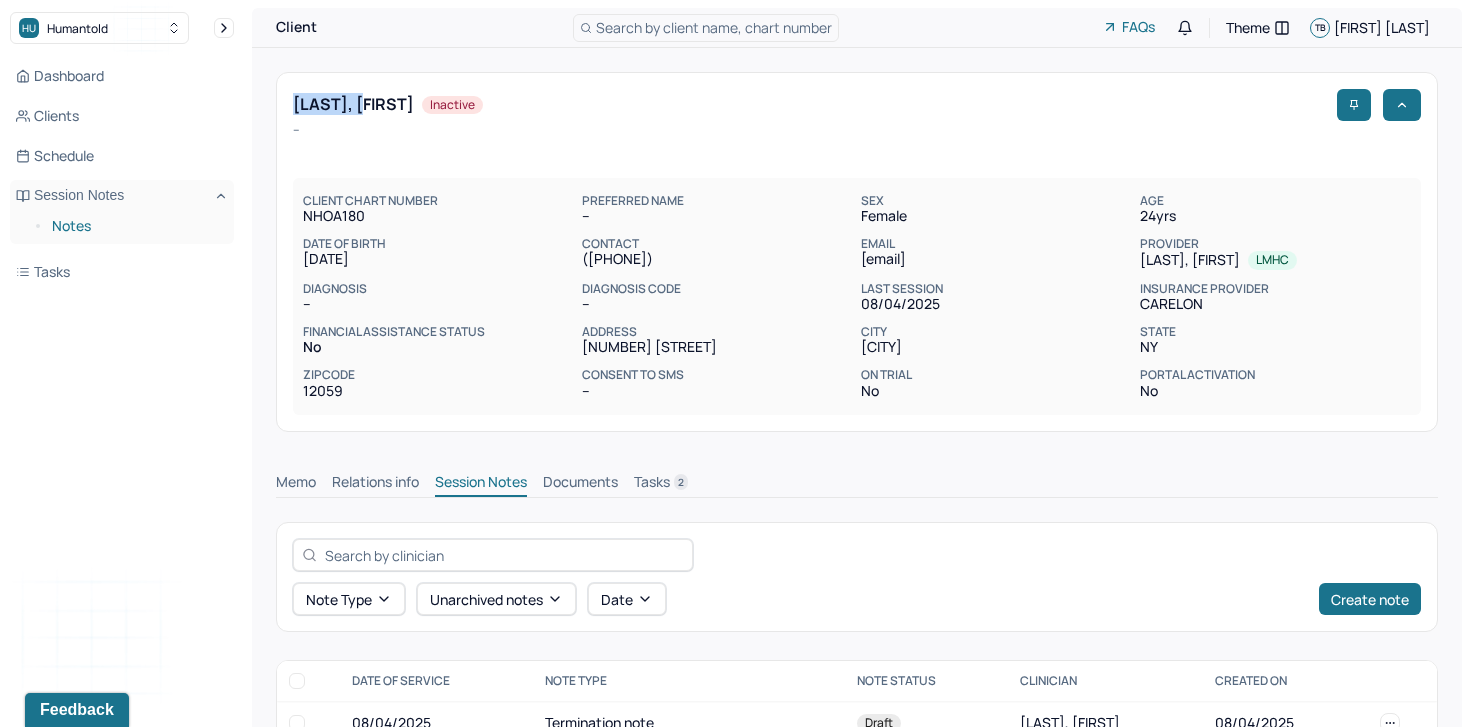 click on "Notes" at bounding box center (135, 226) 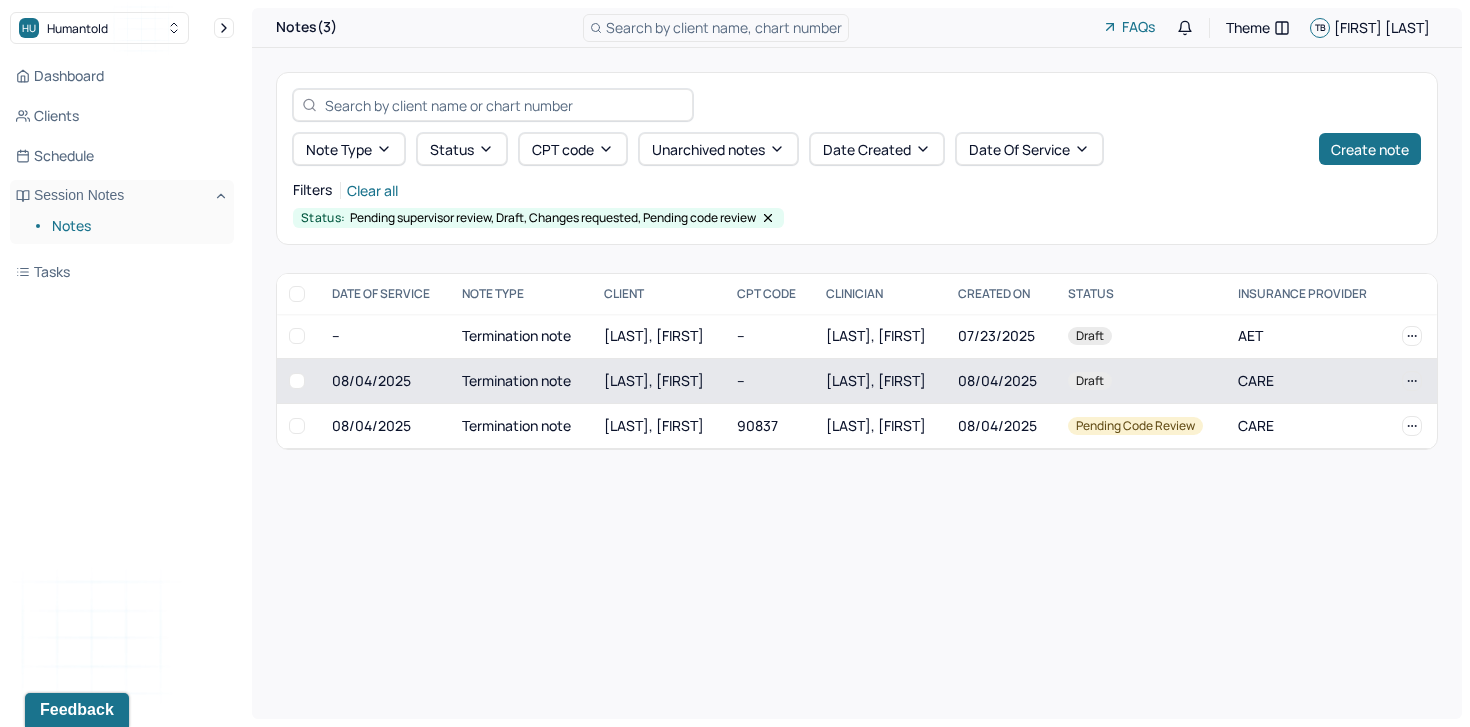 click on "Termination note" at bounding box center [521, 381] 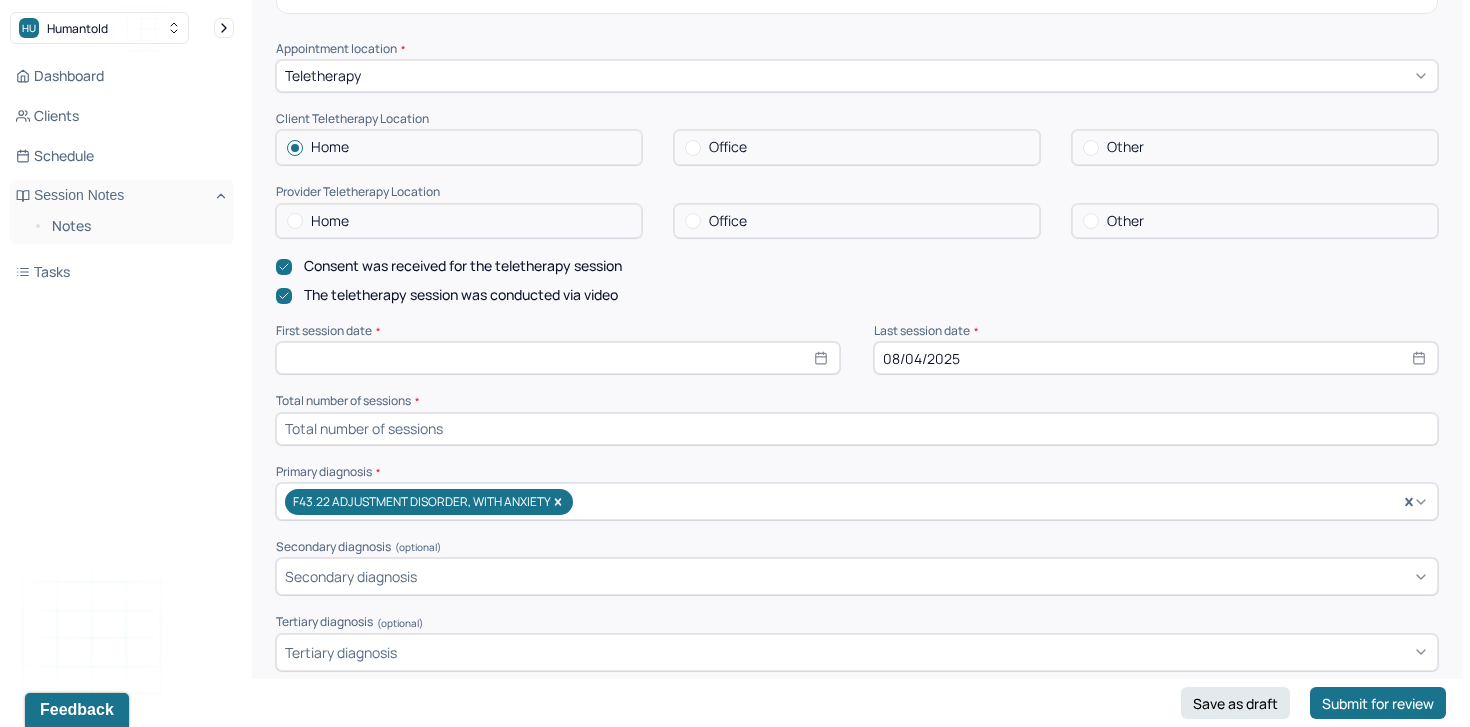 scroll, scrollTop: 339, scrollLeft: 0, axis: vertical 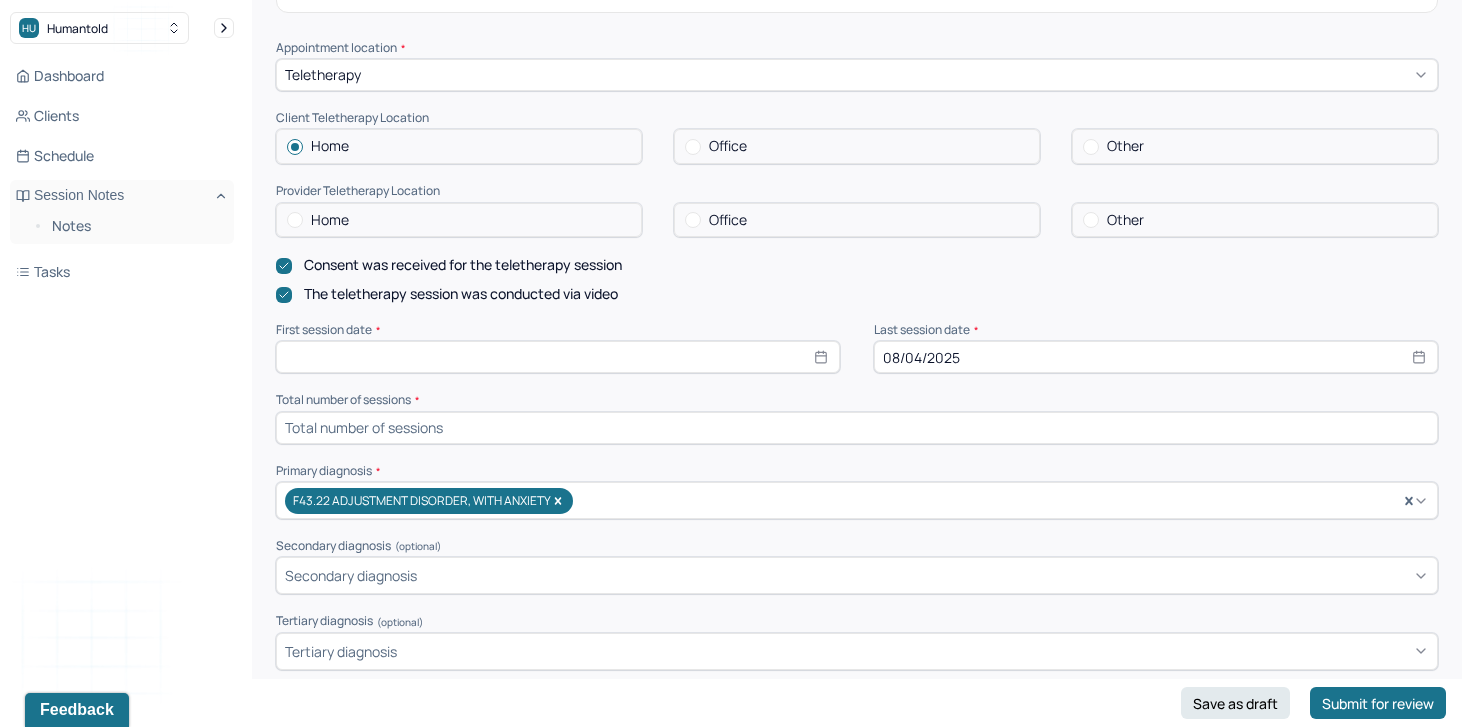 click at bounding box center (558, 357) 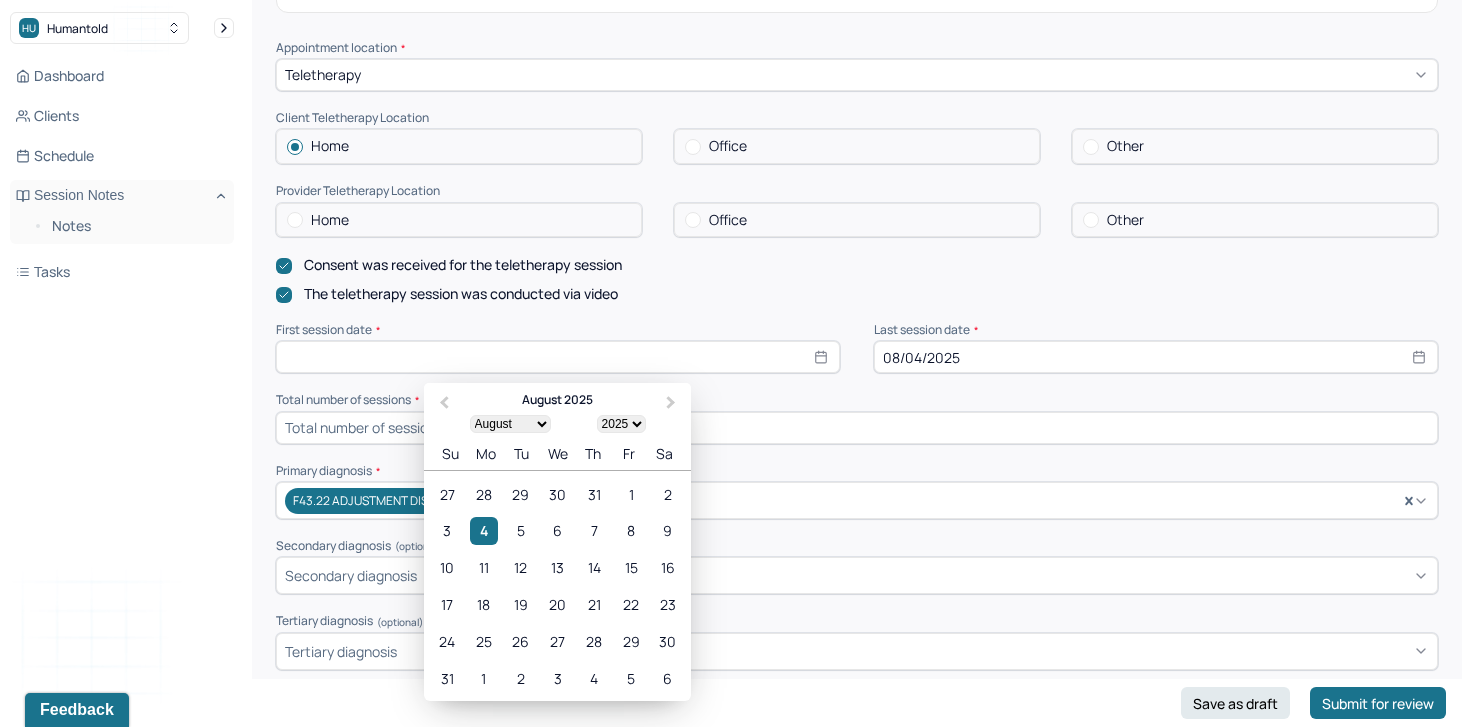 click on "August 2025 January February March April May June July August September October November December 1900 1901 1902 1903 1904 1905 1906 1907 1908 1909 1910 1911 1912 1913 1914 1915 1916 1917 1918 1919 1920 1921 1922 1923 1924 1925 1926 1927 1928 1929 1930 1931 1932 1933 1934 1935 1936 1937 1938 1939 1940 1941 1942 1943 1944 1945 1946 1947 1948 1949 1950 1951 1952 1953 1954 1955 1956 1957 1958 1959 1960 1961 1962 1963 1964 1965 1966 1967 1968 1969 1970 1971 1972 1973 1974 1975 1976 1977 1978 1979 1980 1981 1982 1983 1984 1985 1986 1987 1988 1989 1990 1991 1992 1993 1994 1995 1996 1997 1998 1999 2000 2001 2002 2003 2004 2005 2006 2007 2008 2009 2010 2011 2012 2013 2014 2015 2016 2017 2018 2019 2020 2021 2022 2023 2024 2025 2026 2027 2028 2029 2030 2031 2032 2033 2034 2035 2036 2037 2038 2039 2040 2041 2042 2043 2044 2045 2046 2047 2048 2049 2050 2051 2052 2053 2054 2055 2056 2057 2058 2059 2060 2061 2062 2063 2064 2065 2066 2067 2068 2069 2070 2071 2072 2073 2074 2075 2076 2077 2078 2079 2080 2081 2082 2083 2084" at bounding box center (557, 427) 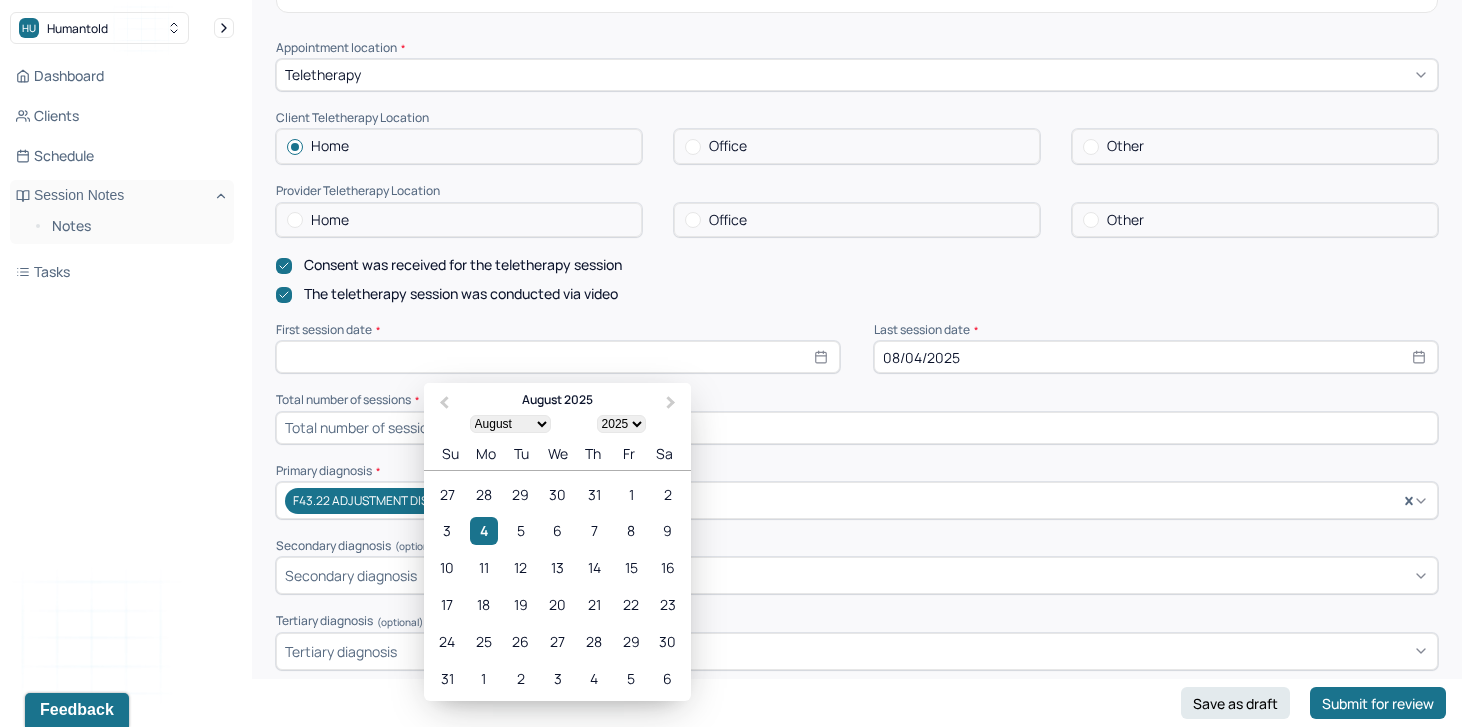 click on "1900 1901 1902 1903 1904 1905 1906 1907 1908 1909 1910 1911 1912 1913 1914 1915 1916 1917 1918 1919 1920 1921 1922 1923 1924 1925 1926 1927 1928 1929 1930 1931 1932 1933 1934 1935 1936 1937 1938 1939 1940 1941 1942 1943 1944 1945 1946 1947 1948 1949 1950 1951 1952 1953 1954 1955 1956 1957 1958 1959 1960 1961 1962 1963 1964 1965 1966 1967 1968 1969 1970 1971 1972 1973 1974 1975 1976 1977 1978 1979 1980 1981 1982 1983 1984 1985 1986 1987 1988 1989 1990 1991 1992 1993 1994 1995 1996 1997 1998 1999 2000 2001 2002 2003 2004 2005 2006 2007 2008 2009 2010 2011 2012 2013 2014 2015 2016 2017 2018 2019 2020 2021 2022 2023 2024 2025 2026 2027 2028 2029 2030 2031 2032 2033 2034 2035 2036 2037 2038 2039 2040 2041 2042 2043 2044 2045 2046 2047 2048 2049 2050 2051 2052 2053 2054 2055 2056 2057 2058 2059 2060 2061 2062 2063 2064 2065 2066 2067 2068 2069 2070 2071 2072 2073 2074 2075 2076 2077 2078 2079 2080 2081 2082 2083 2084 2085 2086 2087 2088 2089 2090 2091 2092 2093 2094 2095 2096 2097 2098 2099 2100" at bounding box center [621, 424] 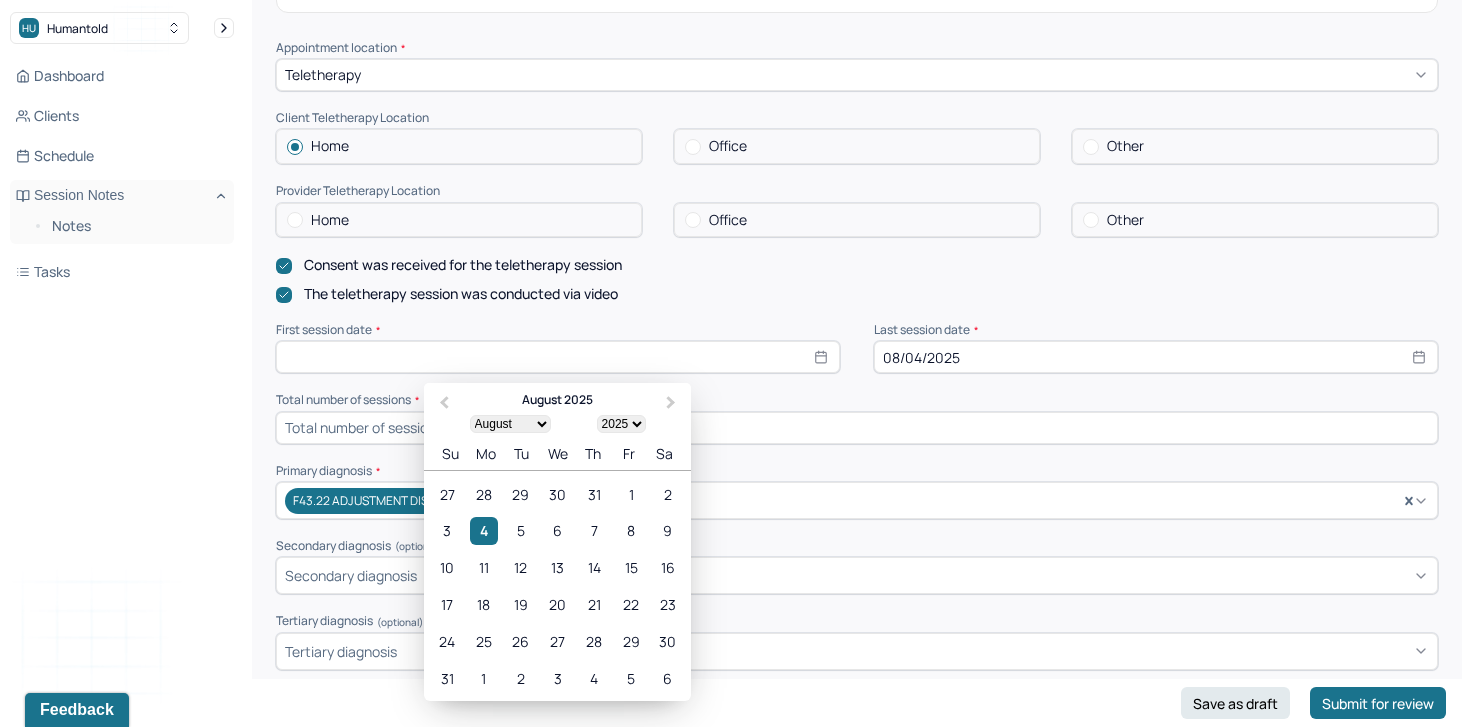 select on "2023" 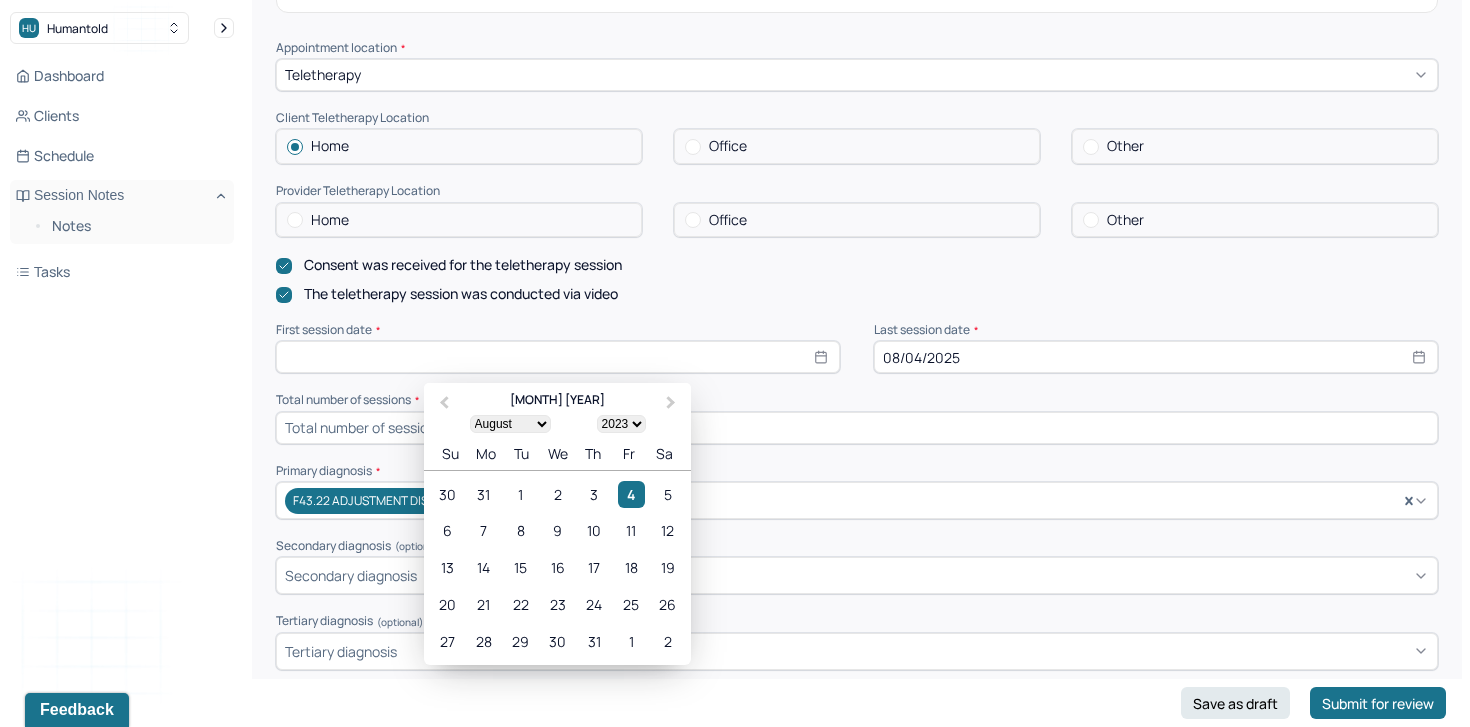 click on "January February March April May June July August September October November December" at bounding box center [510, 424] 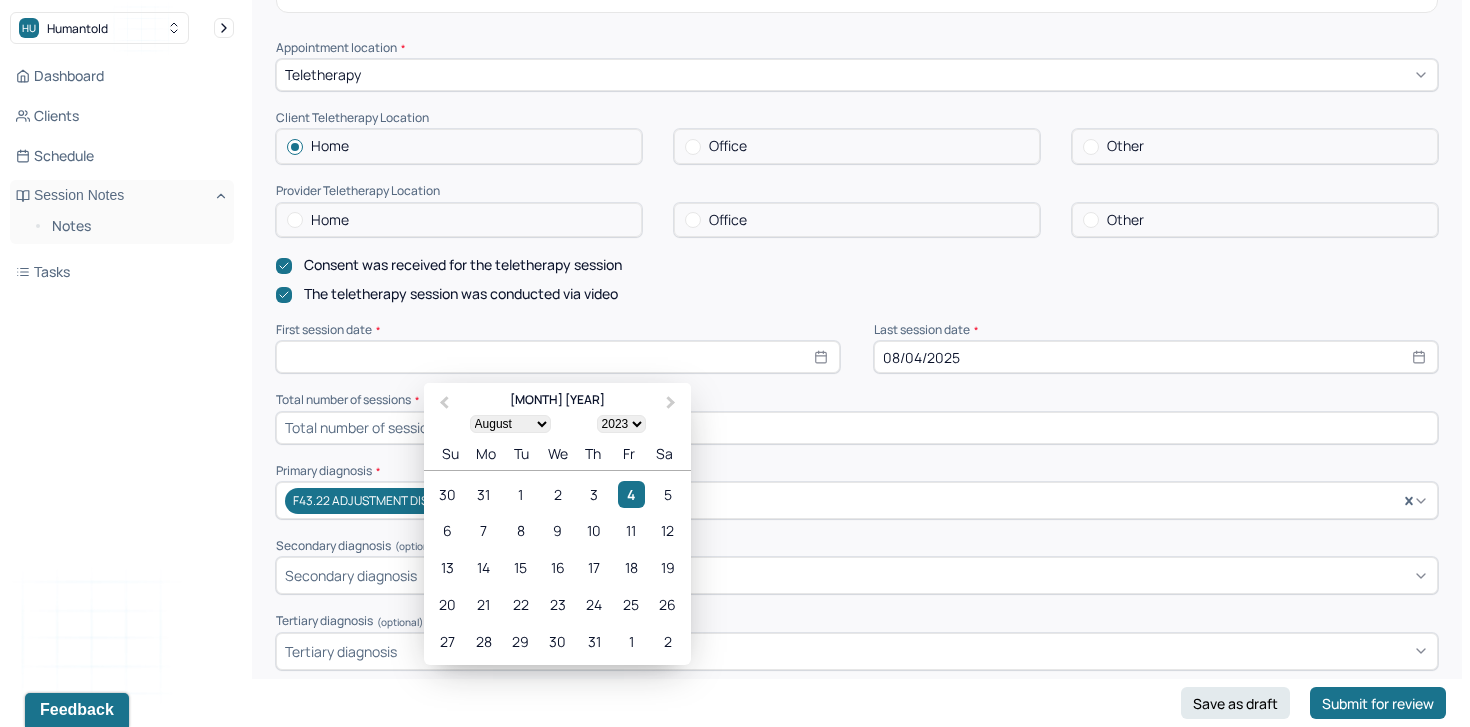 select on "11" 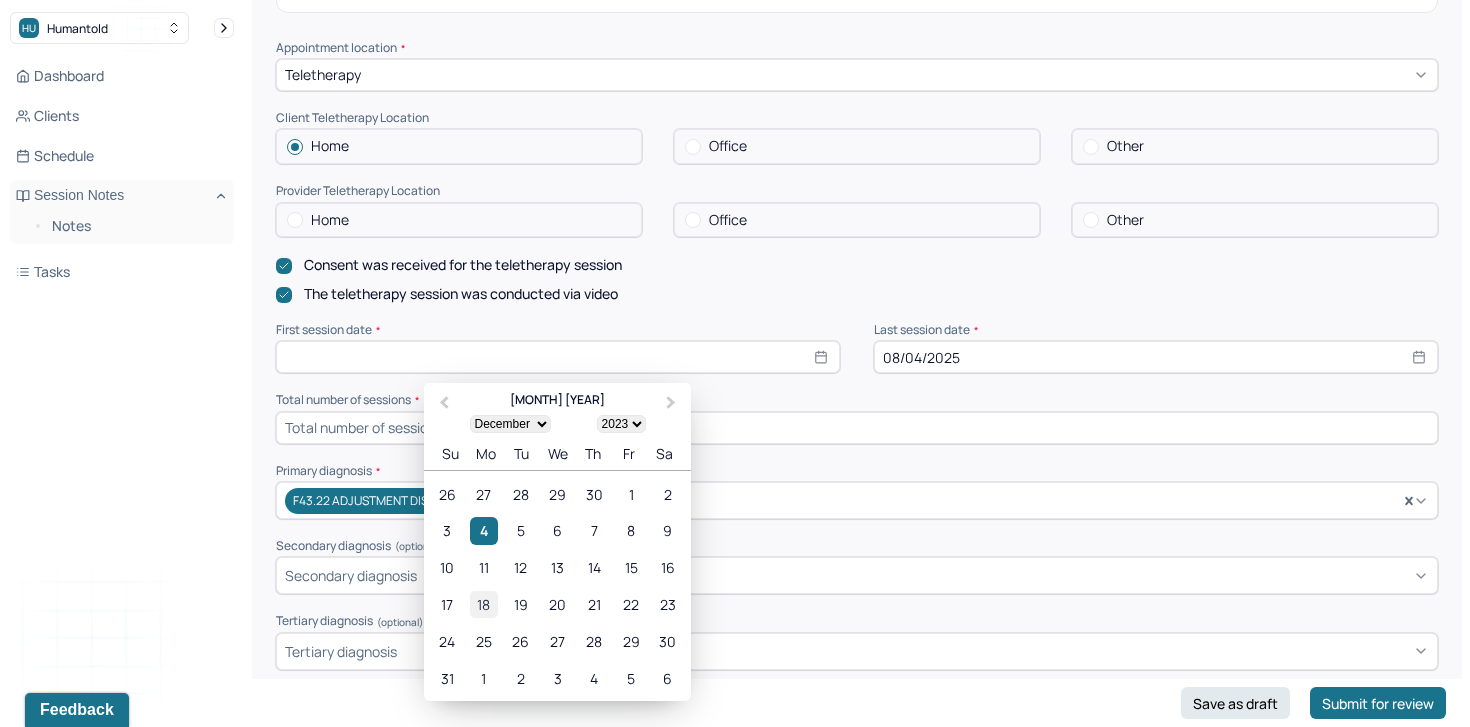 click on "18" at bounding box center [483, 604] 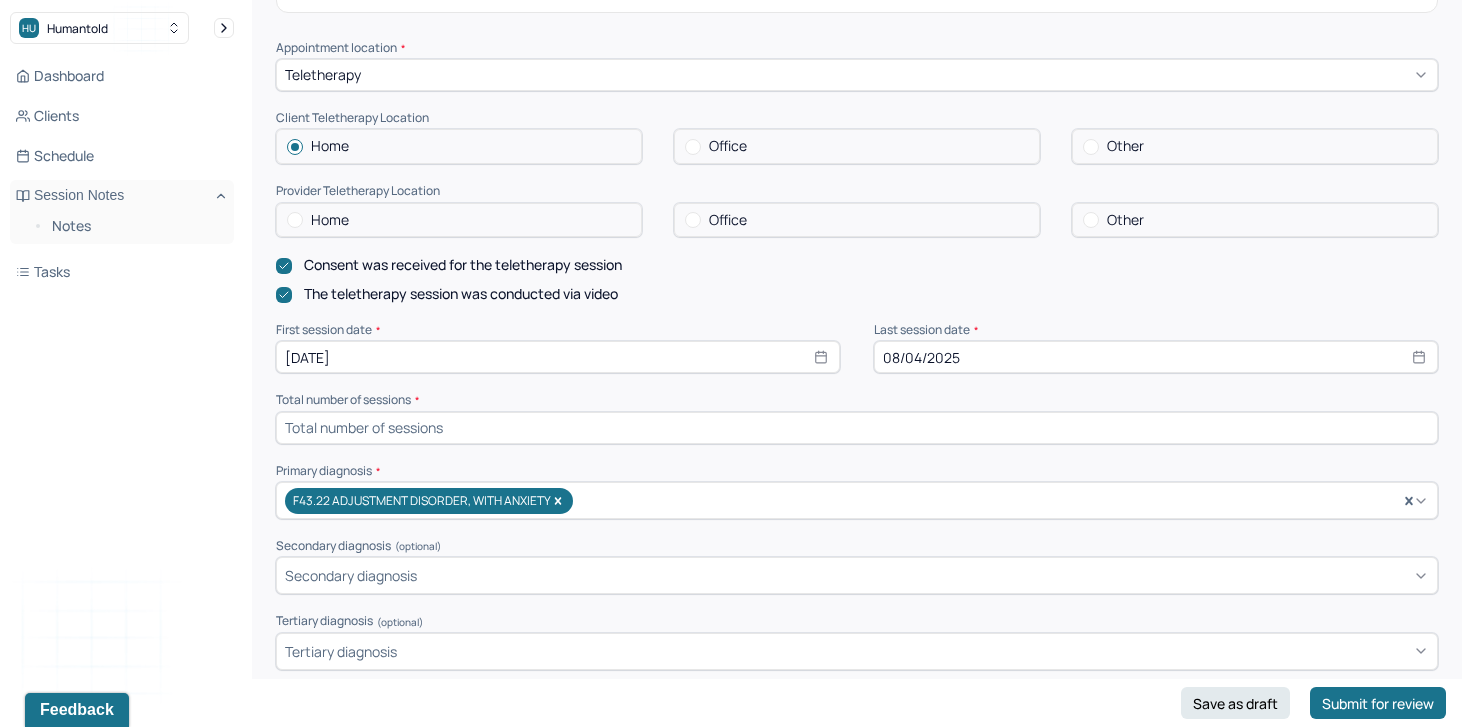 click at bounding box center (857, 428) 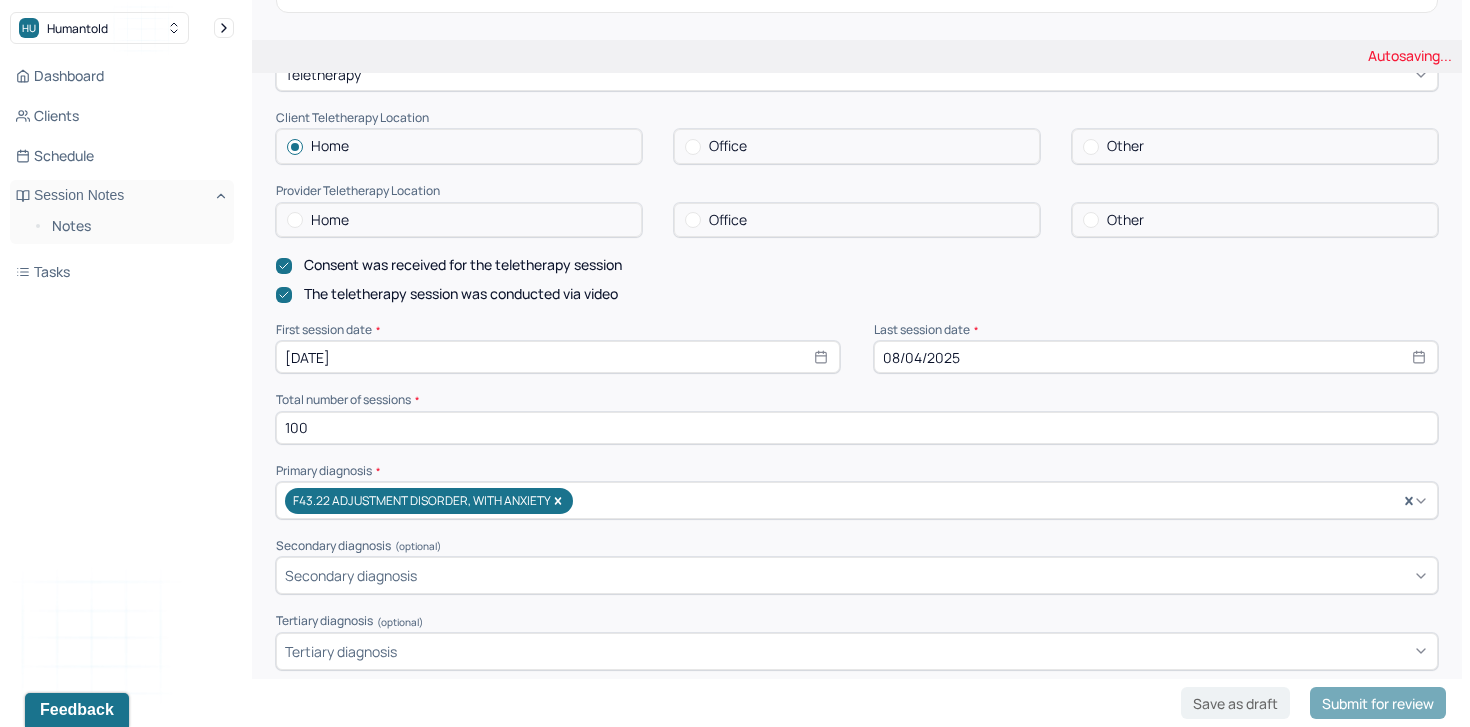 click on "Dashboard Clients Schedule Session Notes Notes Tasks TB [FIRST] [LAST] provider Logout" at bounding box center (122, 383) 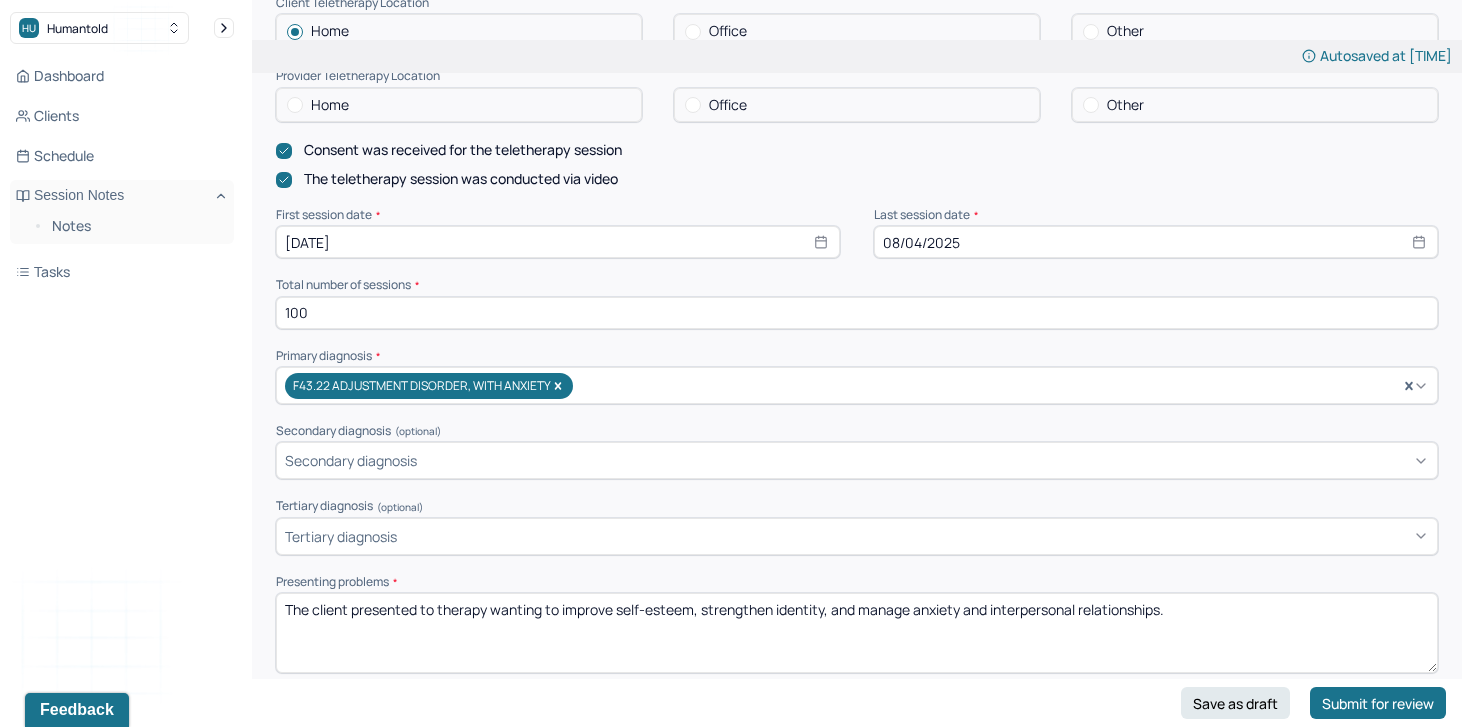 scroll, scrollTop: 456, scrollLeft: 0, axis: vertical 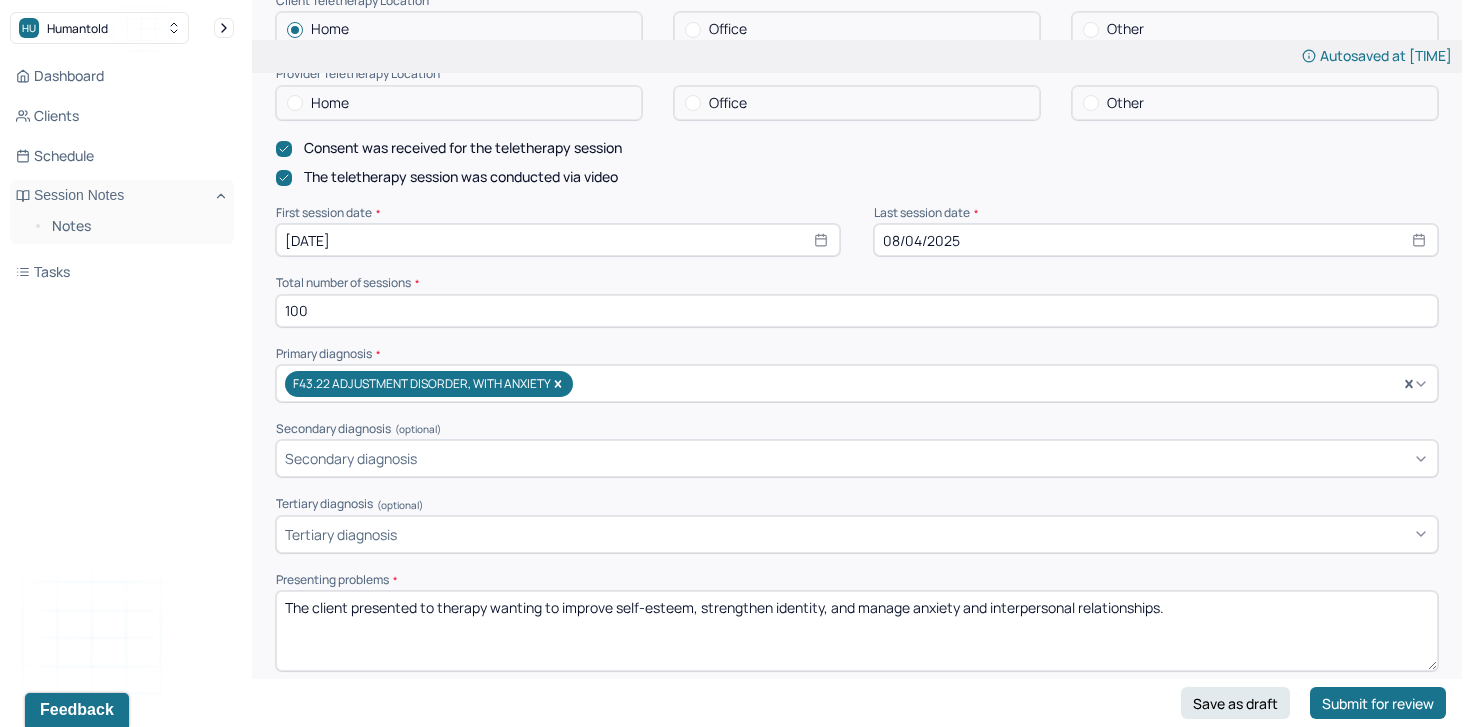 click on "100" at bounding box center [857, 311] 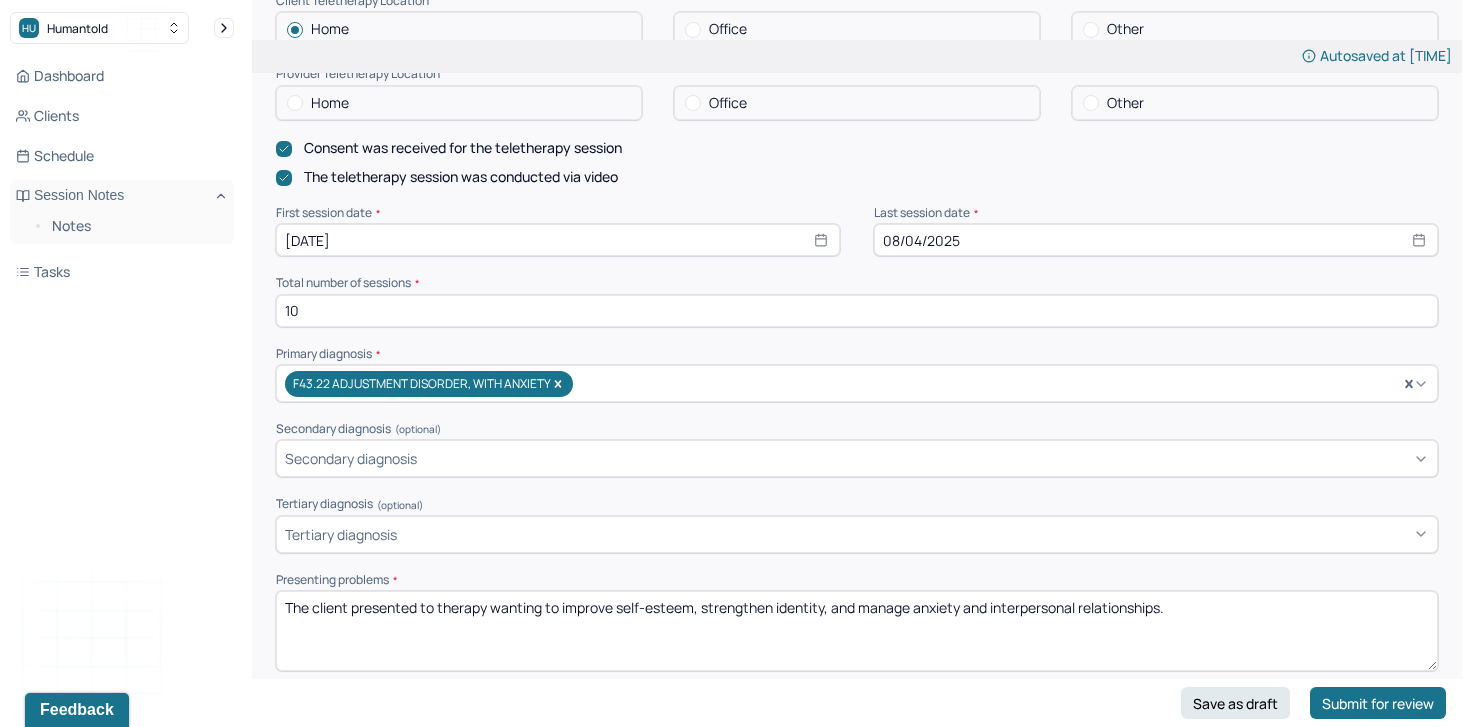 type on "1" 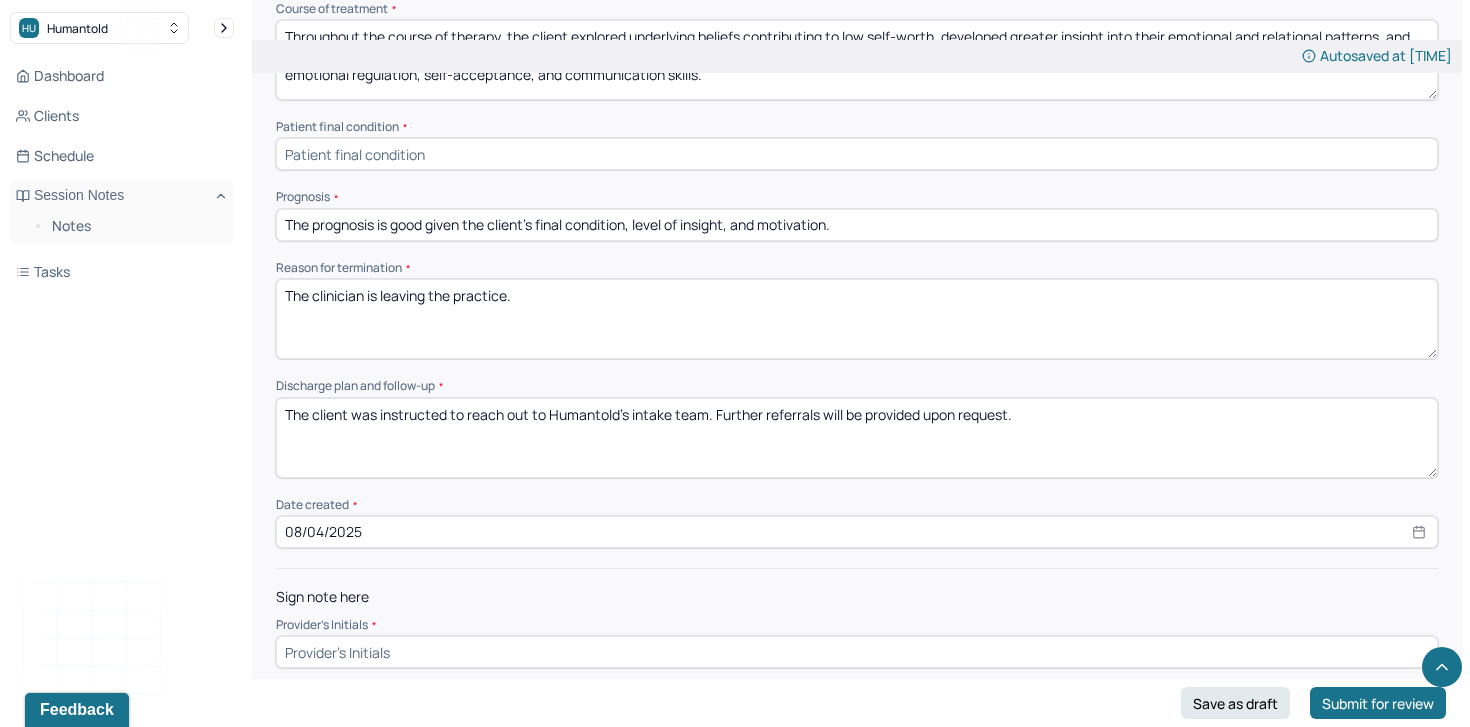 scroll, scrollTop: 1274, scrollLeft: 0, axis: vertical 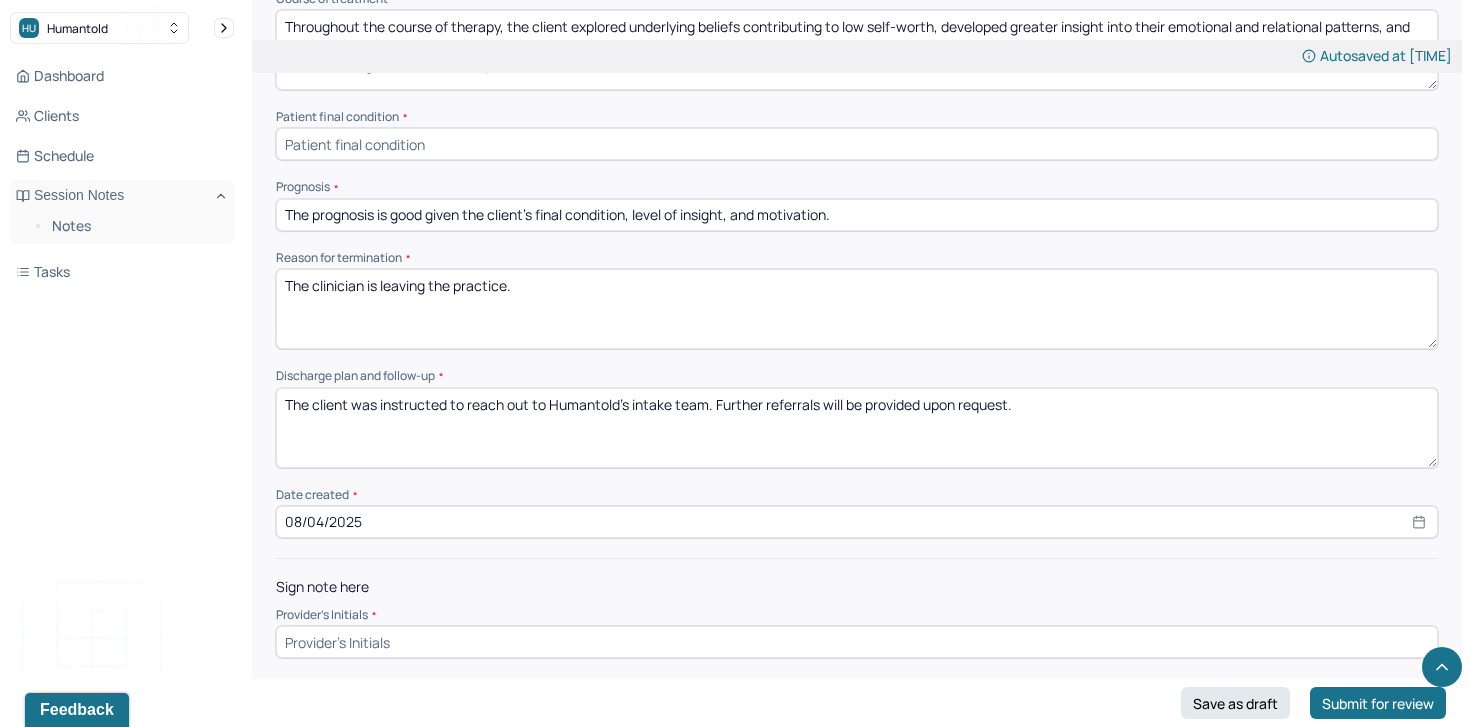type on "90" 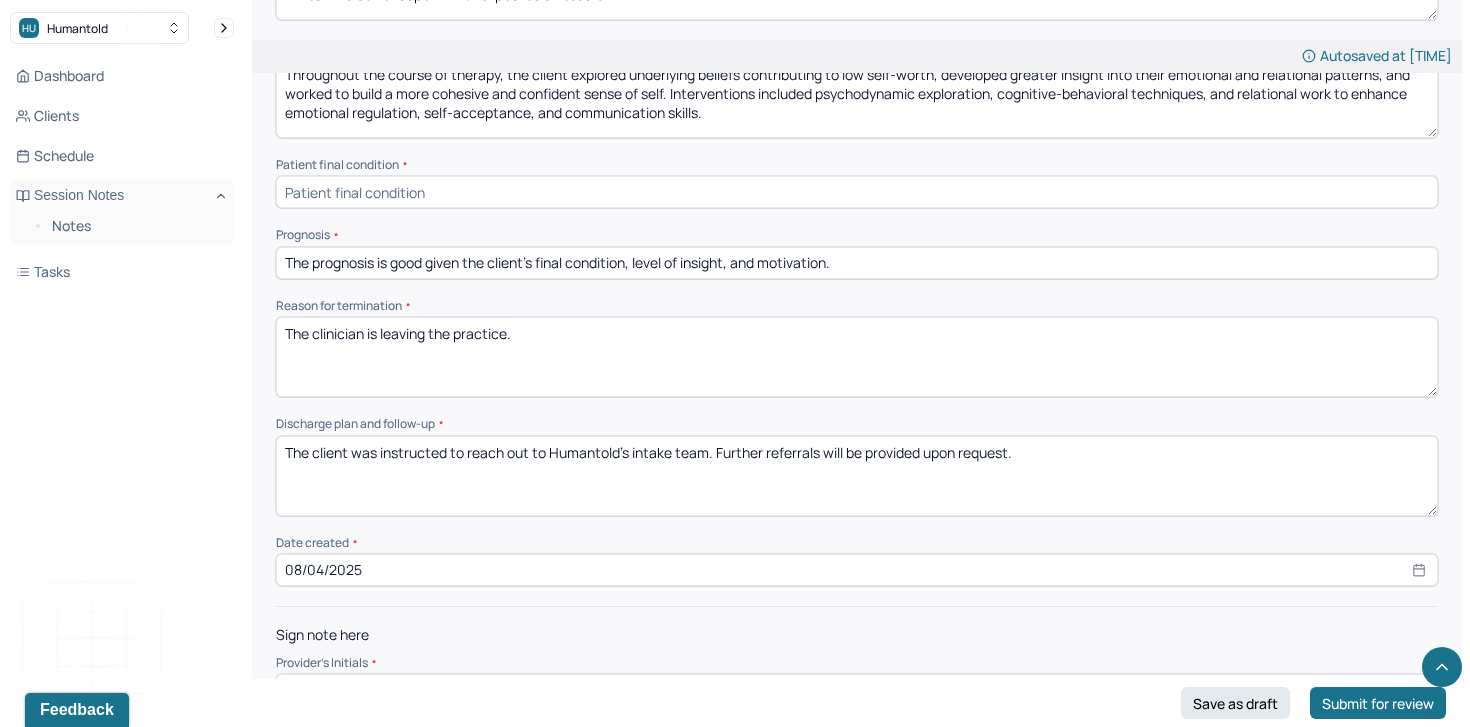 scroll, scrollTop: 1160, scrollLeft: 0, axis: vertical 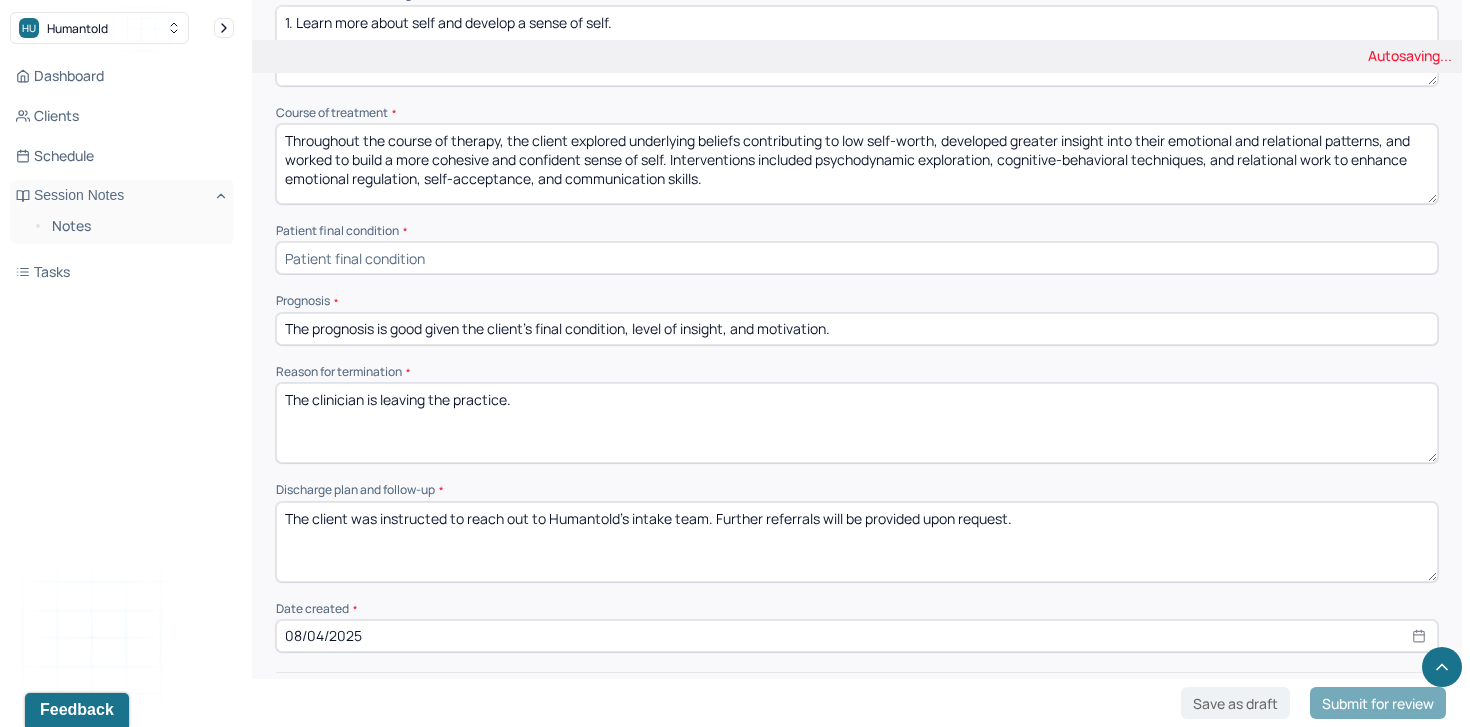 type on "tb" 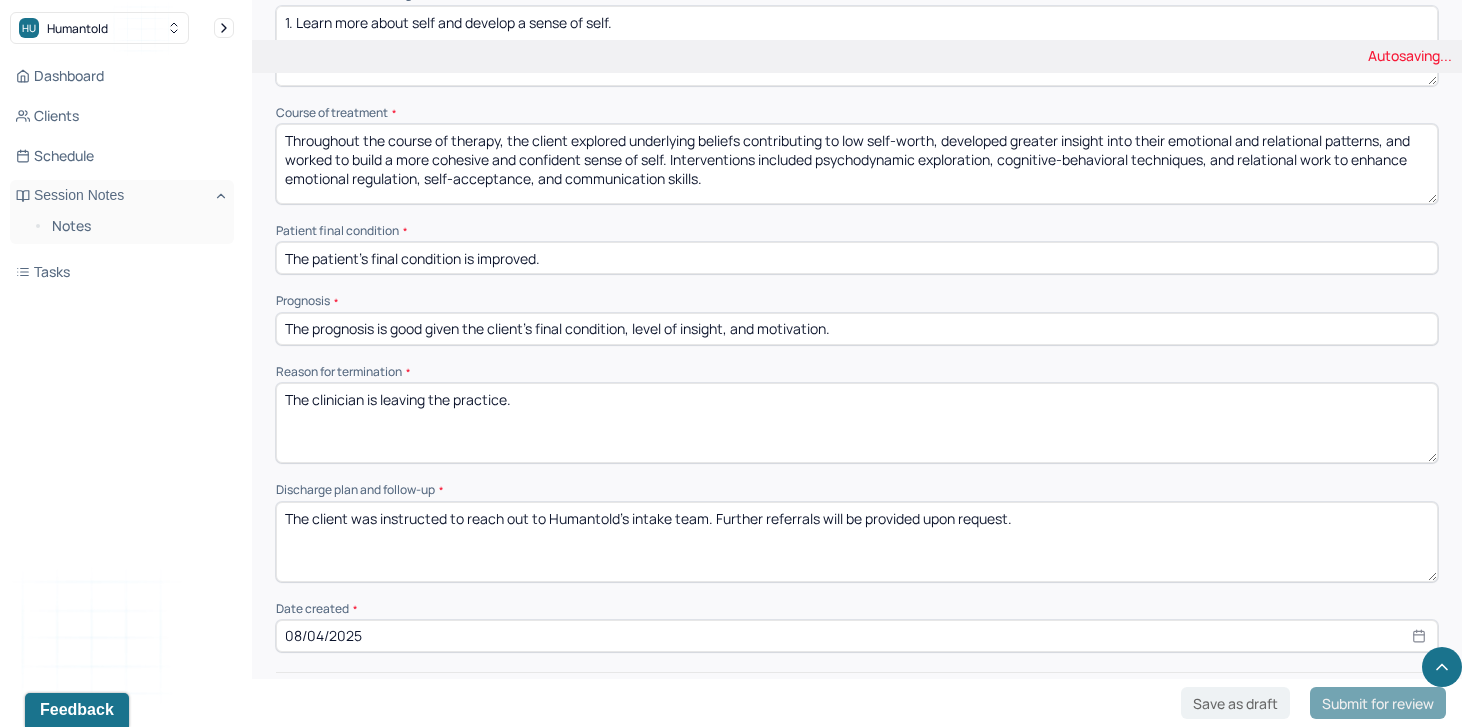 type on "The patient's final condition is improved." 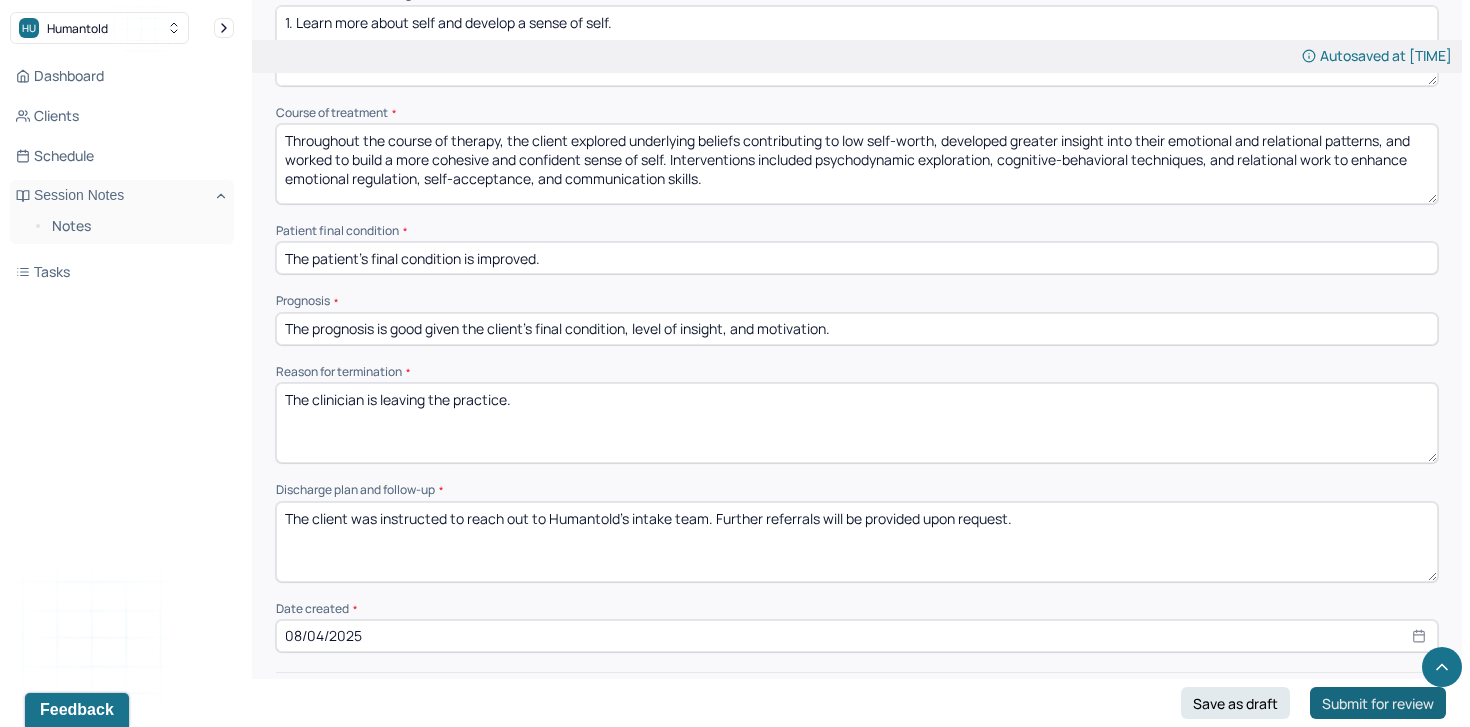 click on "Submit for review" at bounding box center [1378, 703] 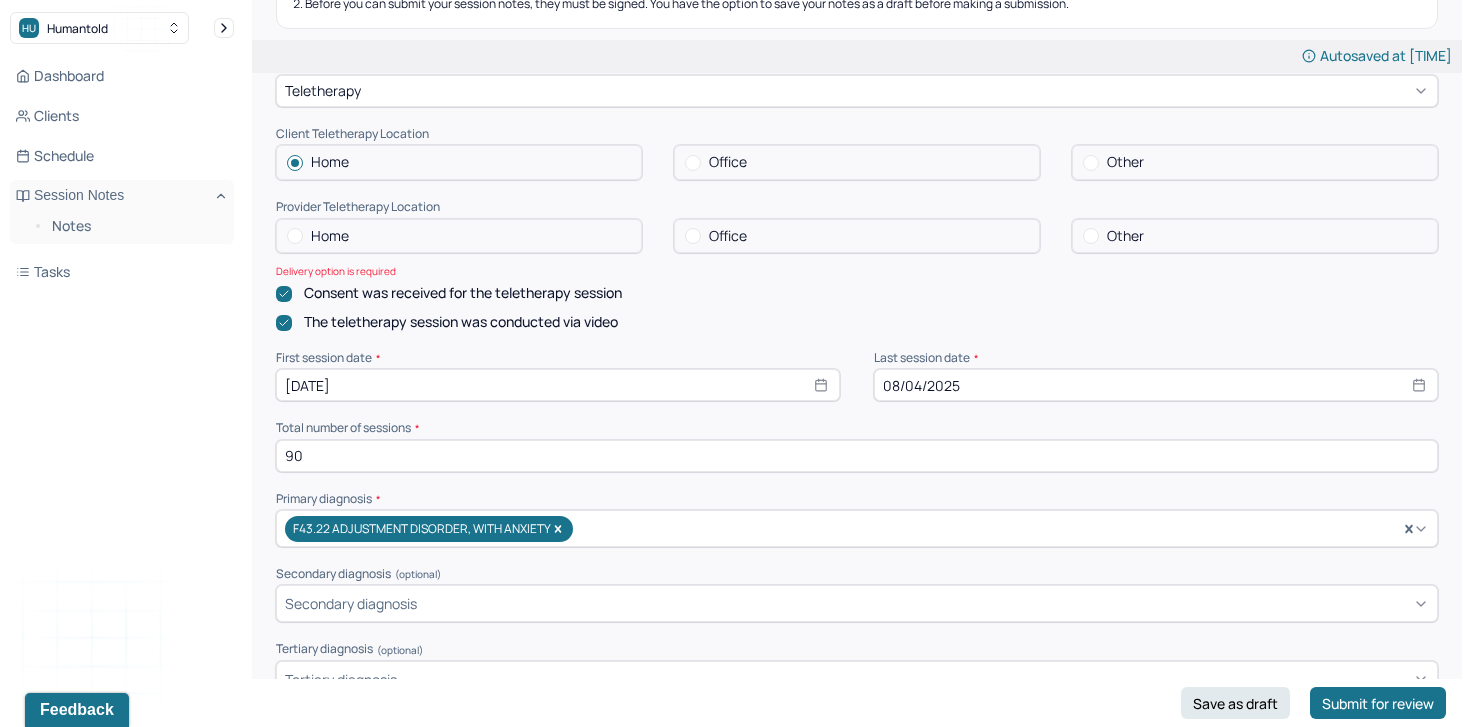 scroll, scrollTop: 321, scrollLeft: 0, axis: vertical 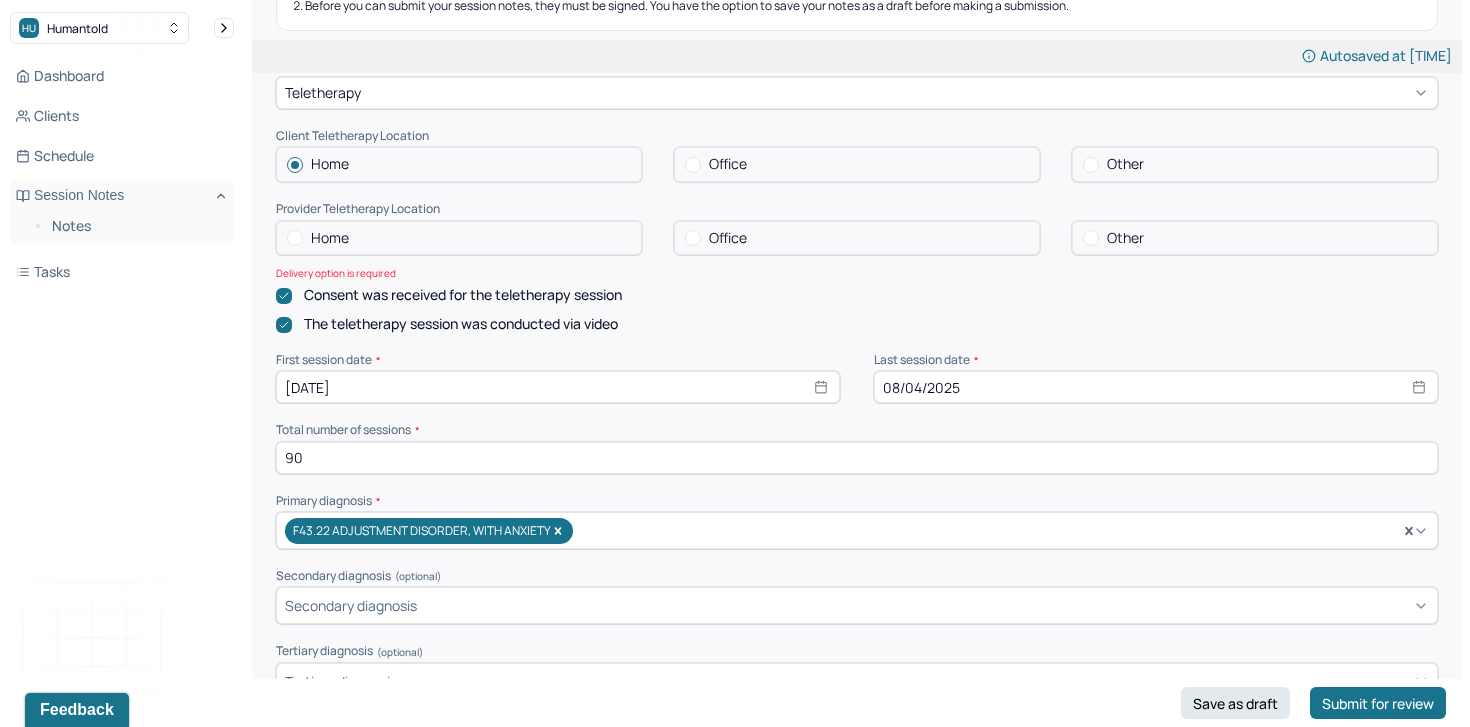 click on "Home" at bounding box center (459, 238) 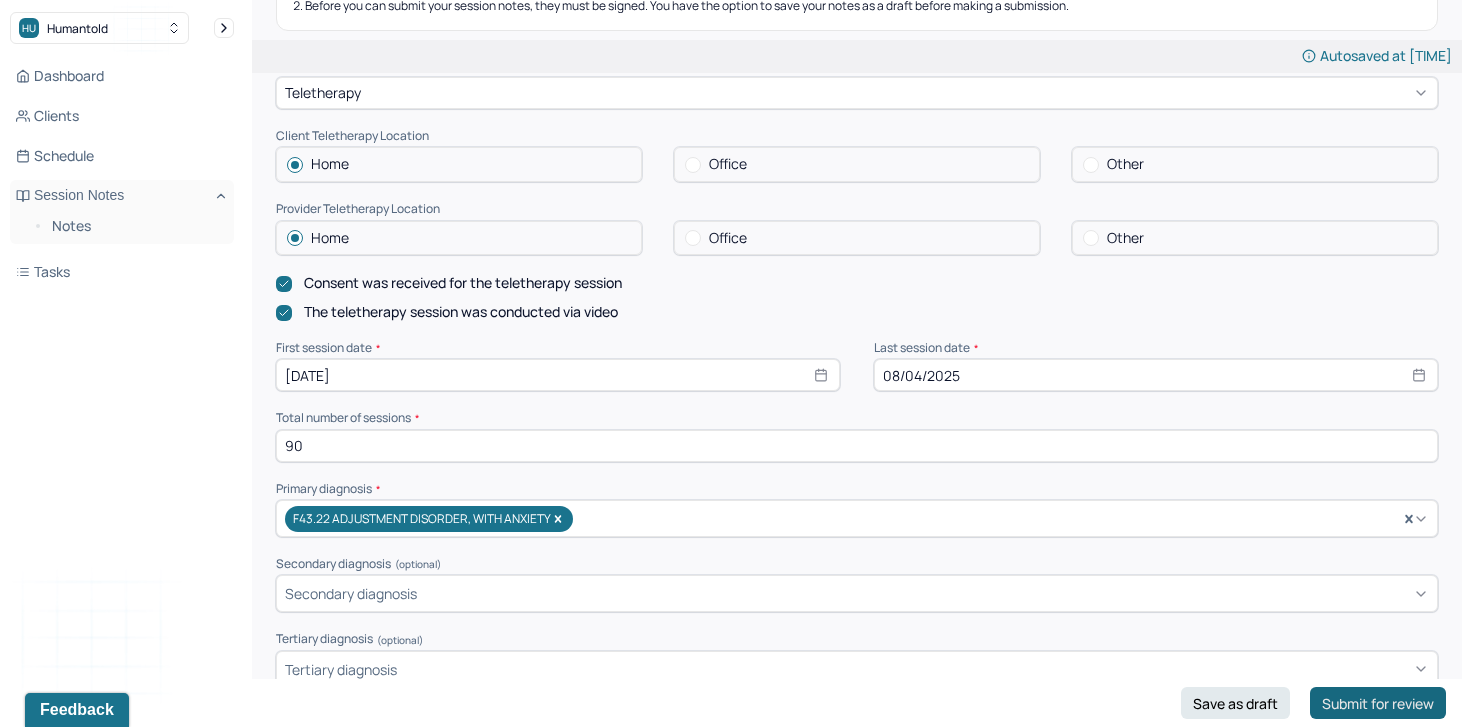 click on "Submit for review" at bounding box center [1378, 703] 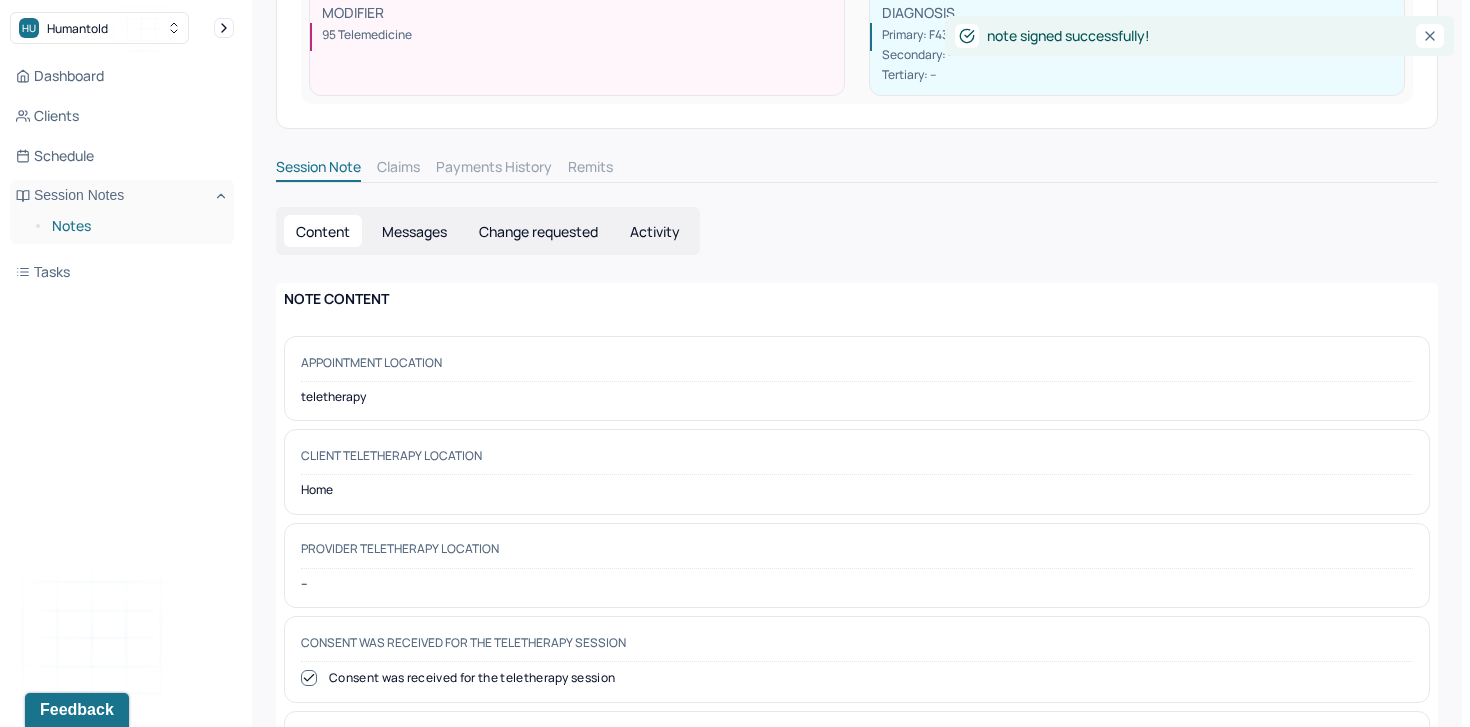 click on "Notes" at bounding box center [135, 226] 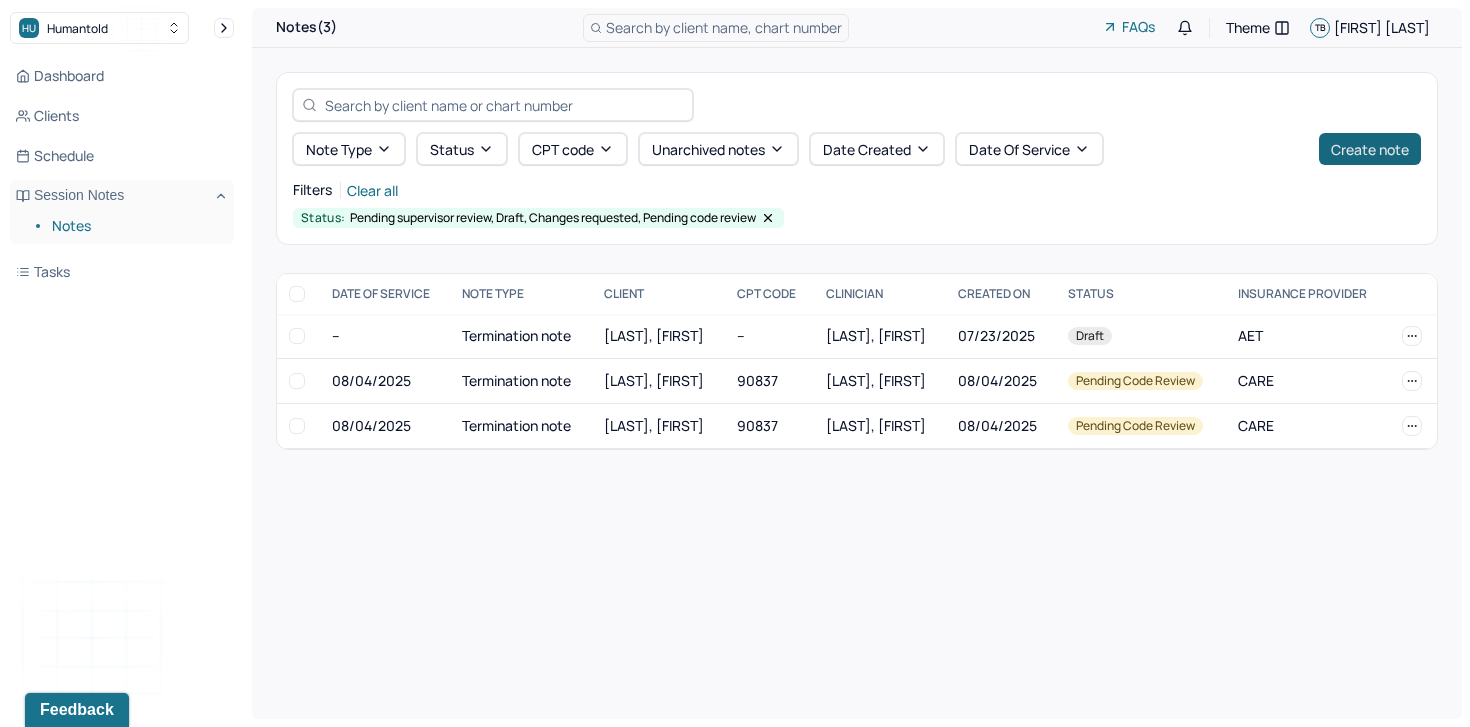 click on "Create note" at bounding box center [1370, 149] 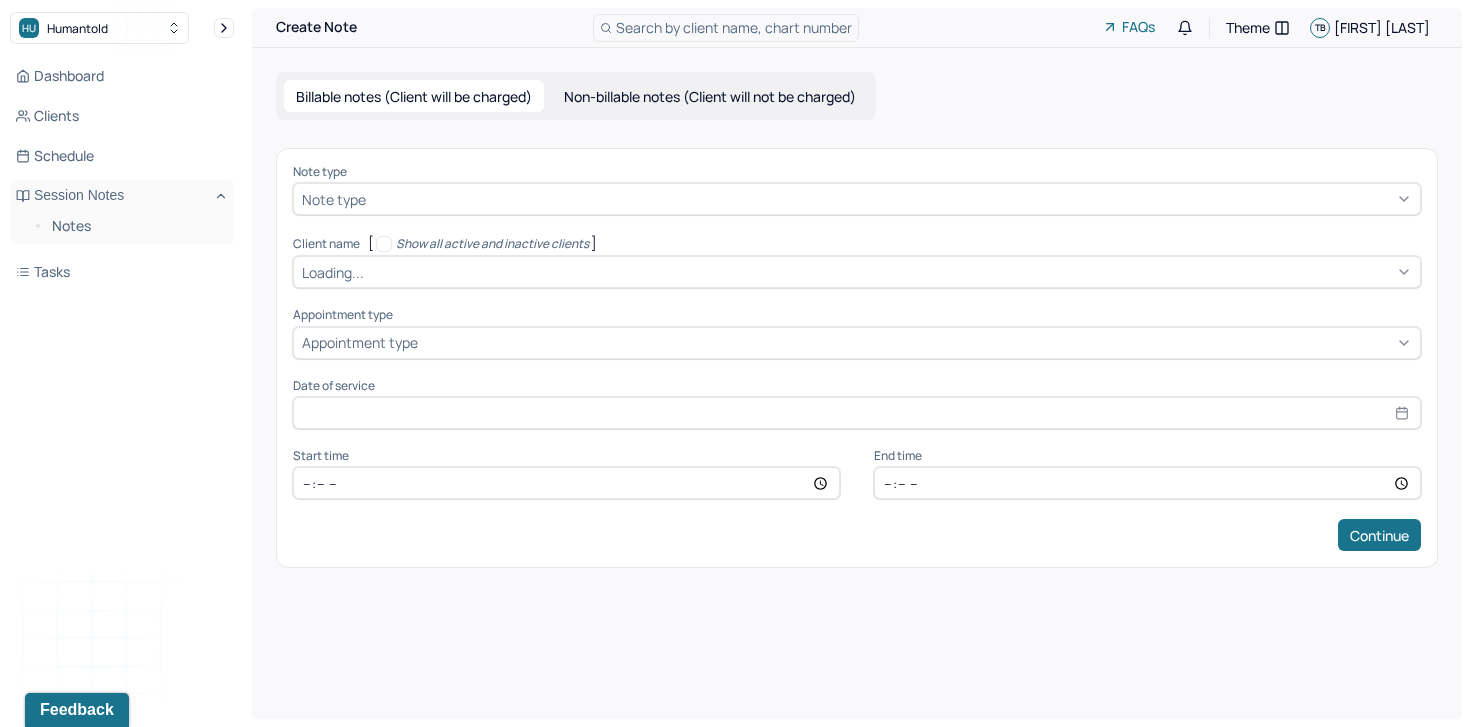 click at bounding box center [891, 199] 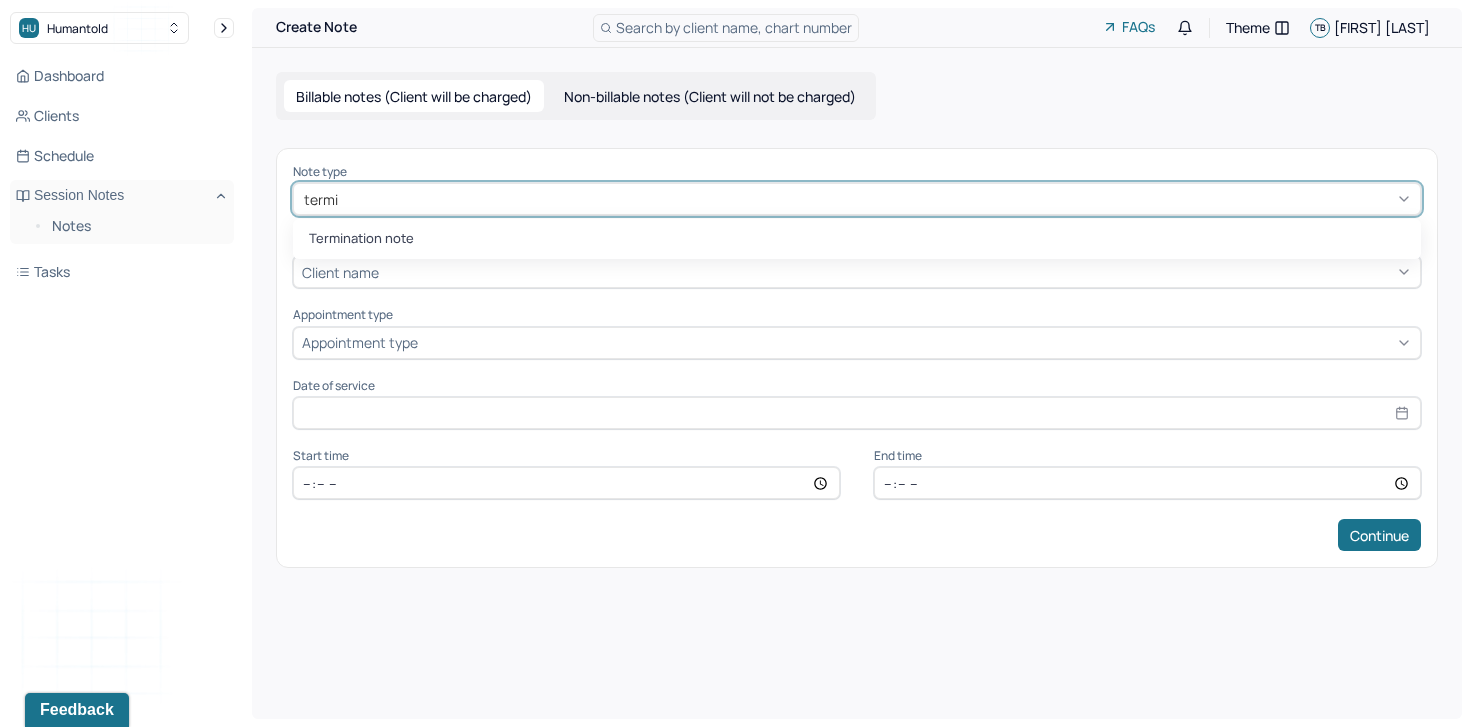type on "termin" 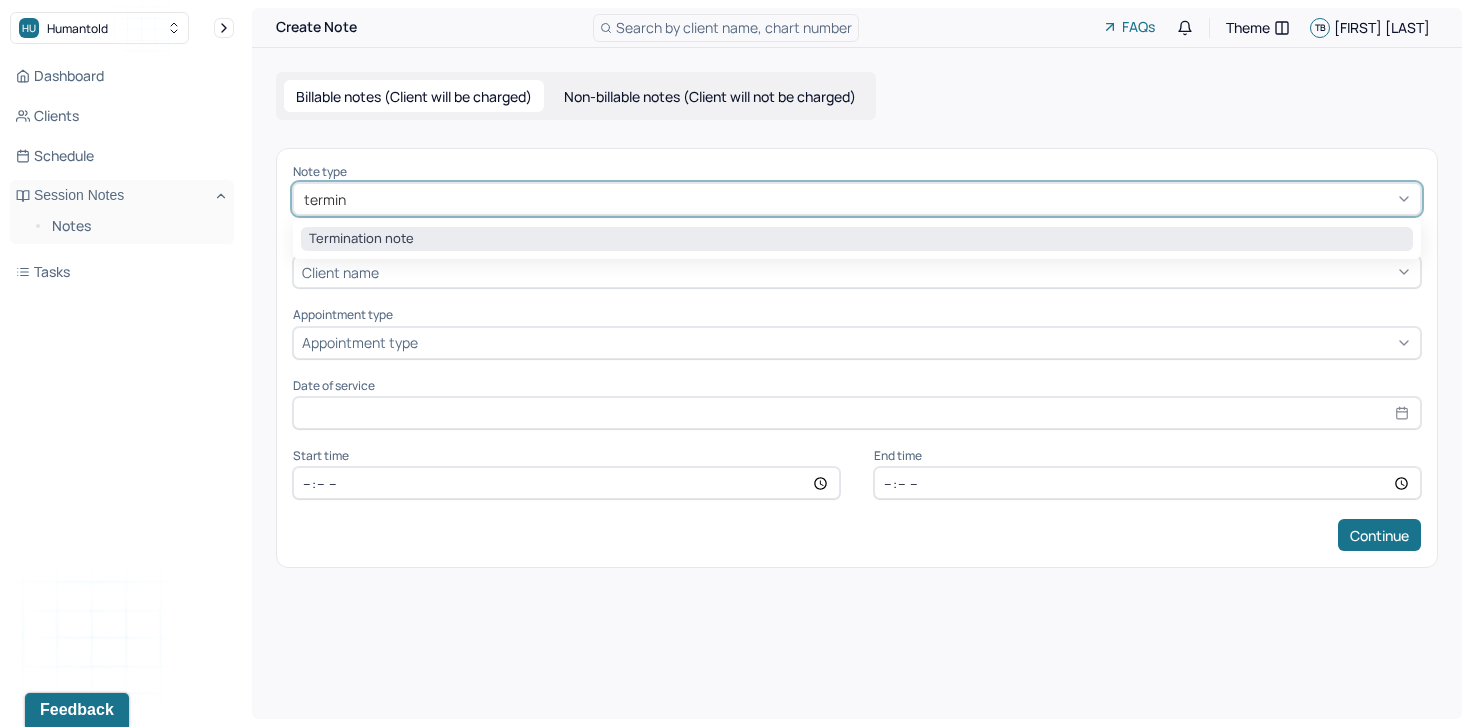 click on "Termination note" at bounding box center (857, 239) 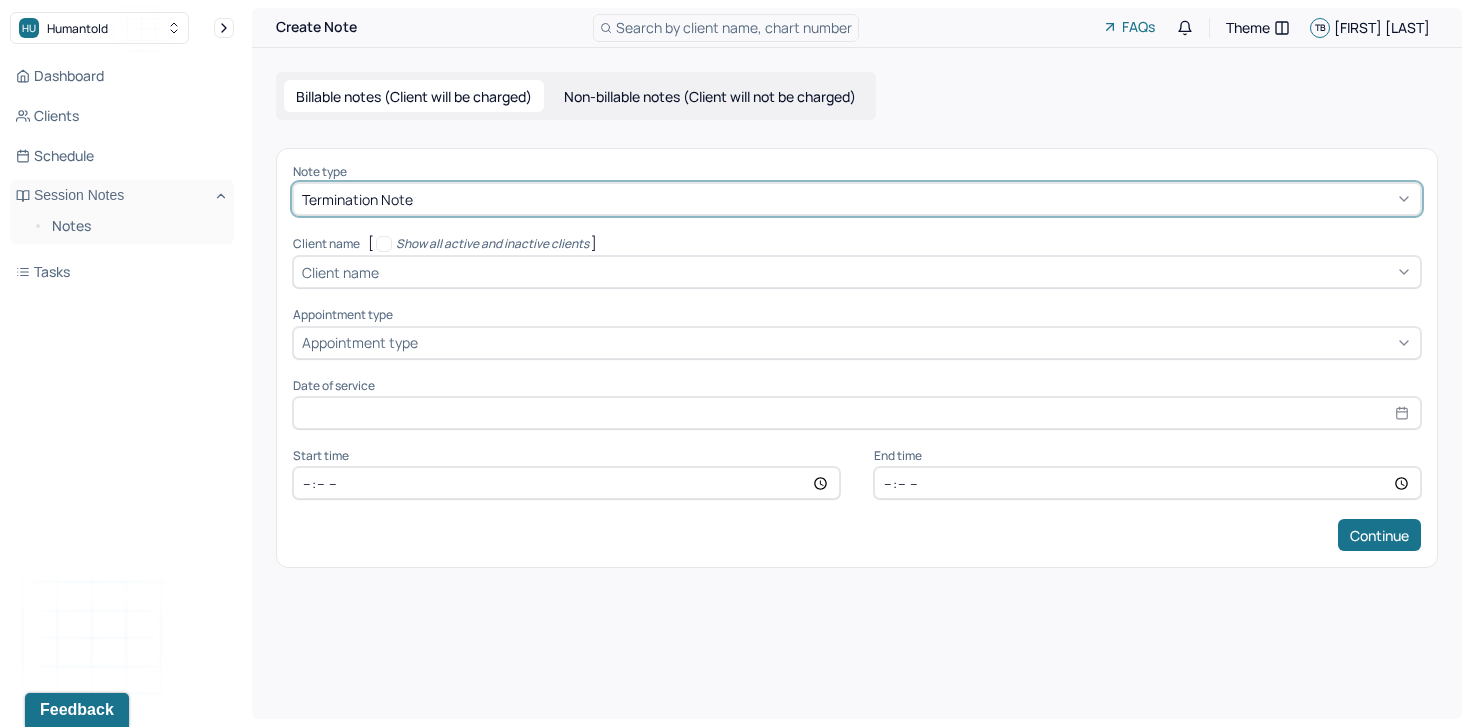 click on "Note type option Termination note, selected. Termination note Client name [ Show all active and inactive clients ] Client name Supervisee name Appointment type Appointment type Date of service Start time End time Continue" at bounding box center (857, 358) 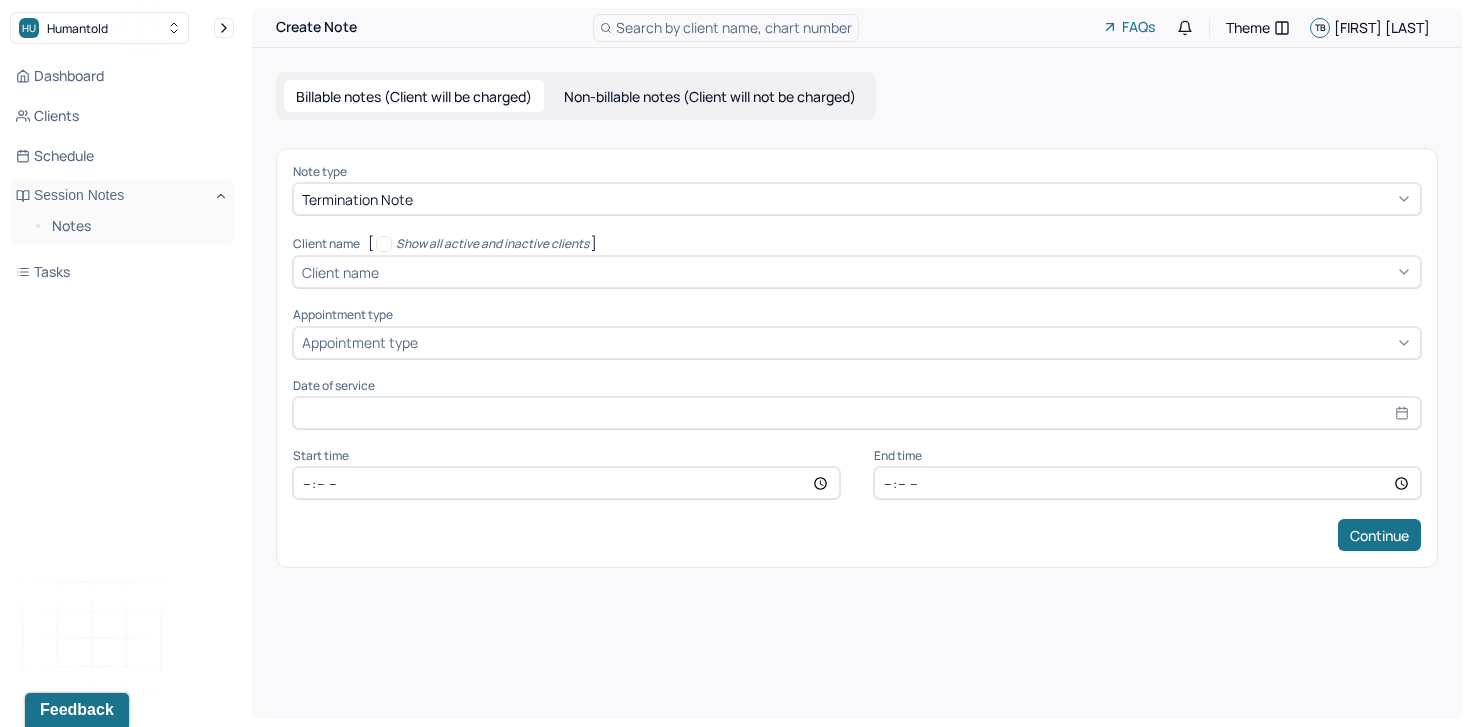 click at bounding box center [897, 272] 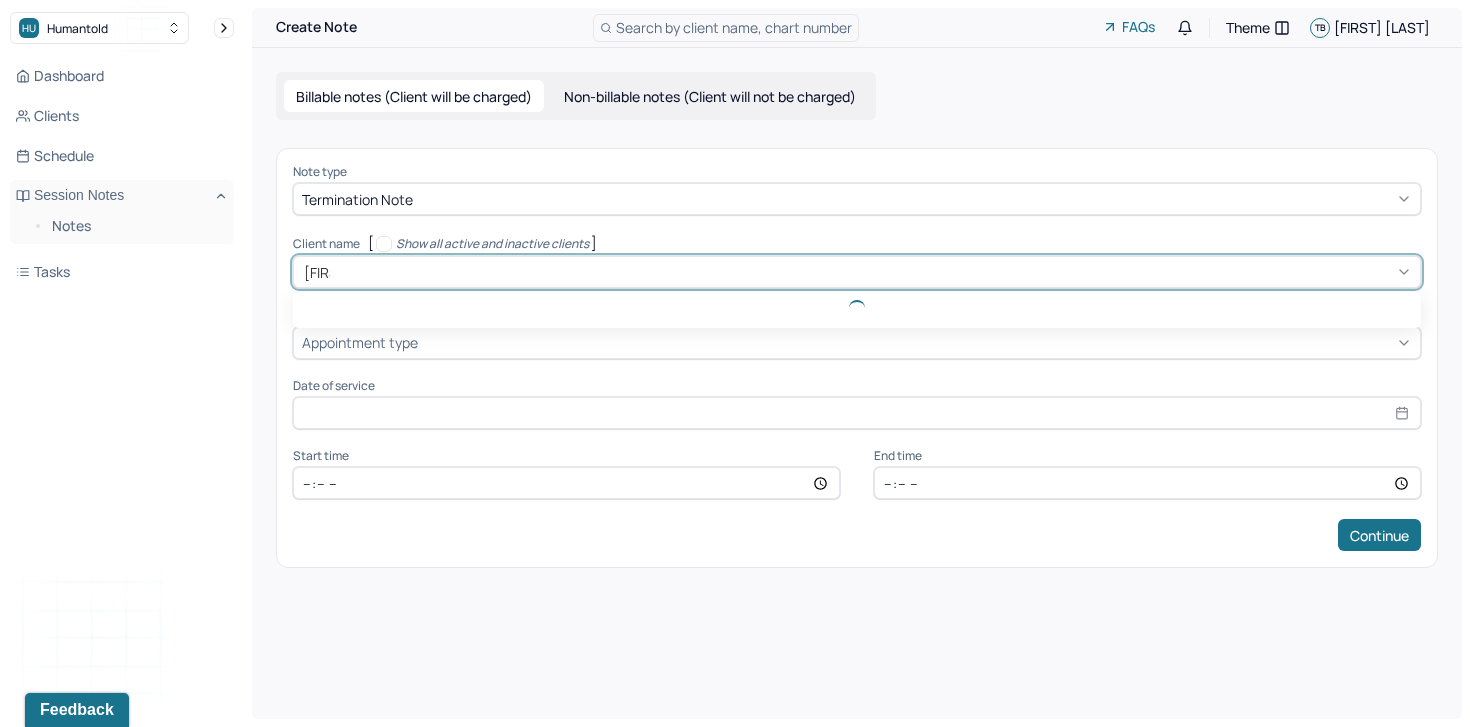 type on "[FIRST]" 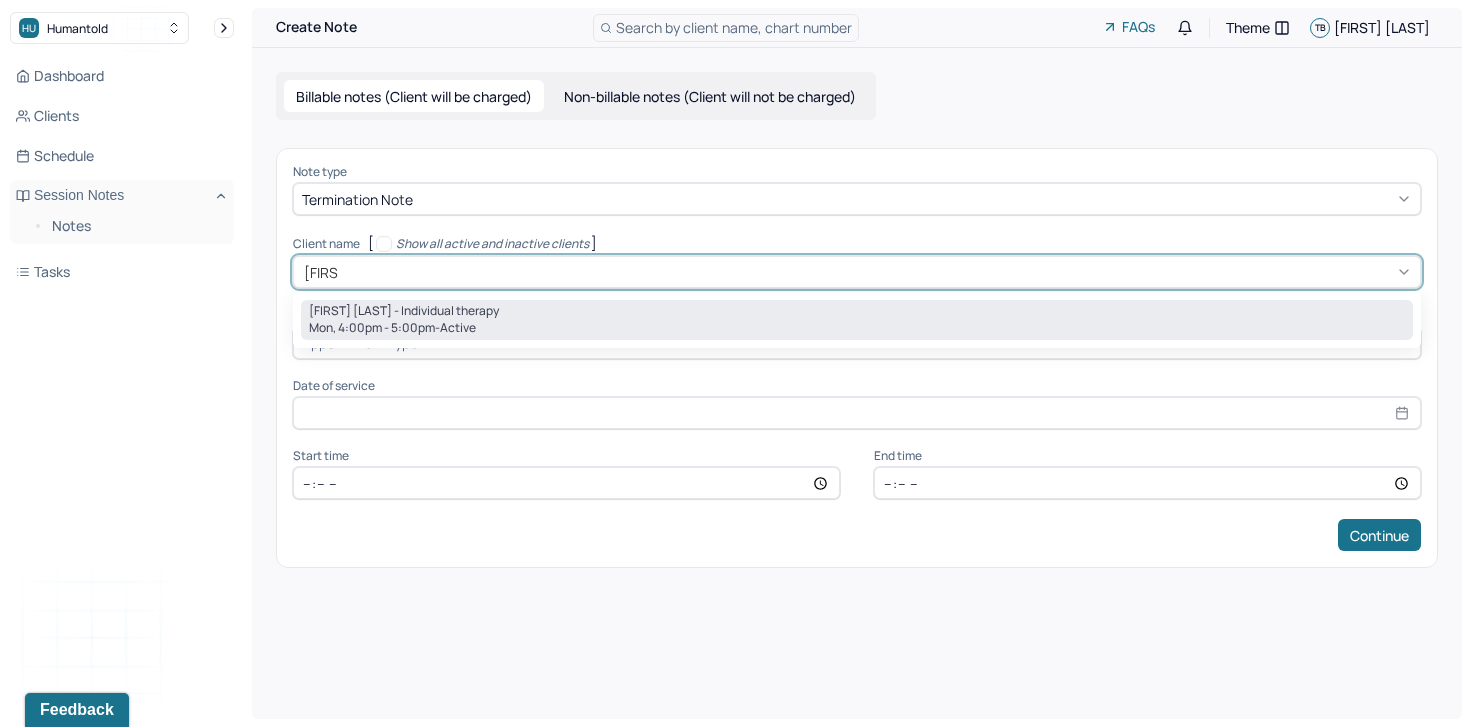 click on "[FIRST] [LAST] - Individual therapy" at bounding box center (404, 311) 